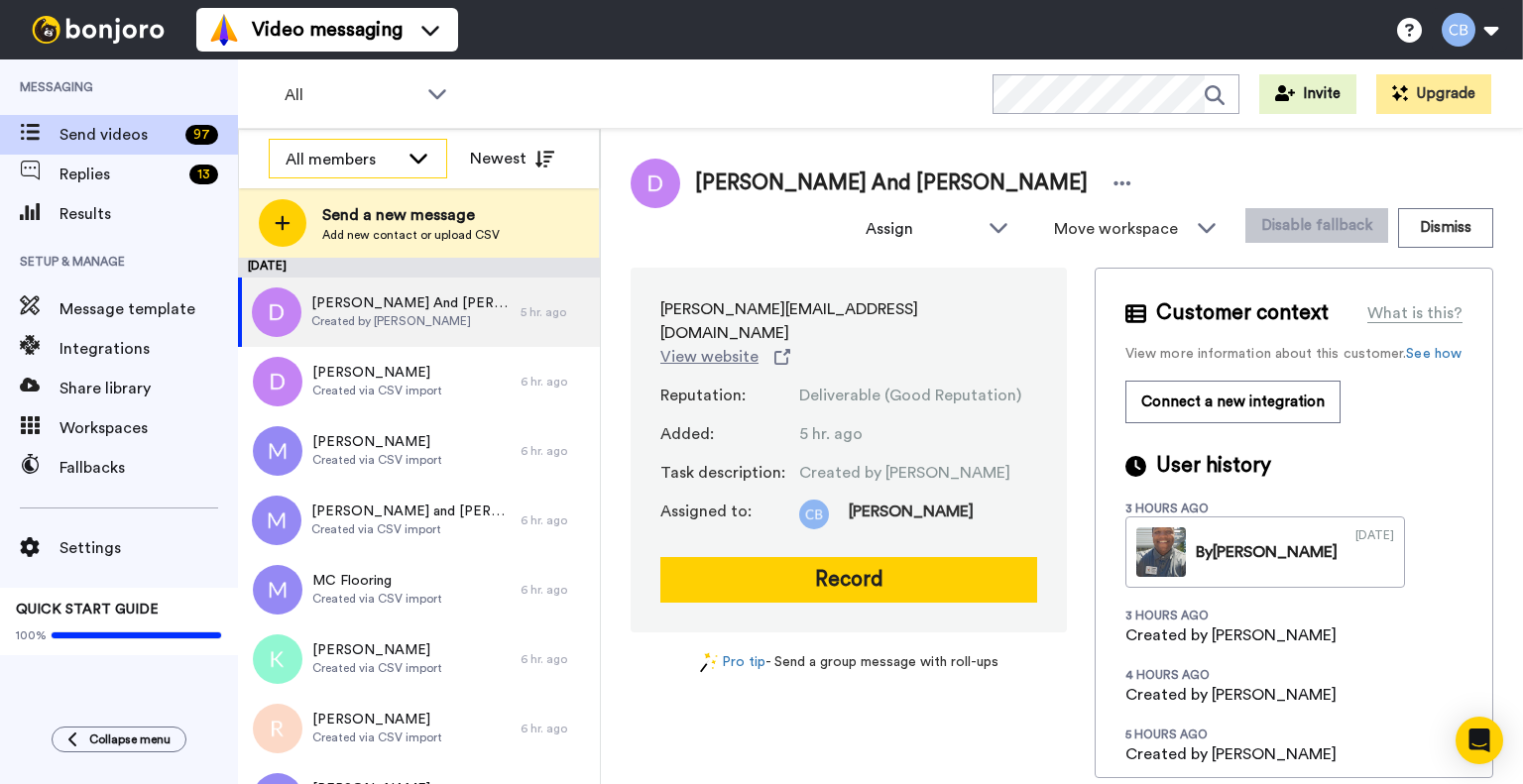 scroll, scrollTop: 0, scrollLeft: 0, axis: both 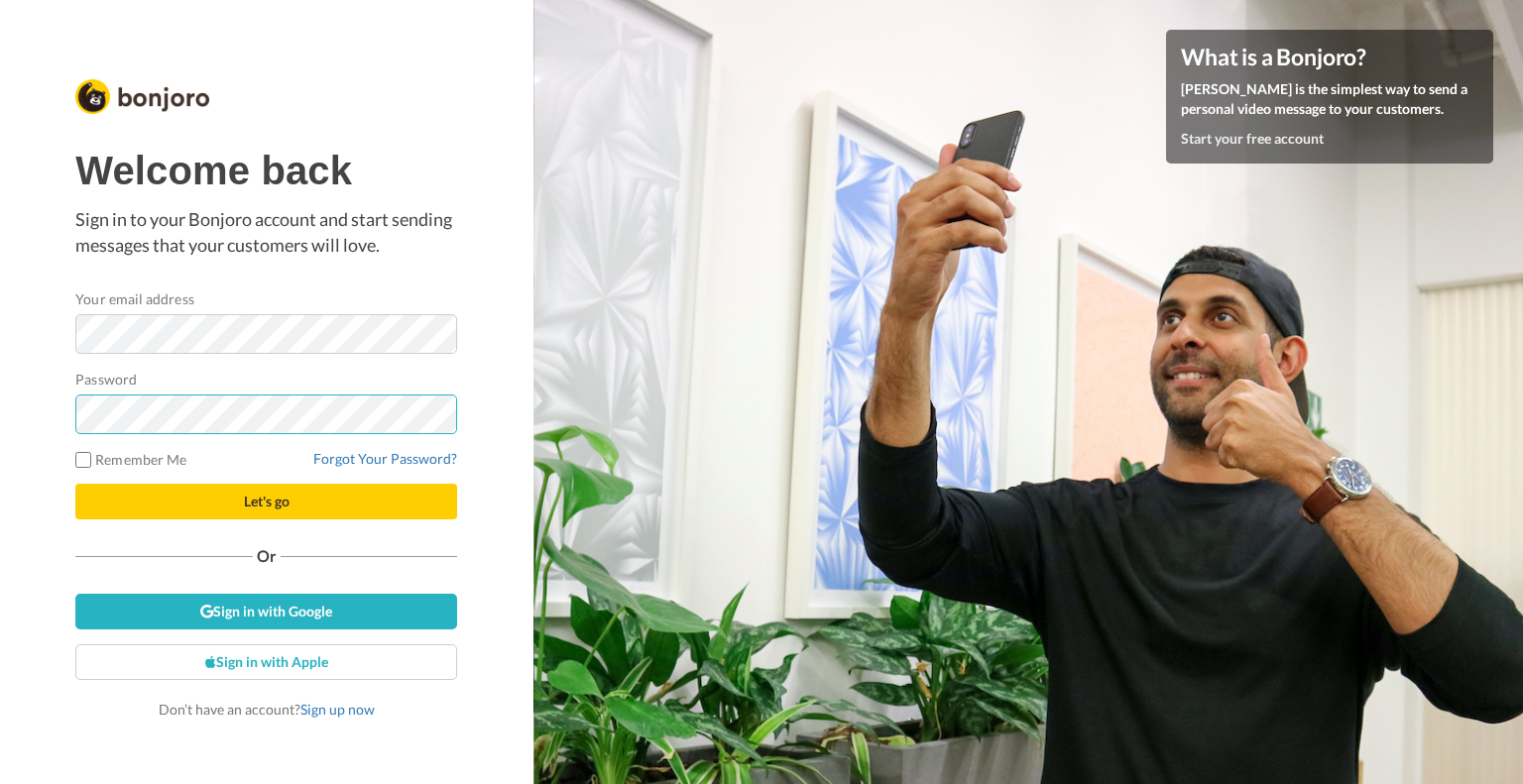 click on "Let's go" at bounding box center (266, 502) 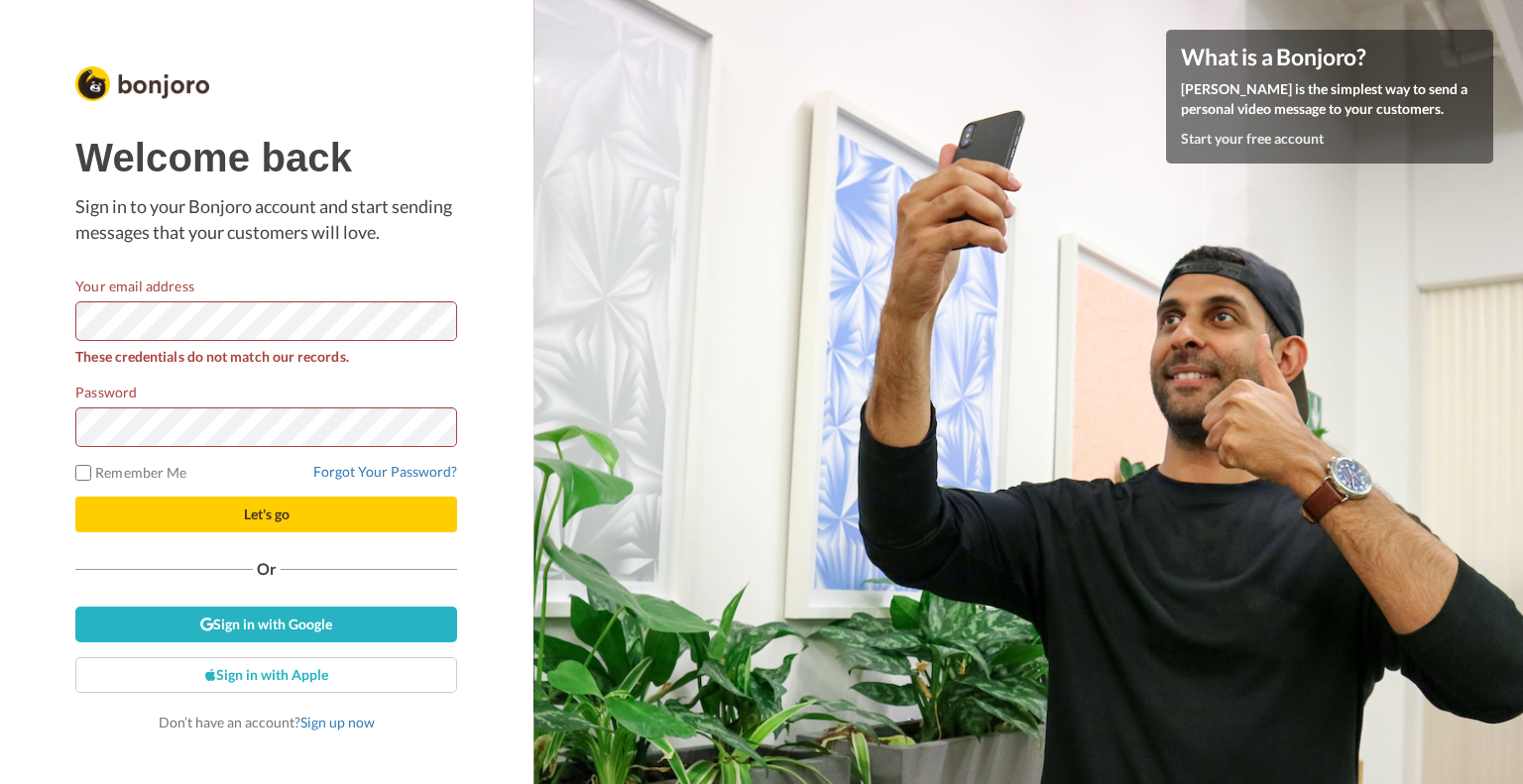 scroll, scrollTop: 0, scrollLeft: 0, axis: both 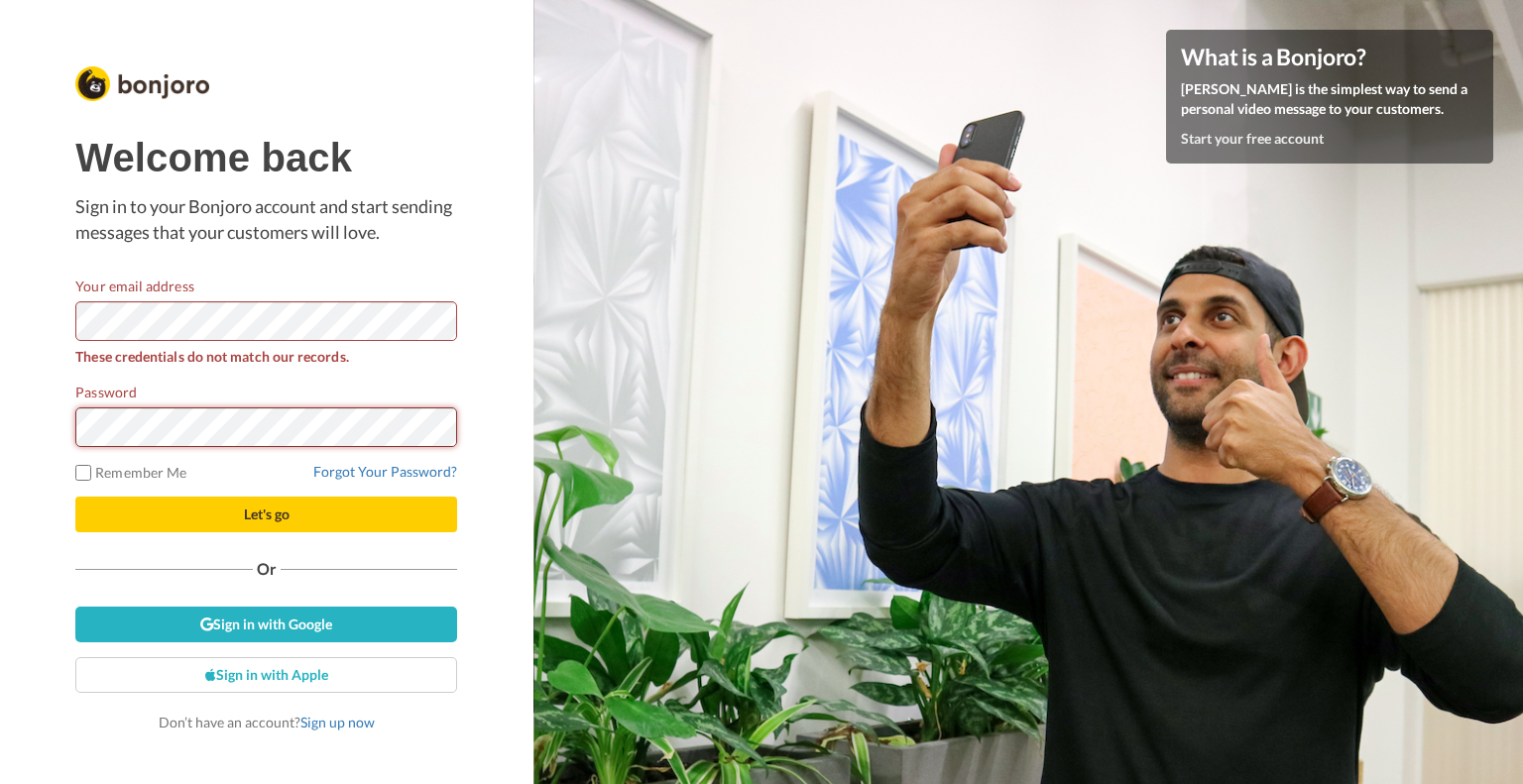 click on "Let's go" at bounding box center [266, 514] 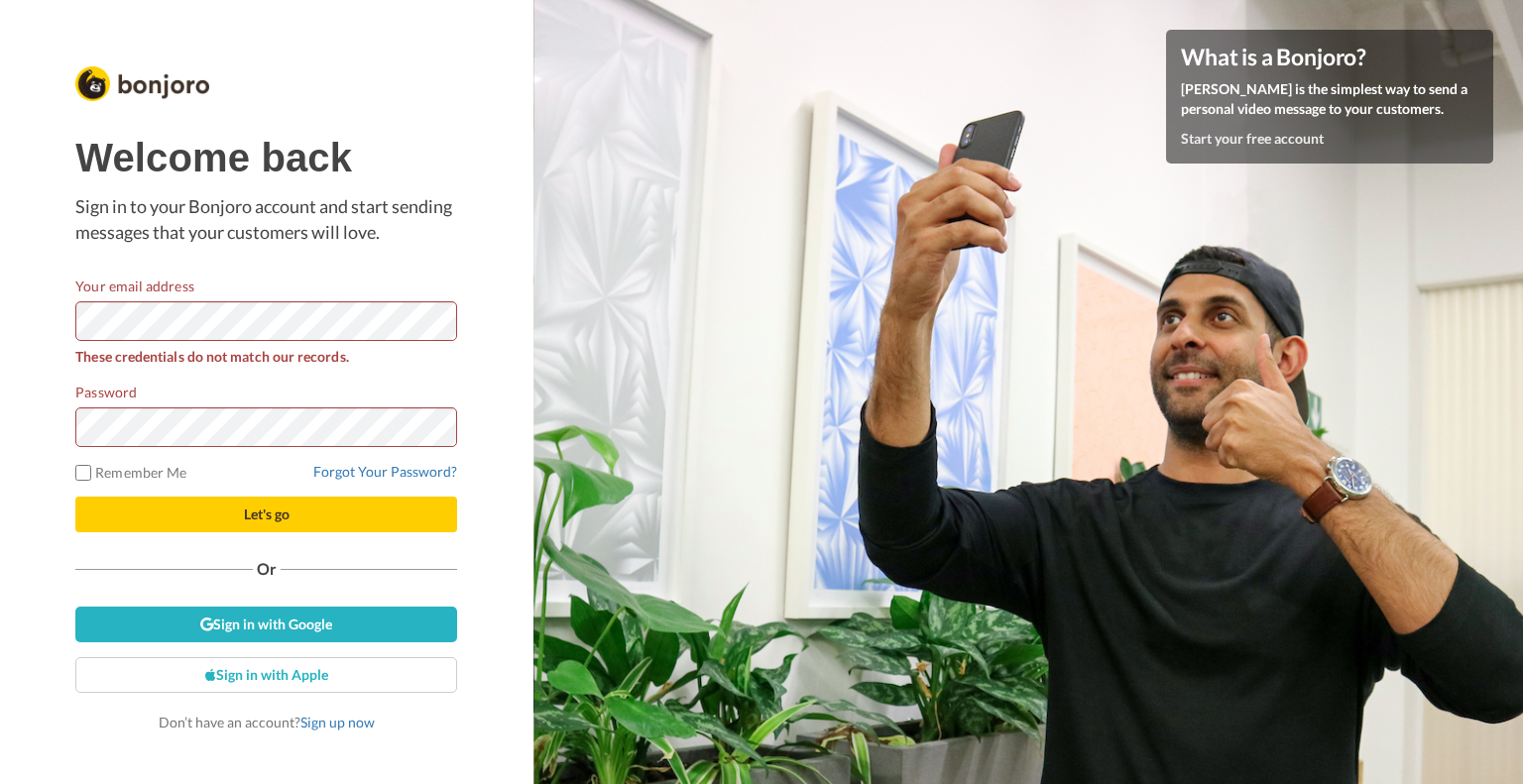 scroll, scrollTop: 0, scrollLeft: 0, axis: both 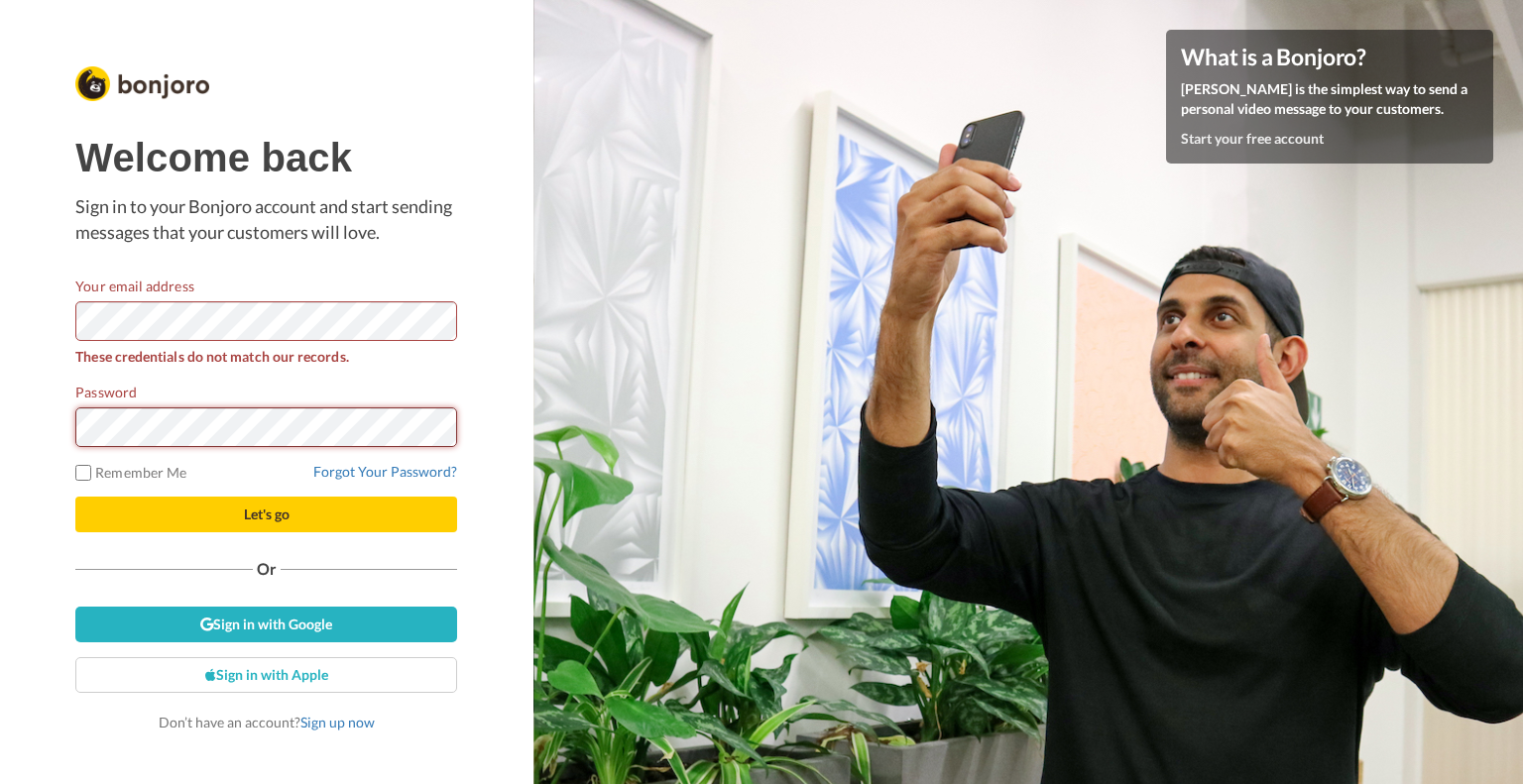 click on "Let's go" at bounding box center (266, 514) 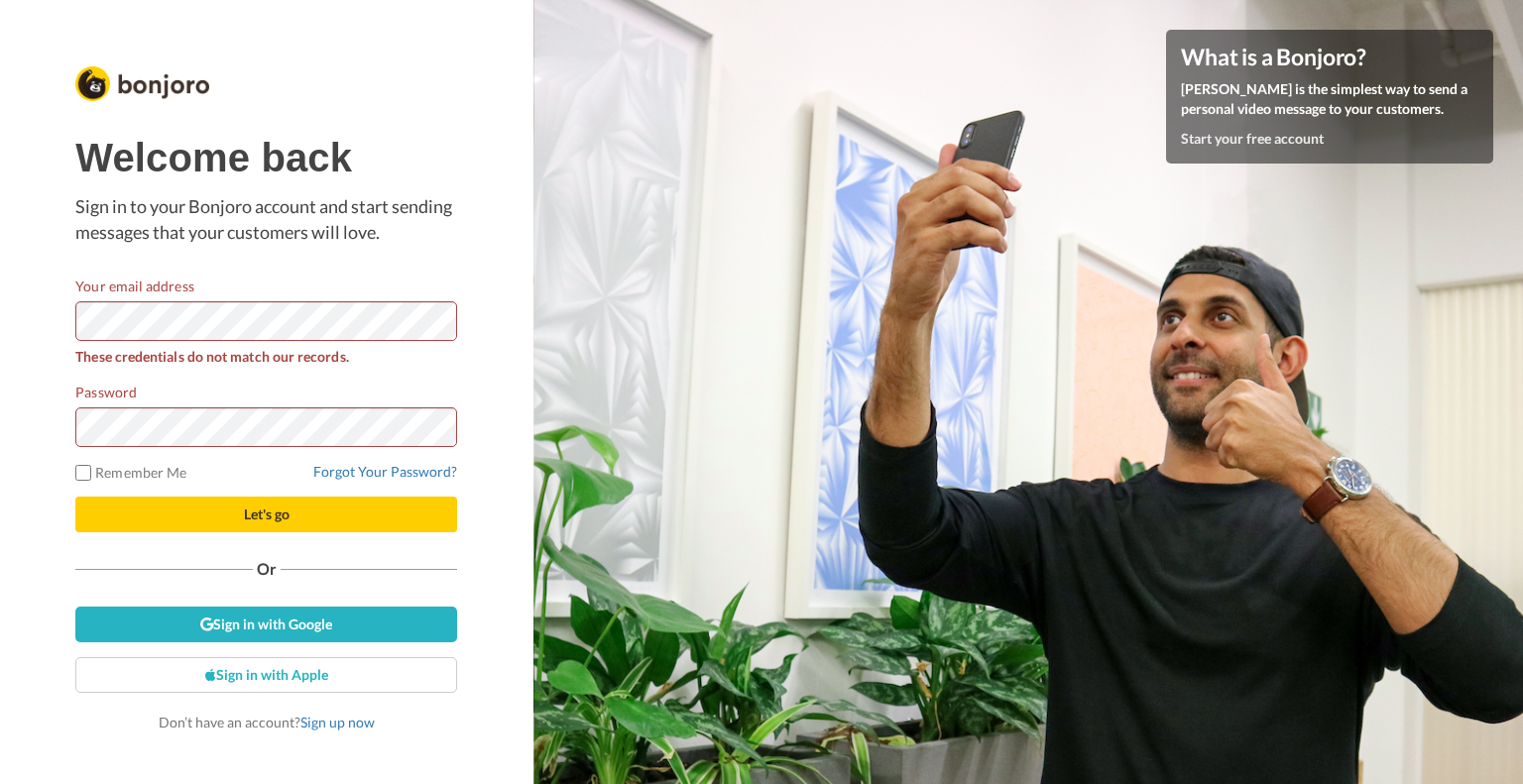 scroll, scrollTop: 0, scrollLeft: 0, axis: both 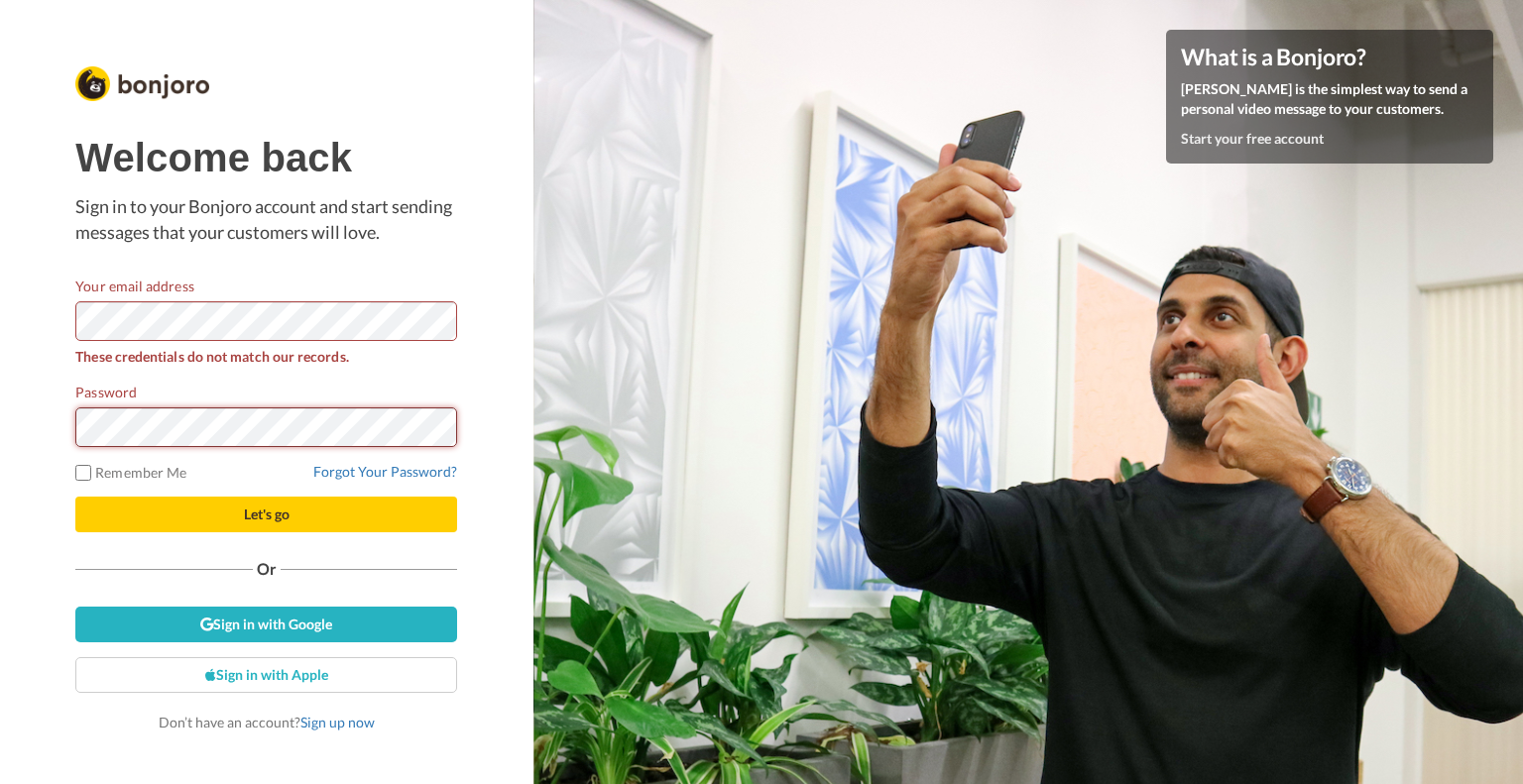 click on "Let's go" at bounding box center [266, 514] 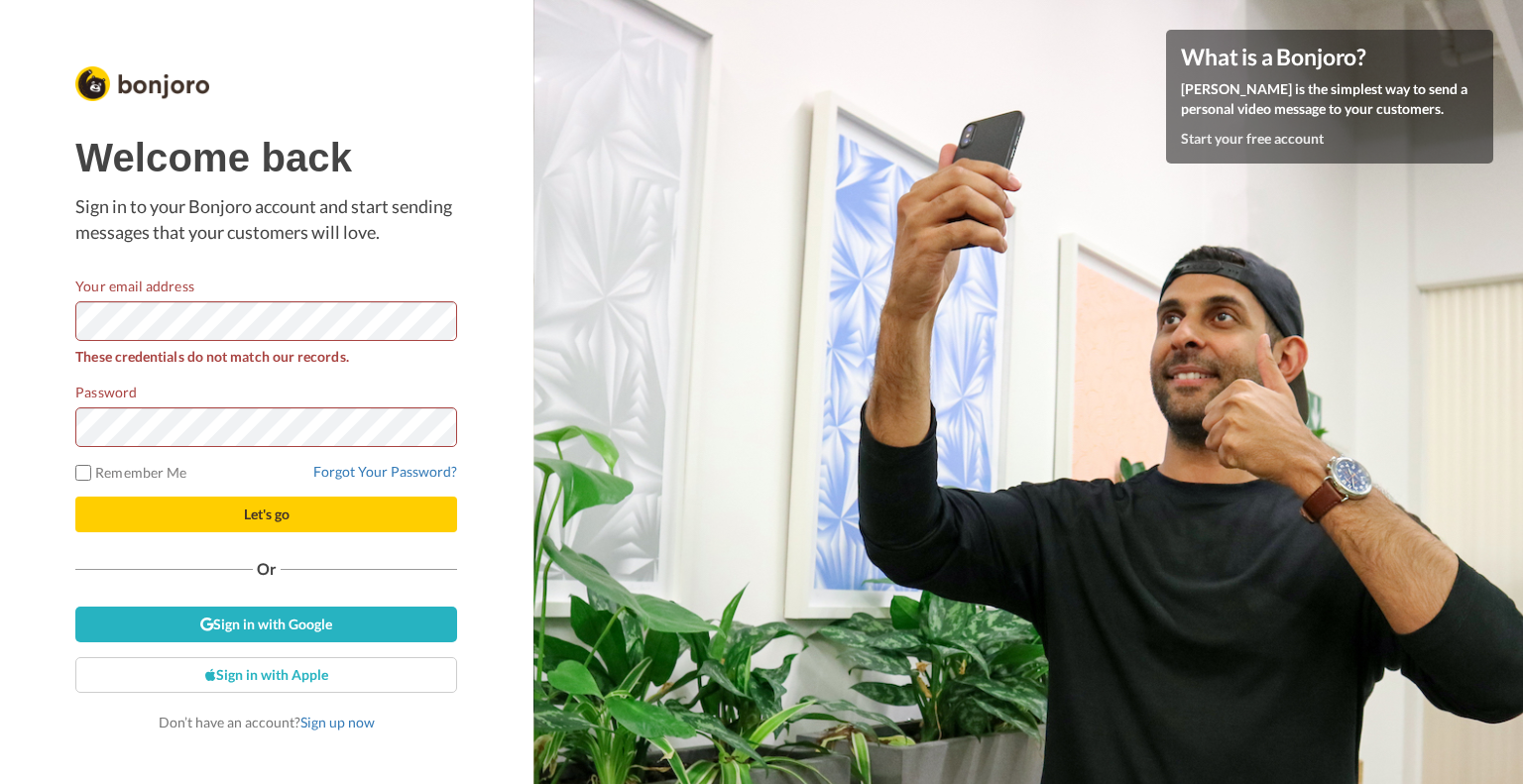 scroll, scrollTop: 0, scrollLeft: 0, axis: both 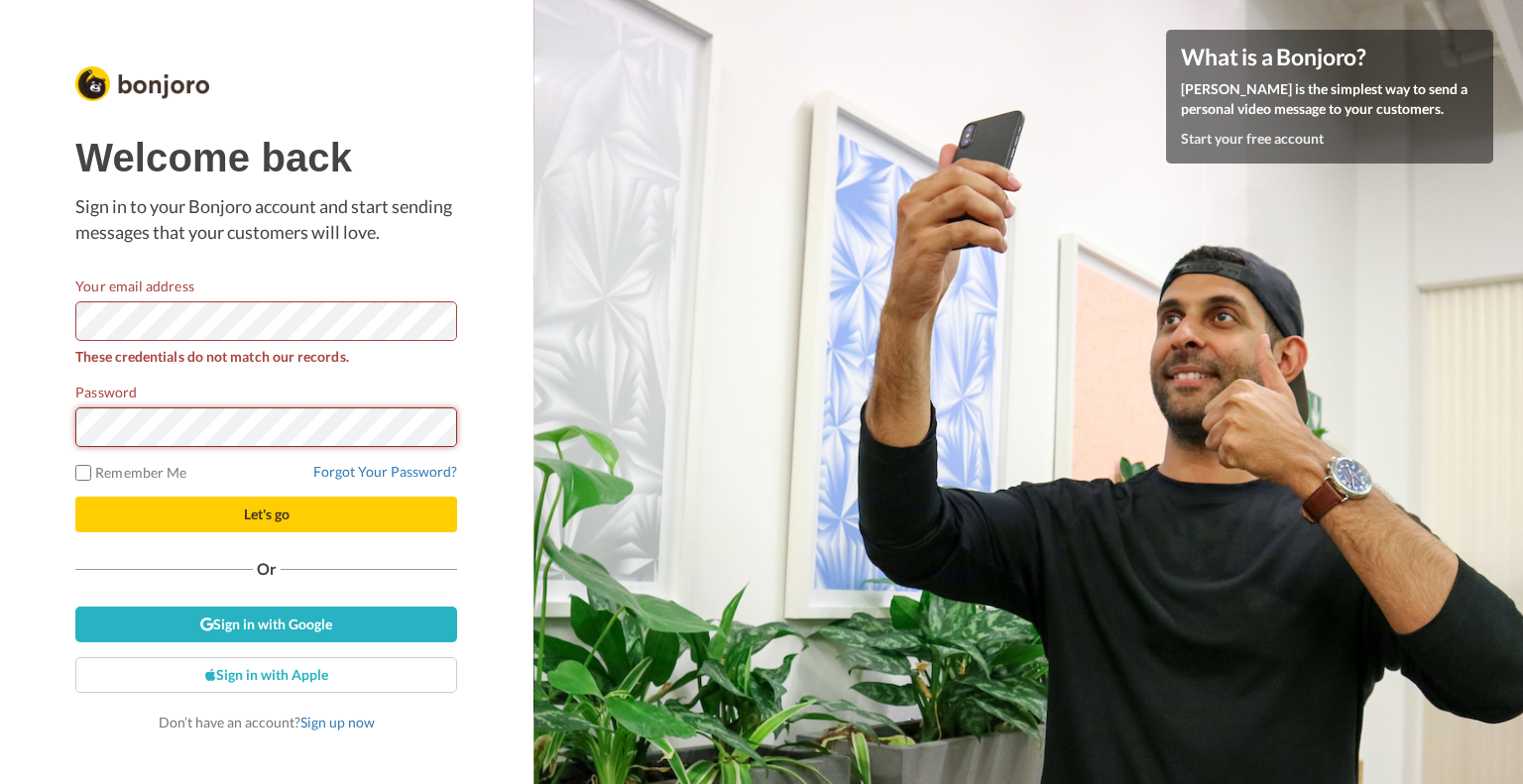 click on "Let's go" at bounding box center [266, 514] 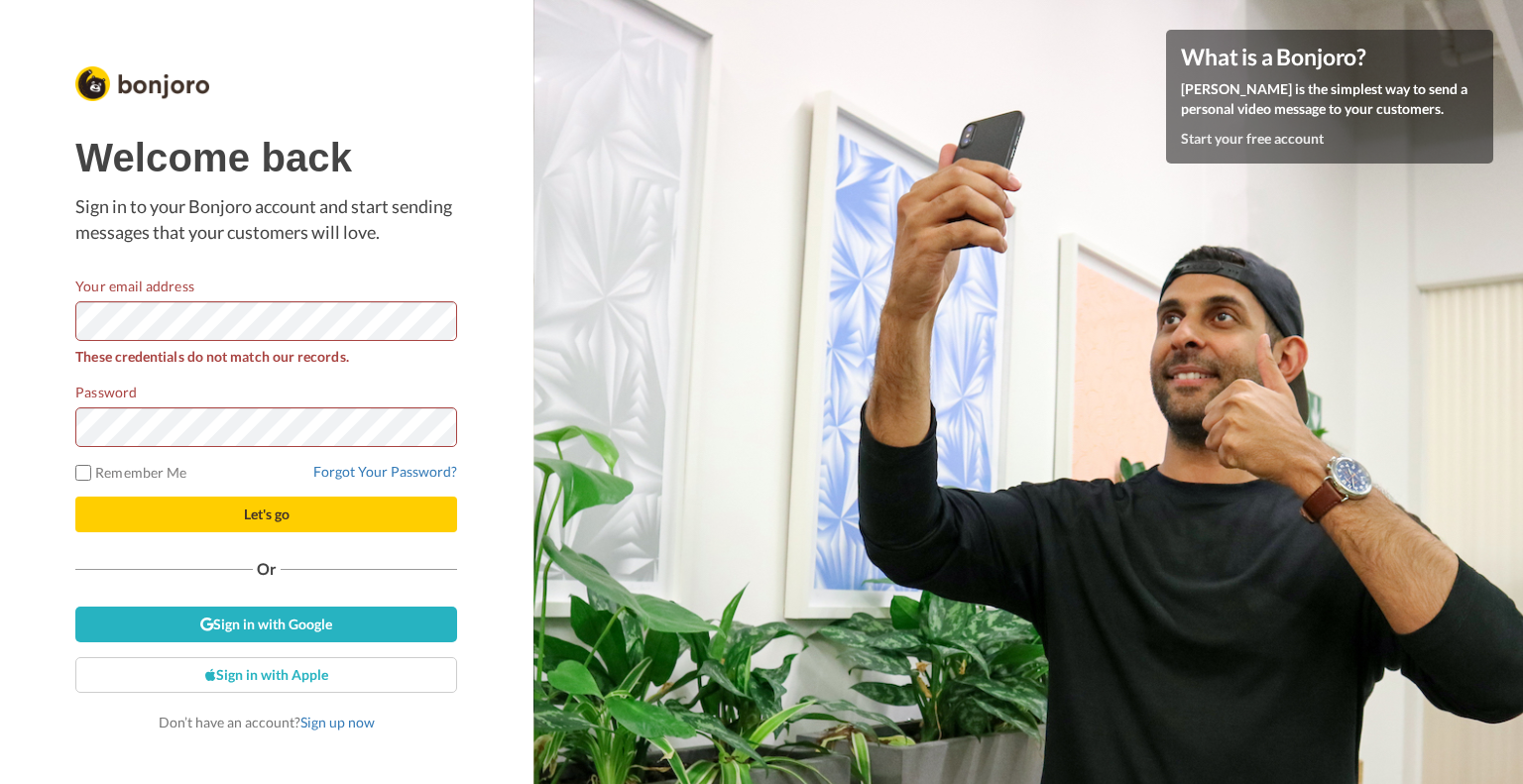 scroll, scrollTop: 0, scrollLeft: 0, axis: both 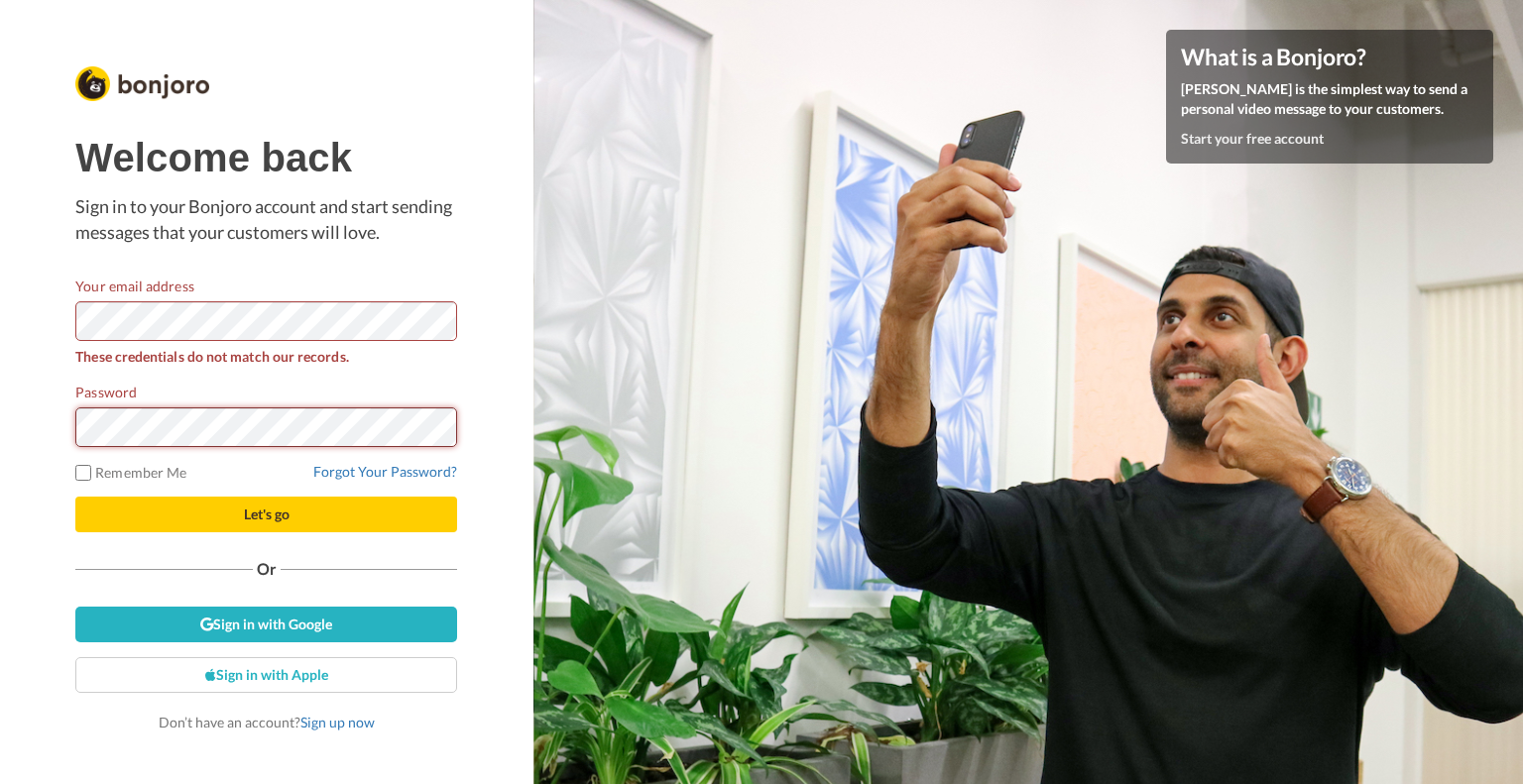 click on "Let's go" at bounding box center (266, 514) 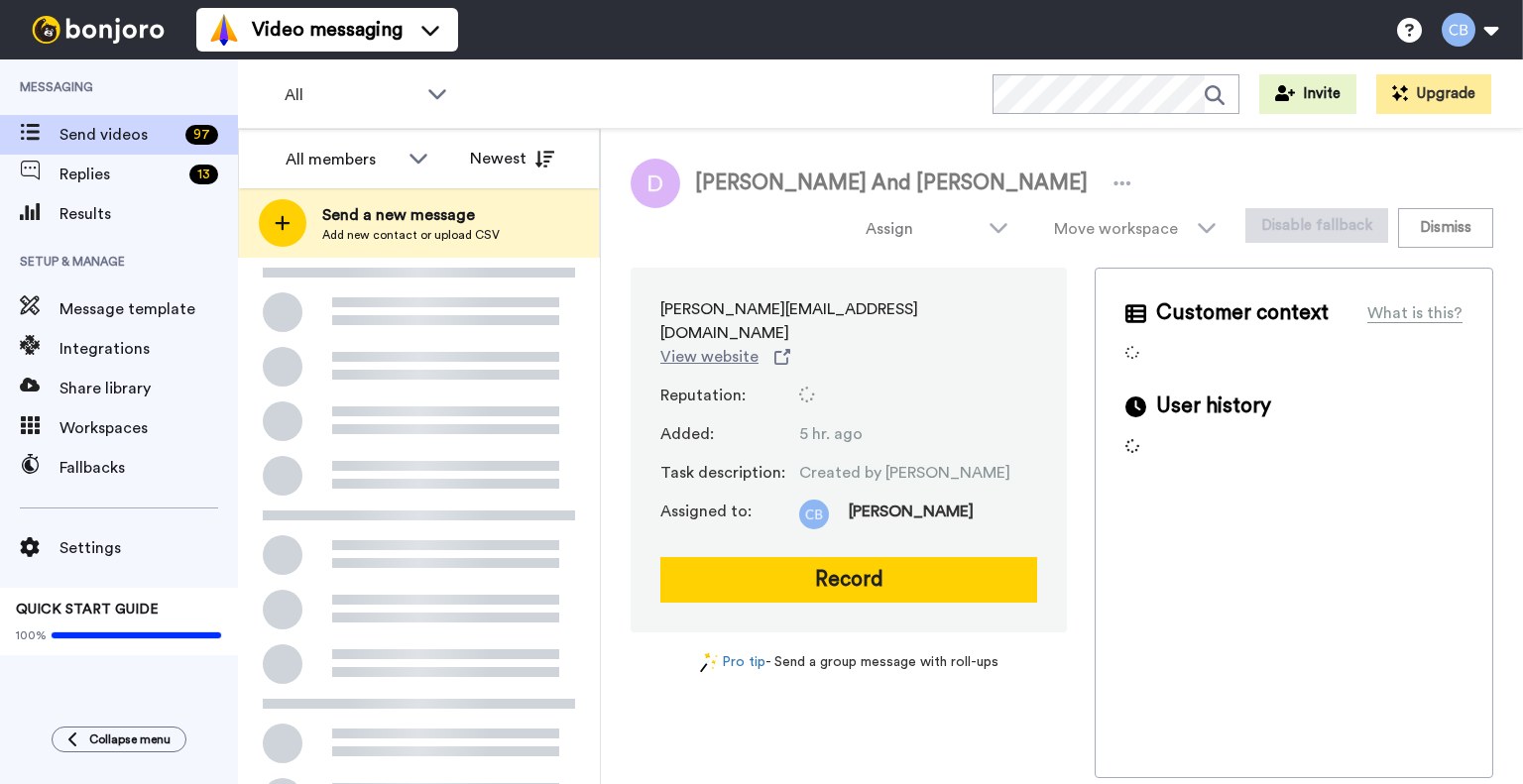 scroll, scrollTop: 0, scrollLeft: 0, axis: both 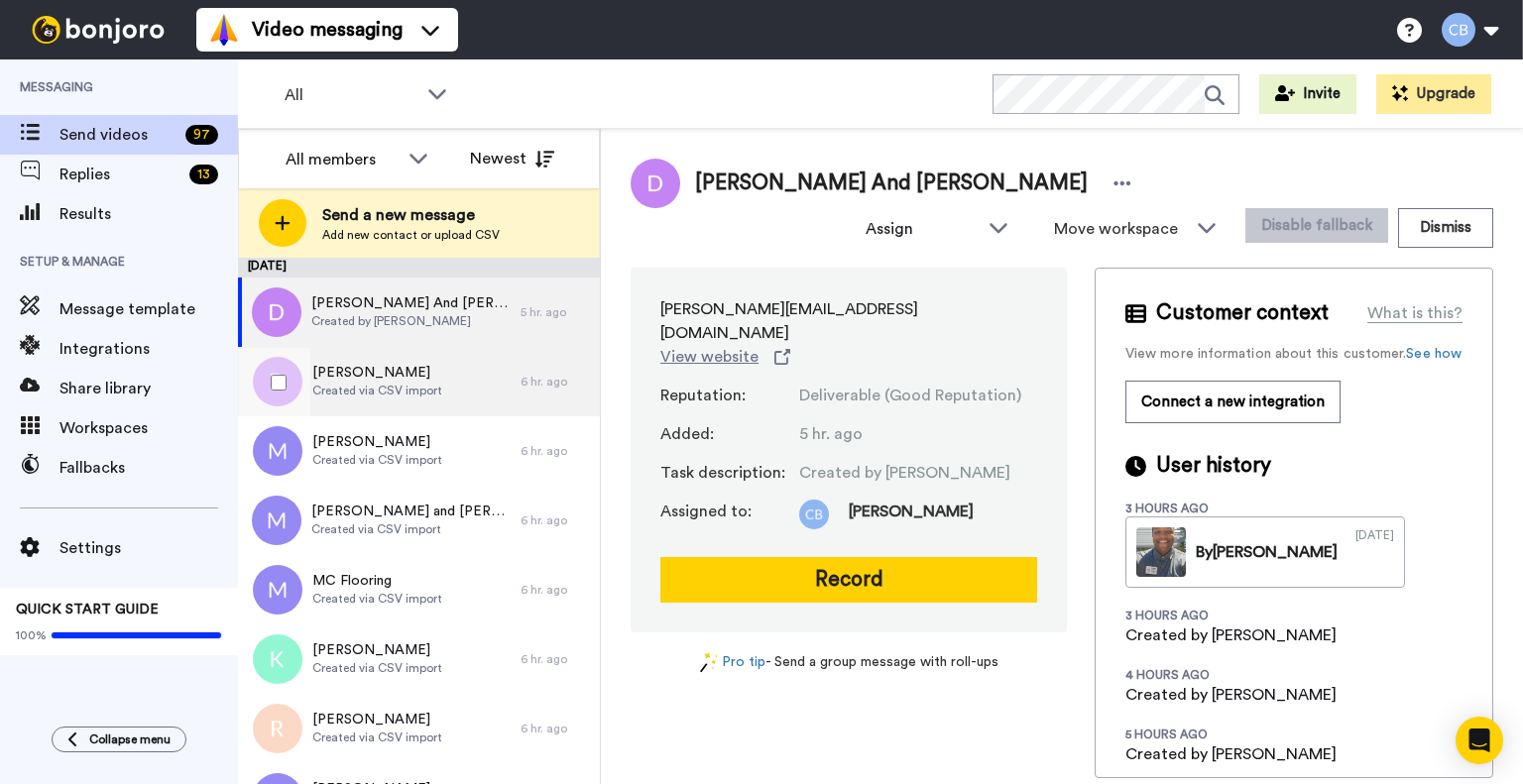 click on "[PERSON_NAME]" at bounding box center [377, 373] 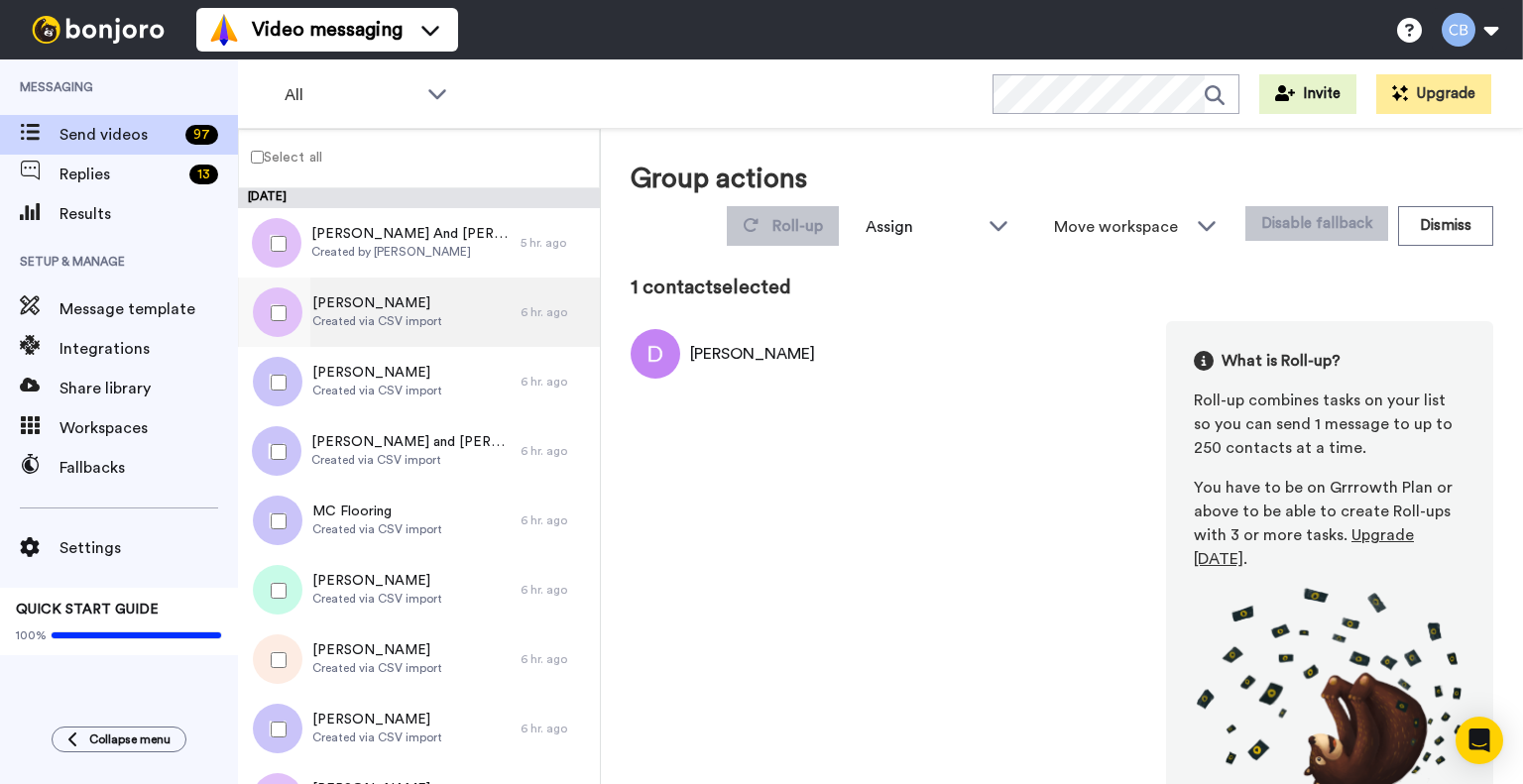 click on "Created via CSV import" at bounding box center [377, 321] 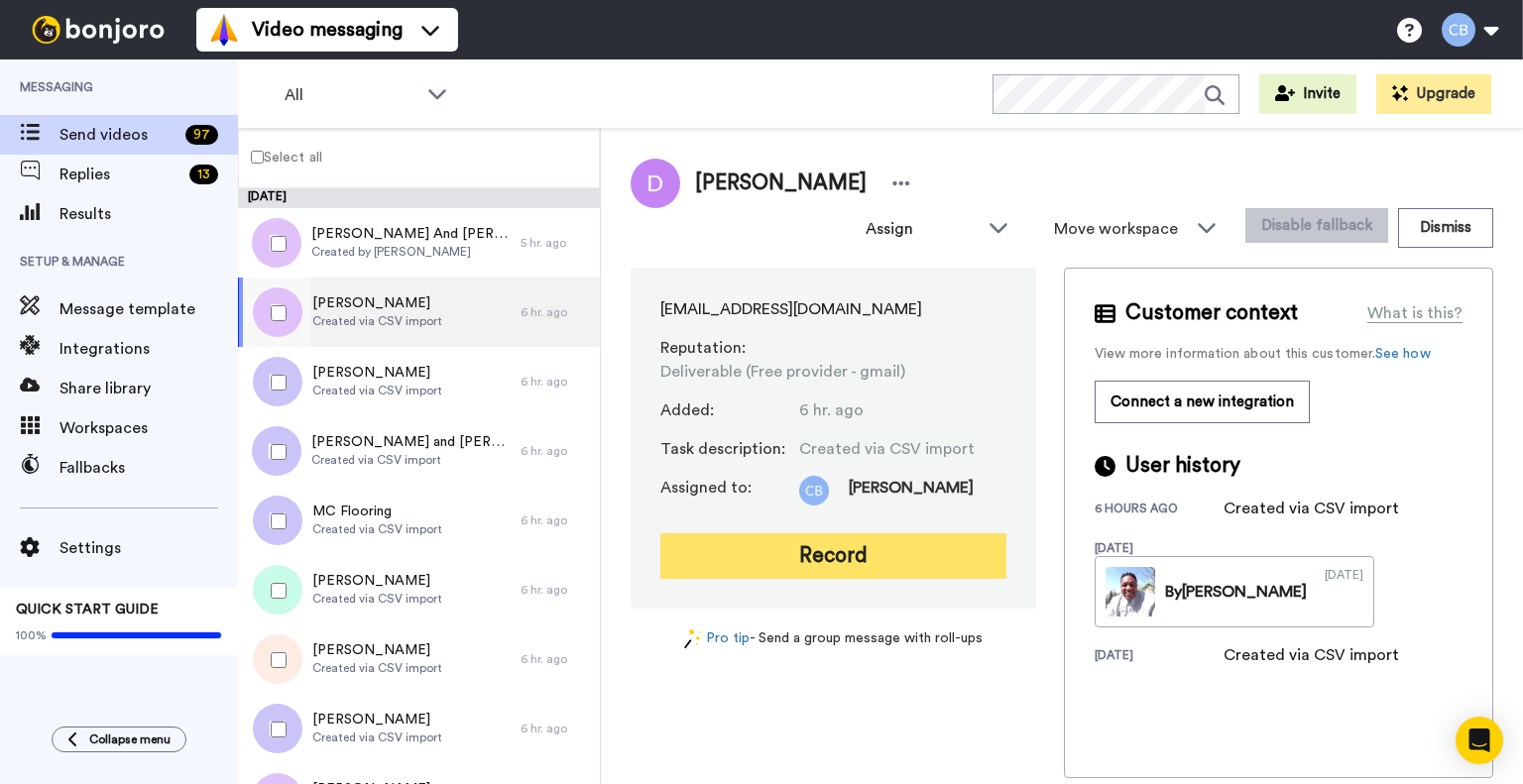 click on "Record" at bounding box center (833, 556) 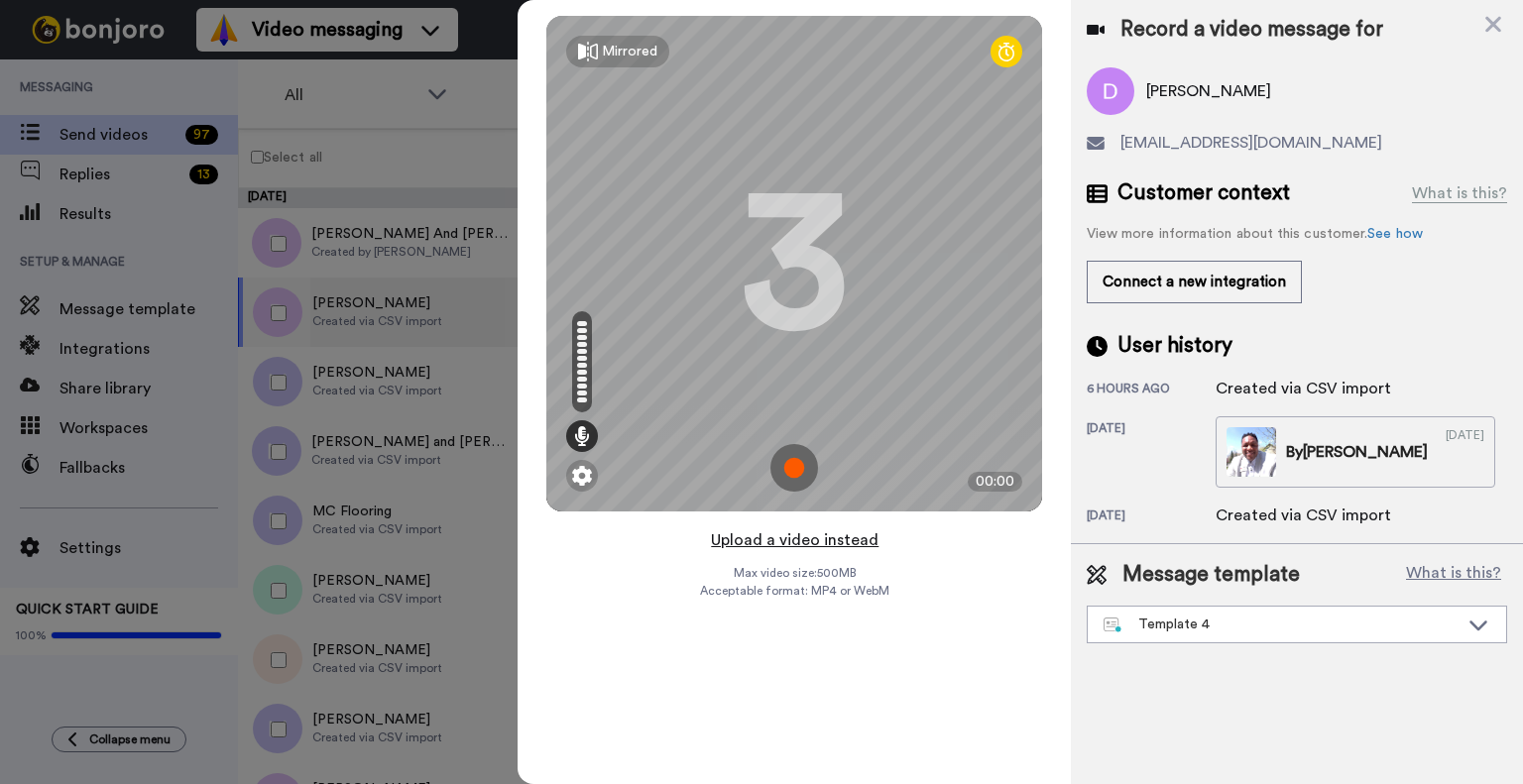 click on "Upload a video instead" at bounding box center (794, 540) 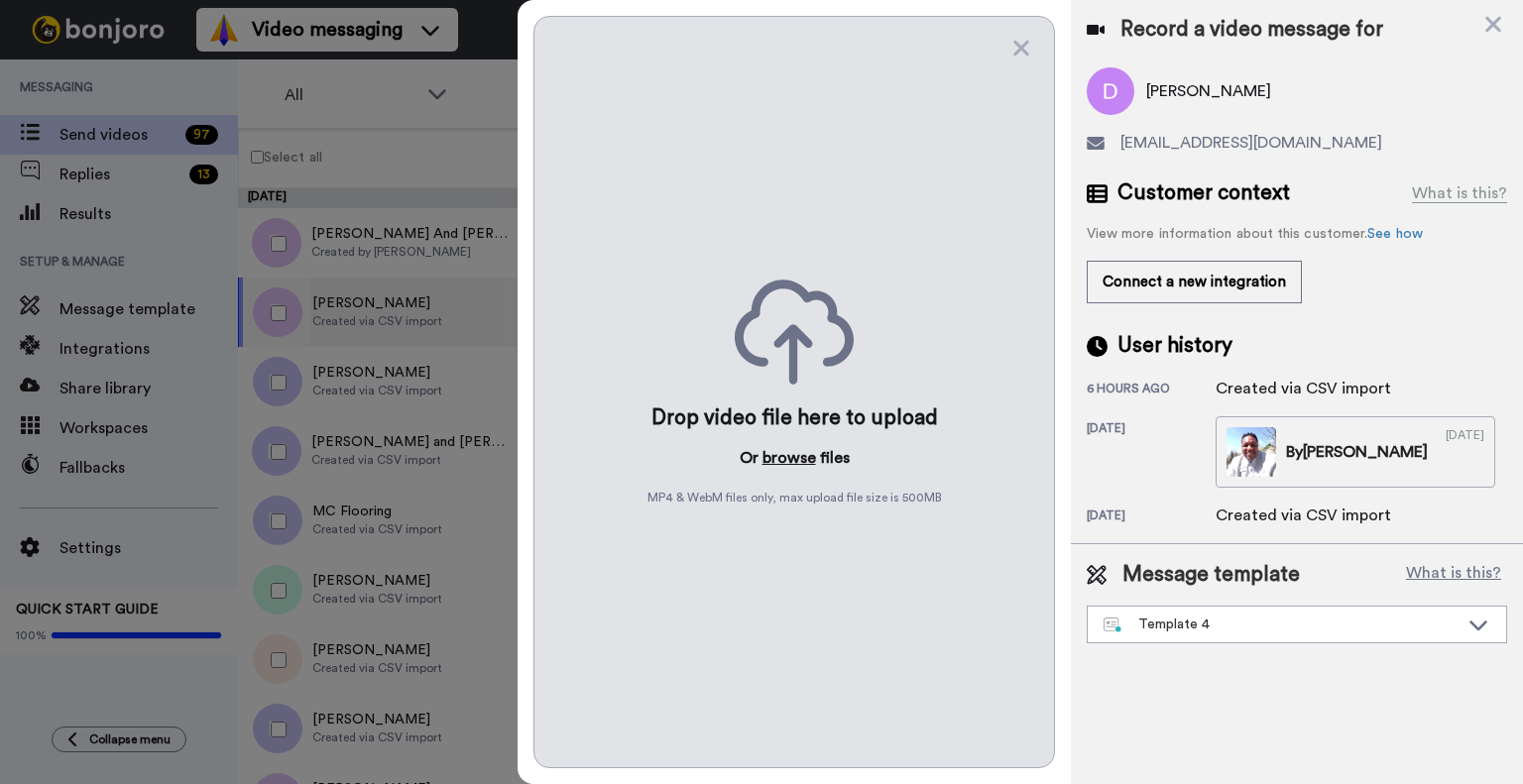 click on "browse" at bounding box center (789, 458) 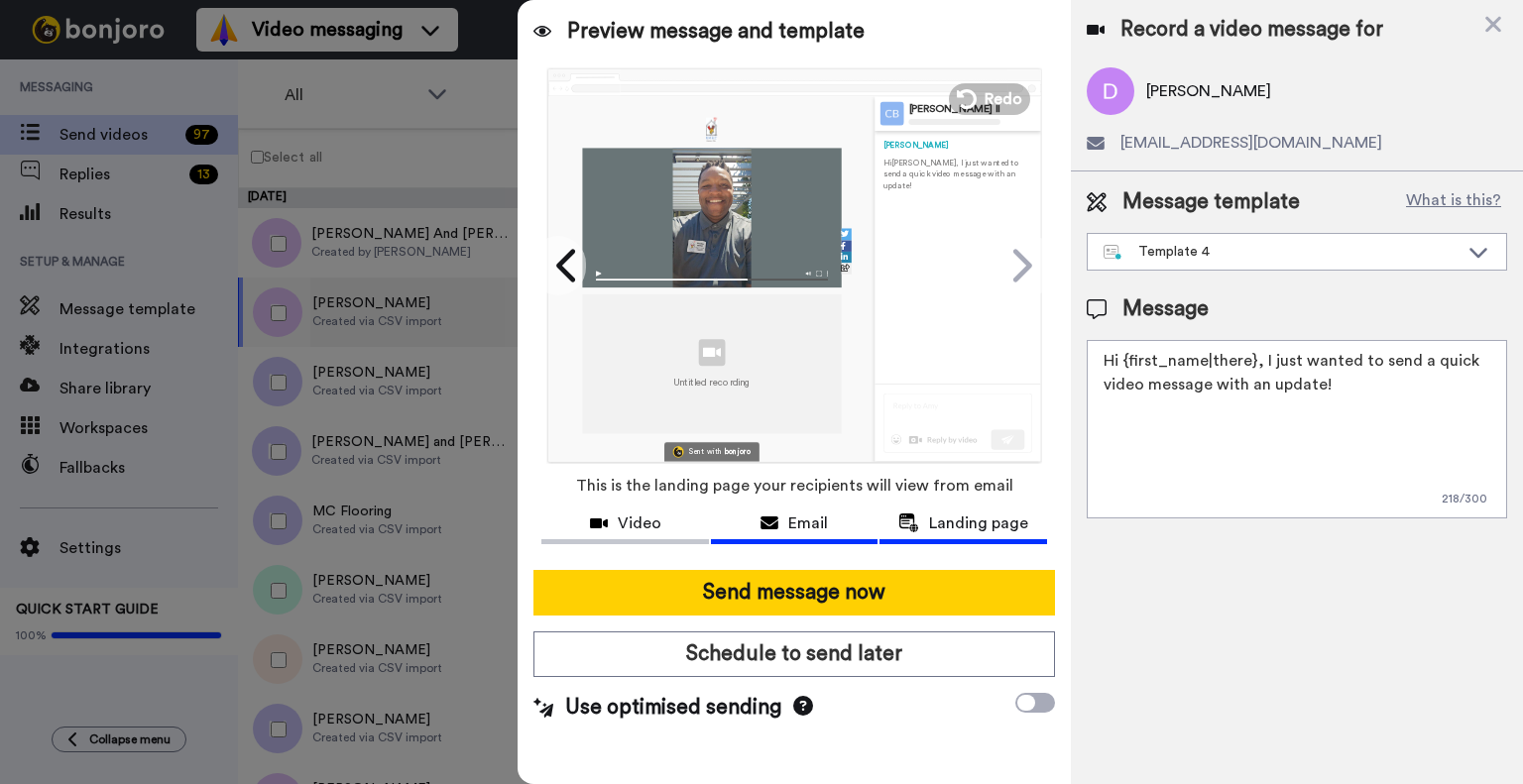 click on "Email" at bounding box center (808, 523) 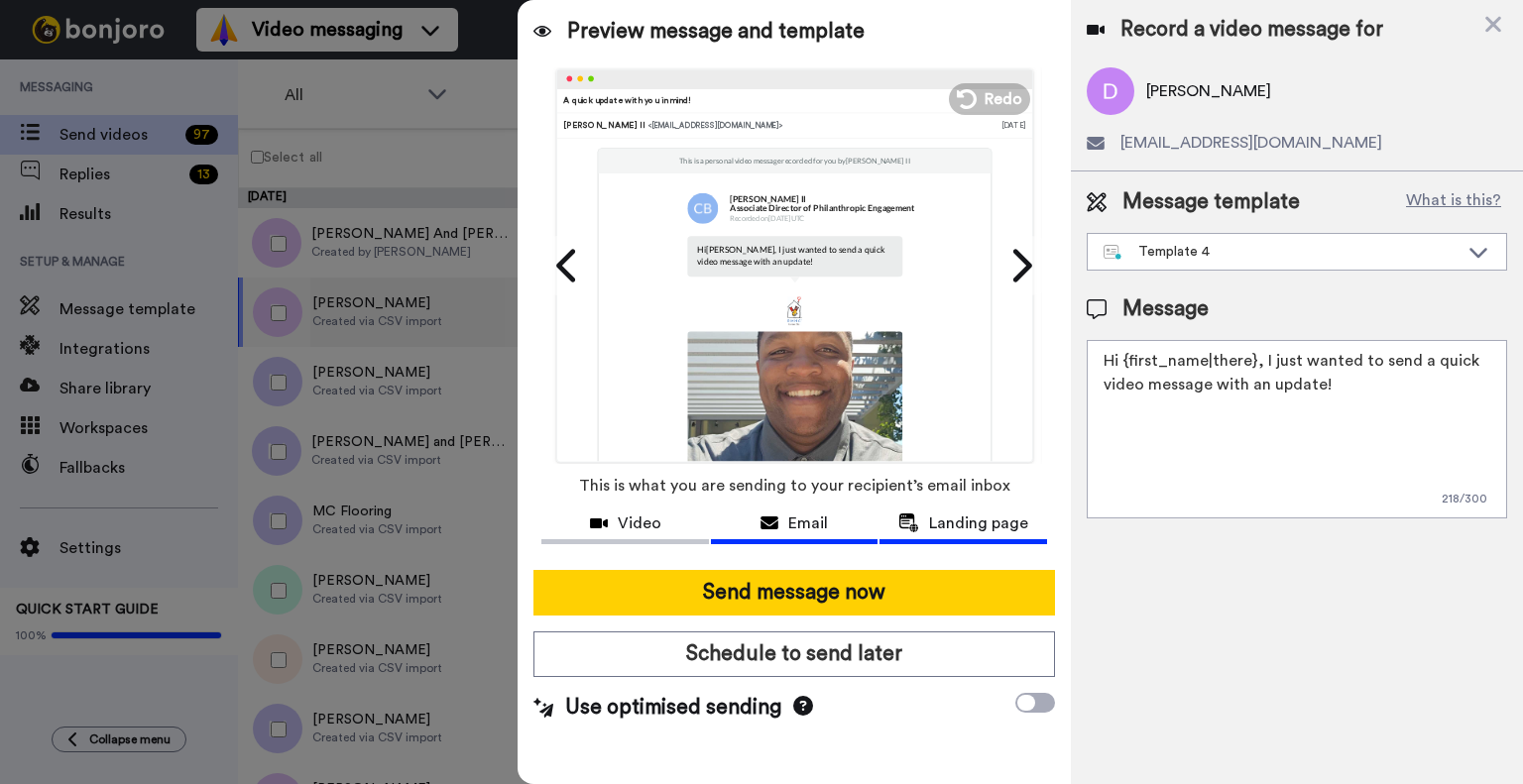 click on "Landing page" at bounding box center [979, 523] 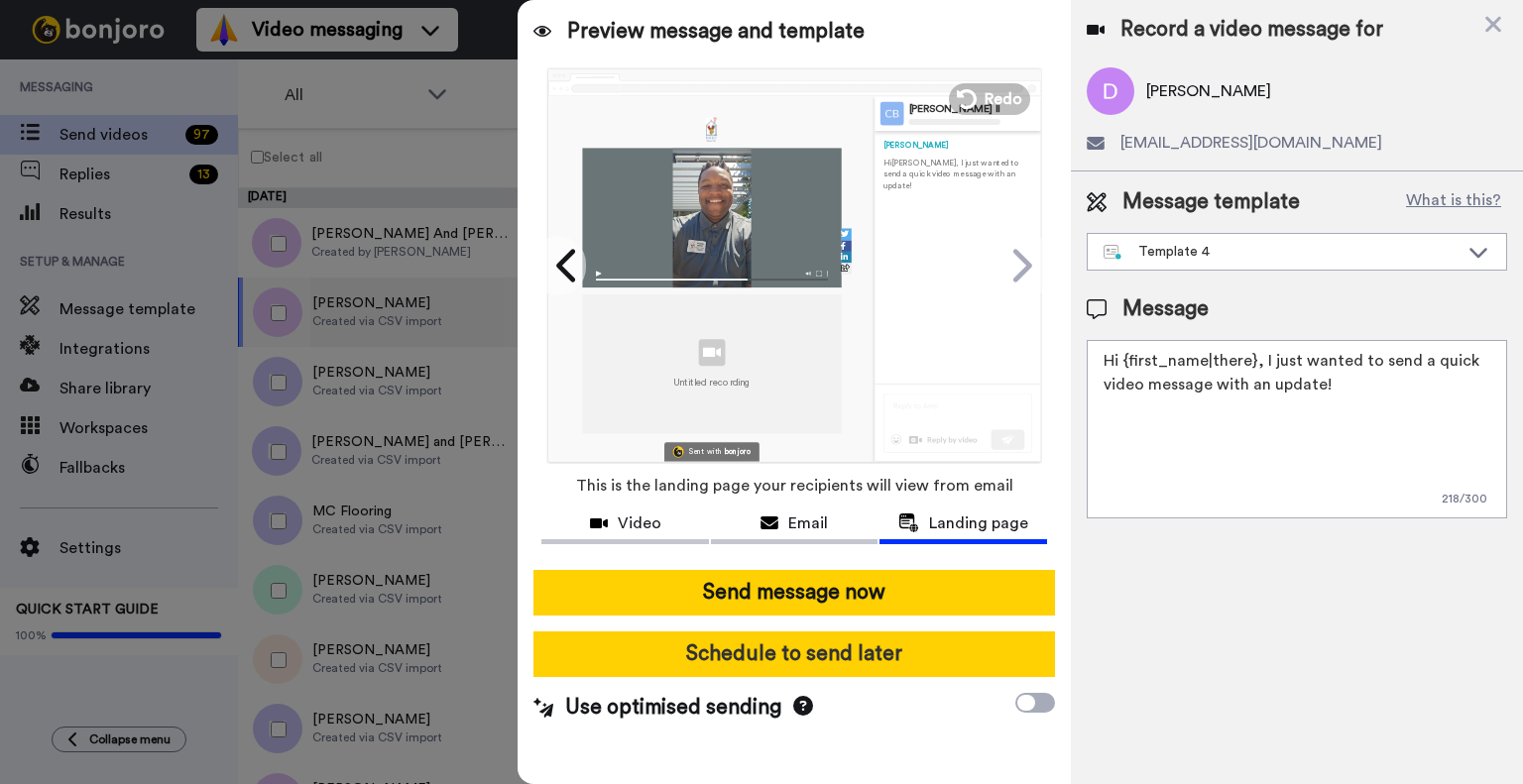 click on "Schedule to send later" at bounding box center (794, 654) 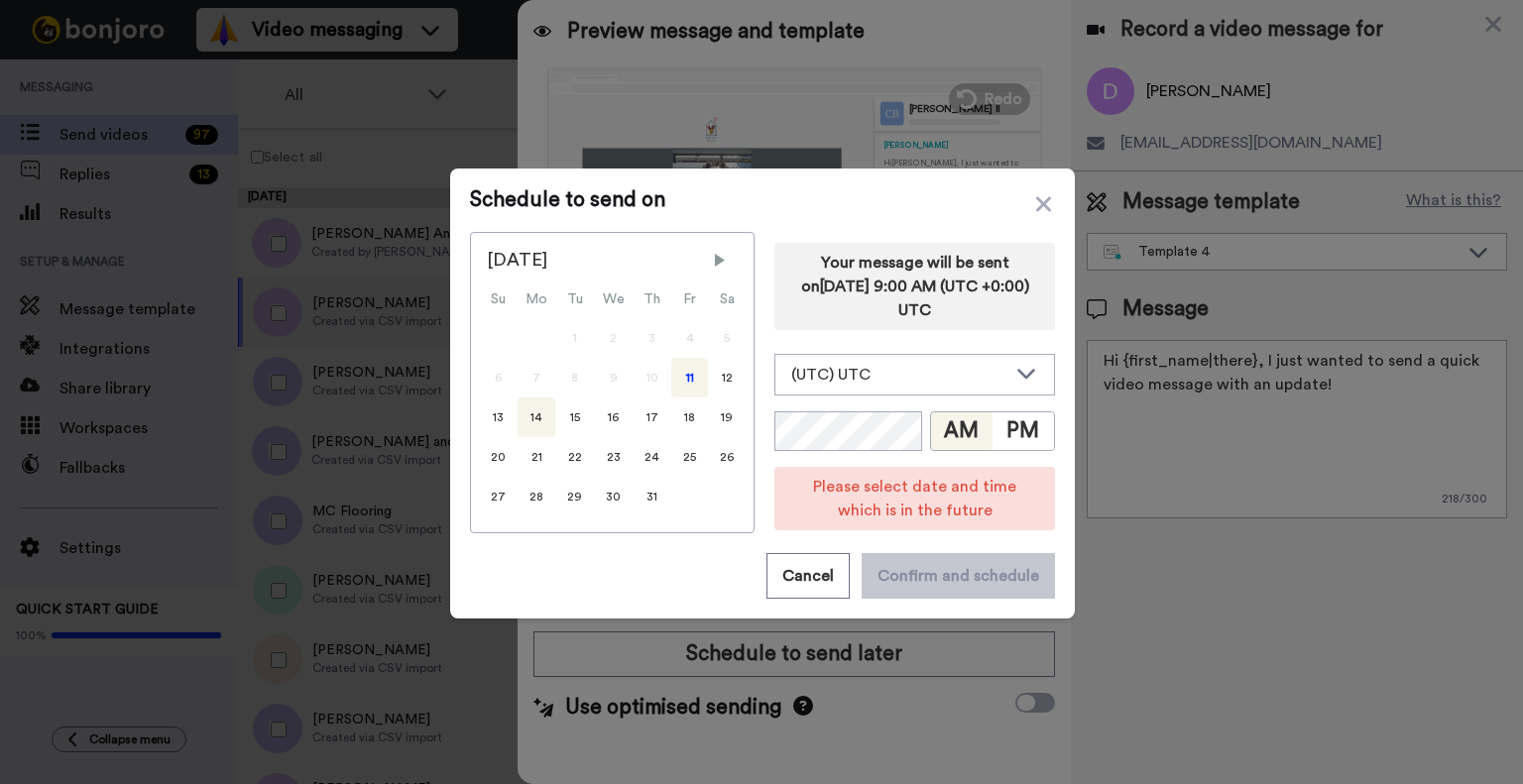 click on "14" at bounding box center (536, 417) 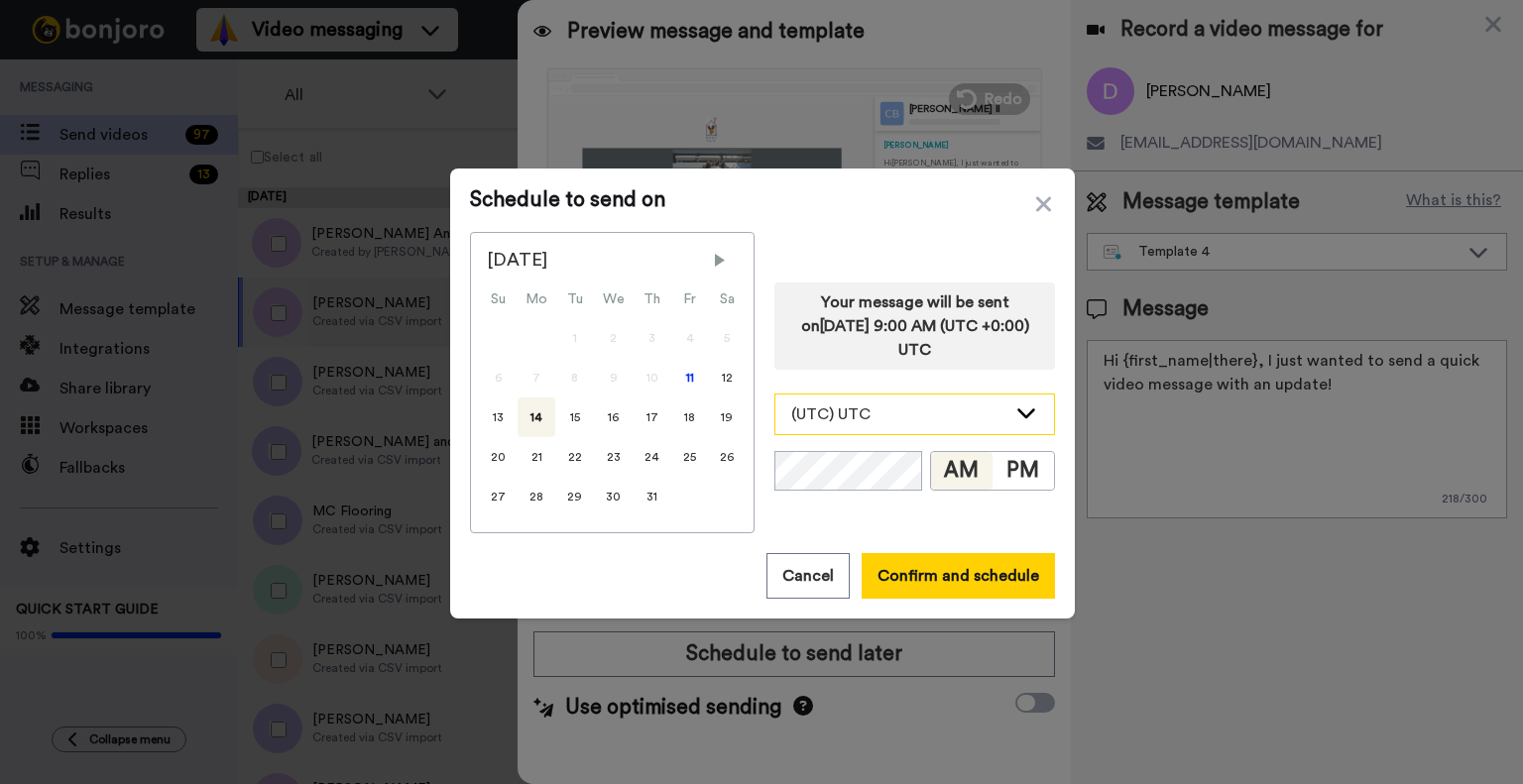 click on "(UTC) UTC" at bounding box center (914, 414) 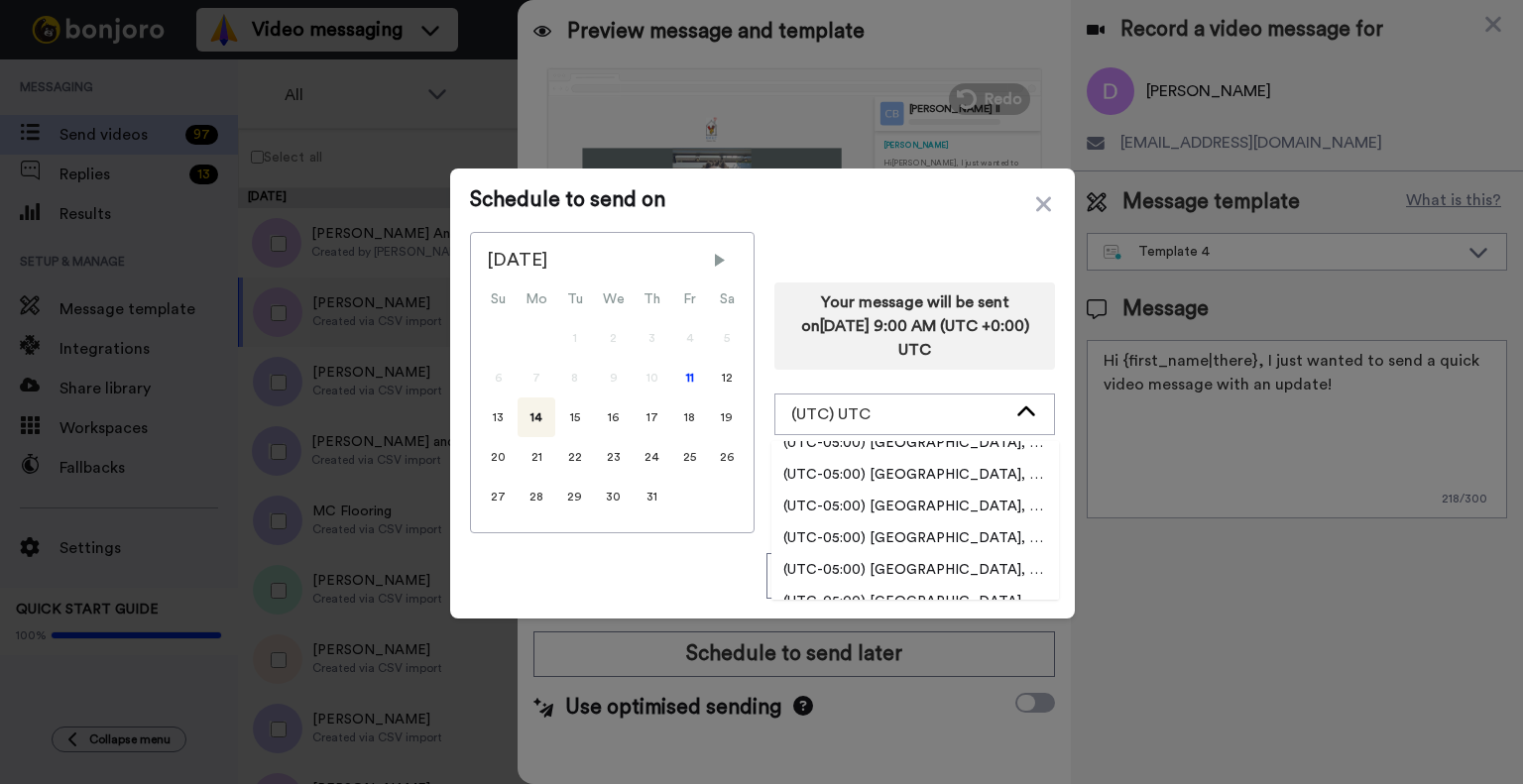 scroll, scrollTop: 1558, scrollLeft: 0, axis: vertical 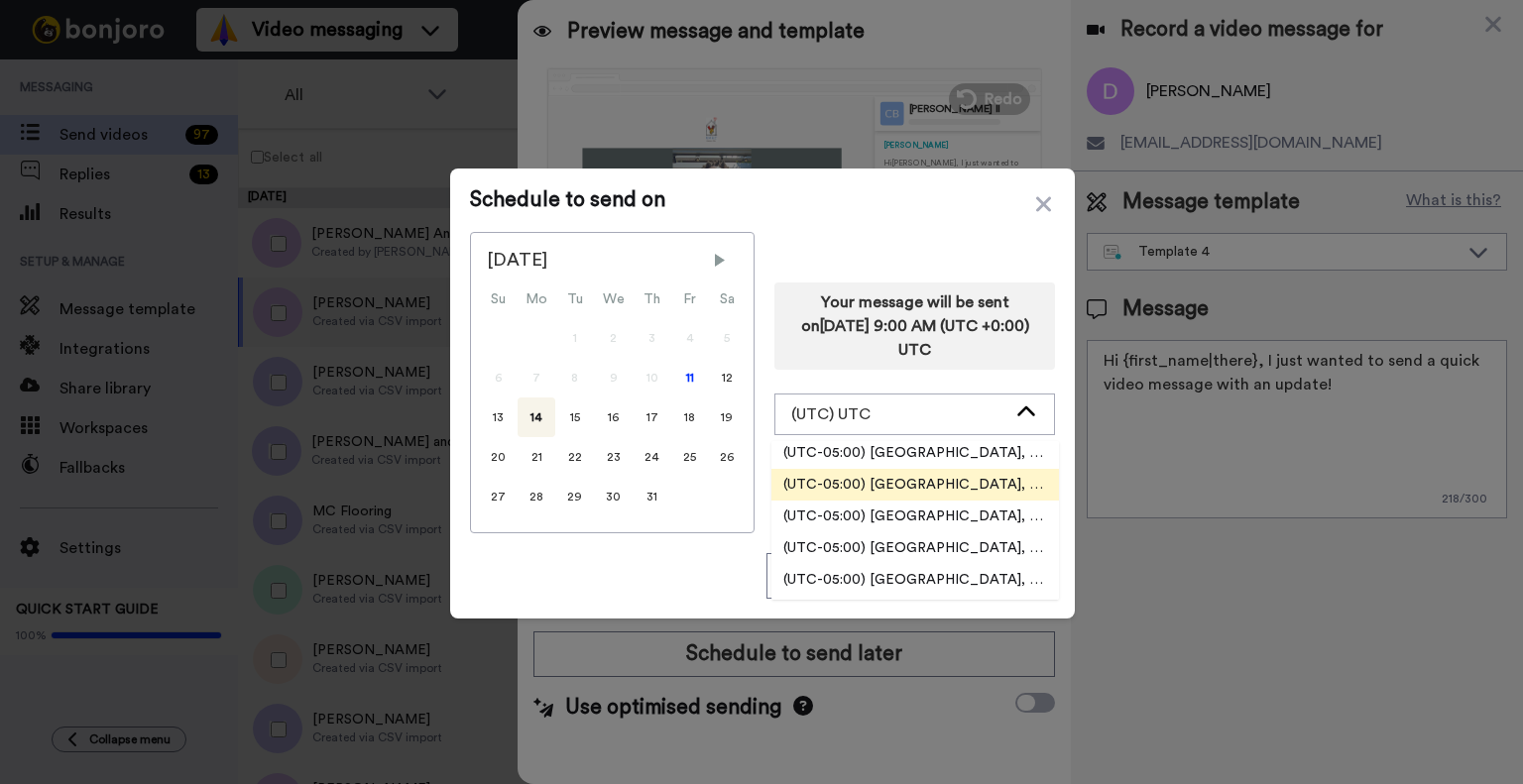 click on "(UTC-05:00) America, Chicago" at bounding box center [915, 485] 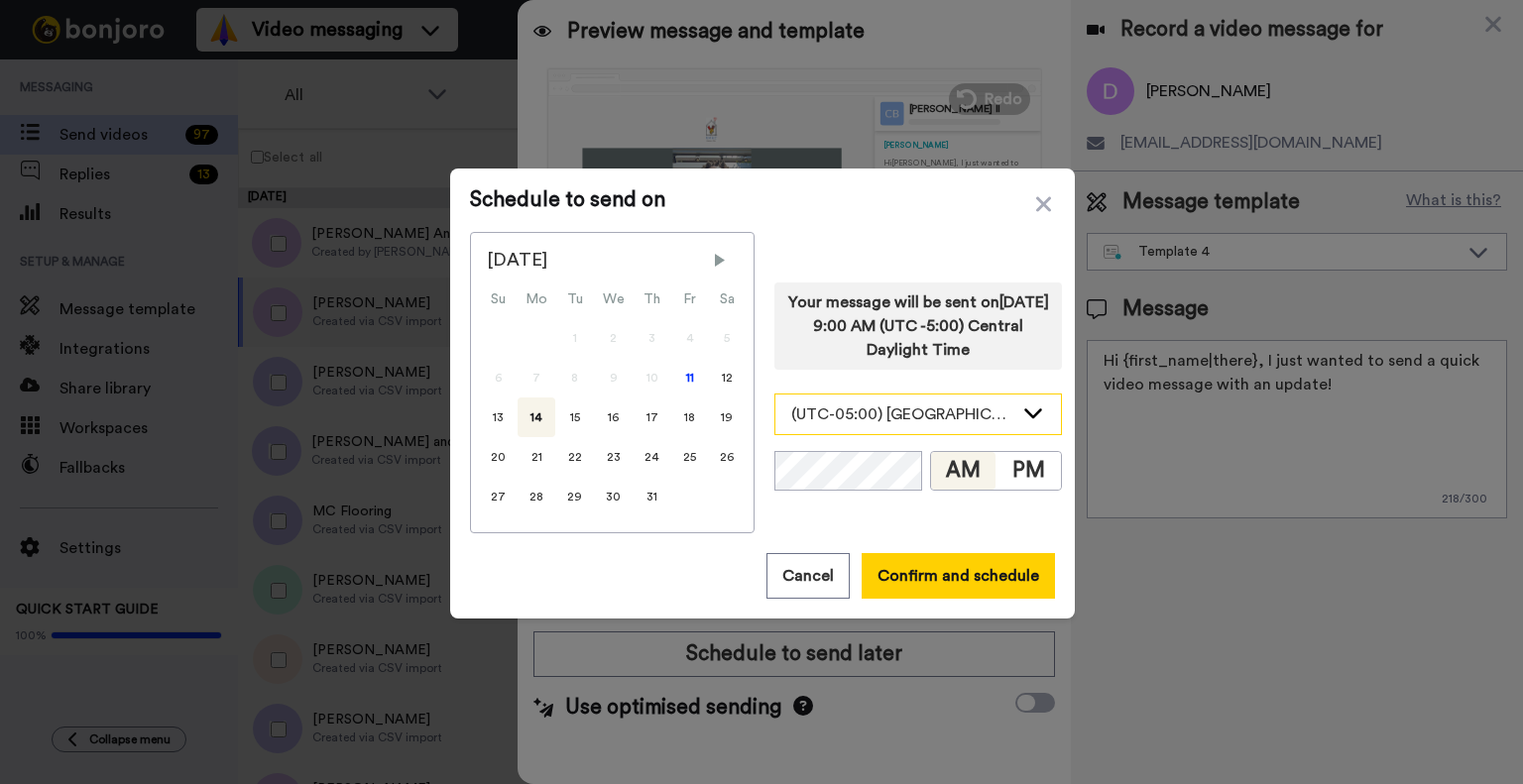 click on "(UTC-05:00) America, Chicago" at bounding box center (902, 414) 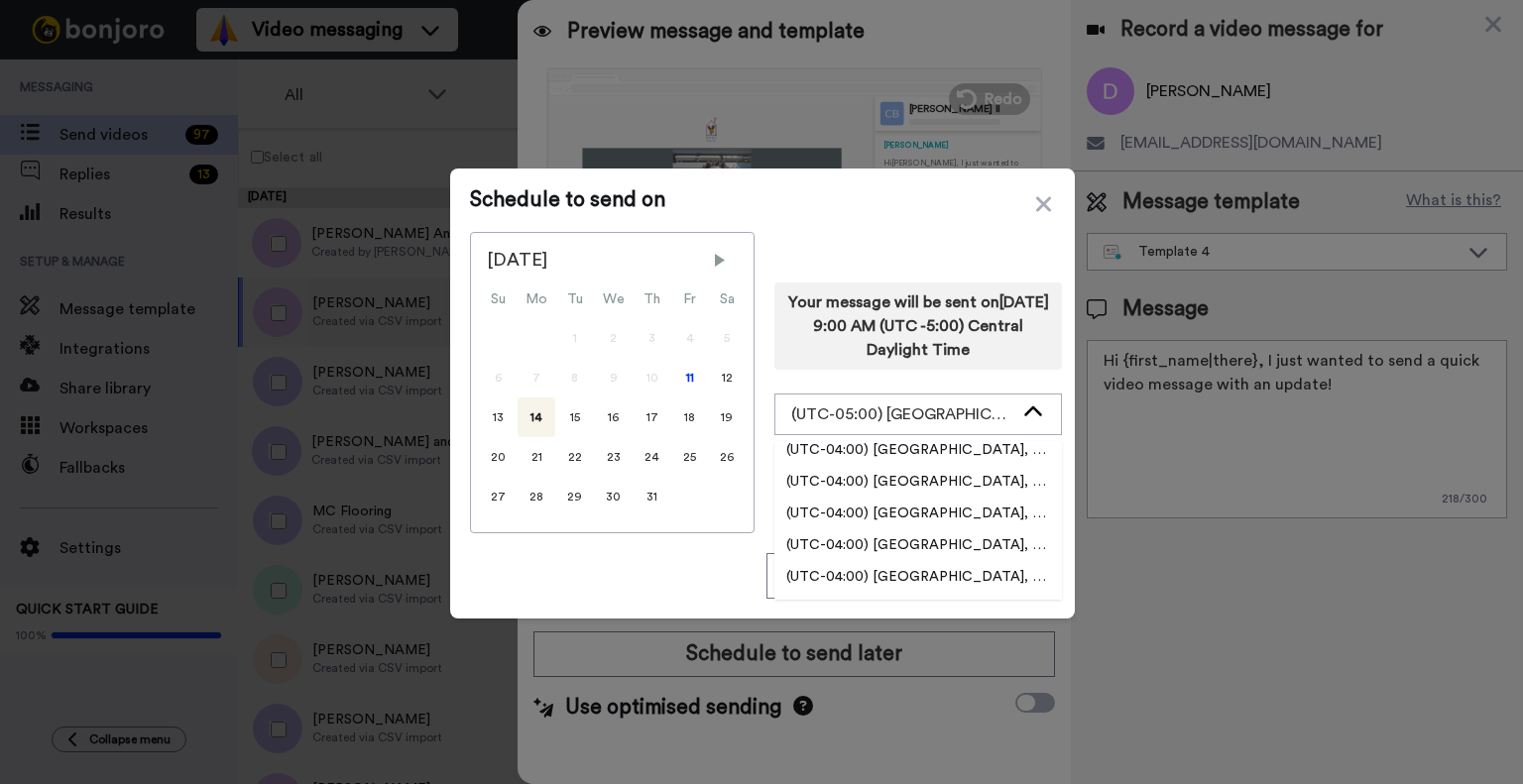scroll, scrollTop: 2510, scrollLeft: 0, axis: vertical 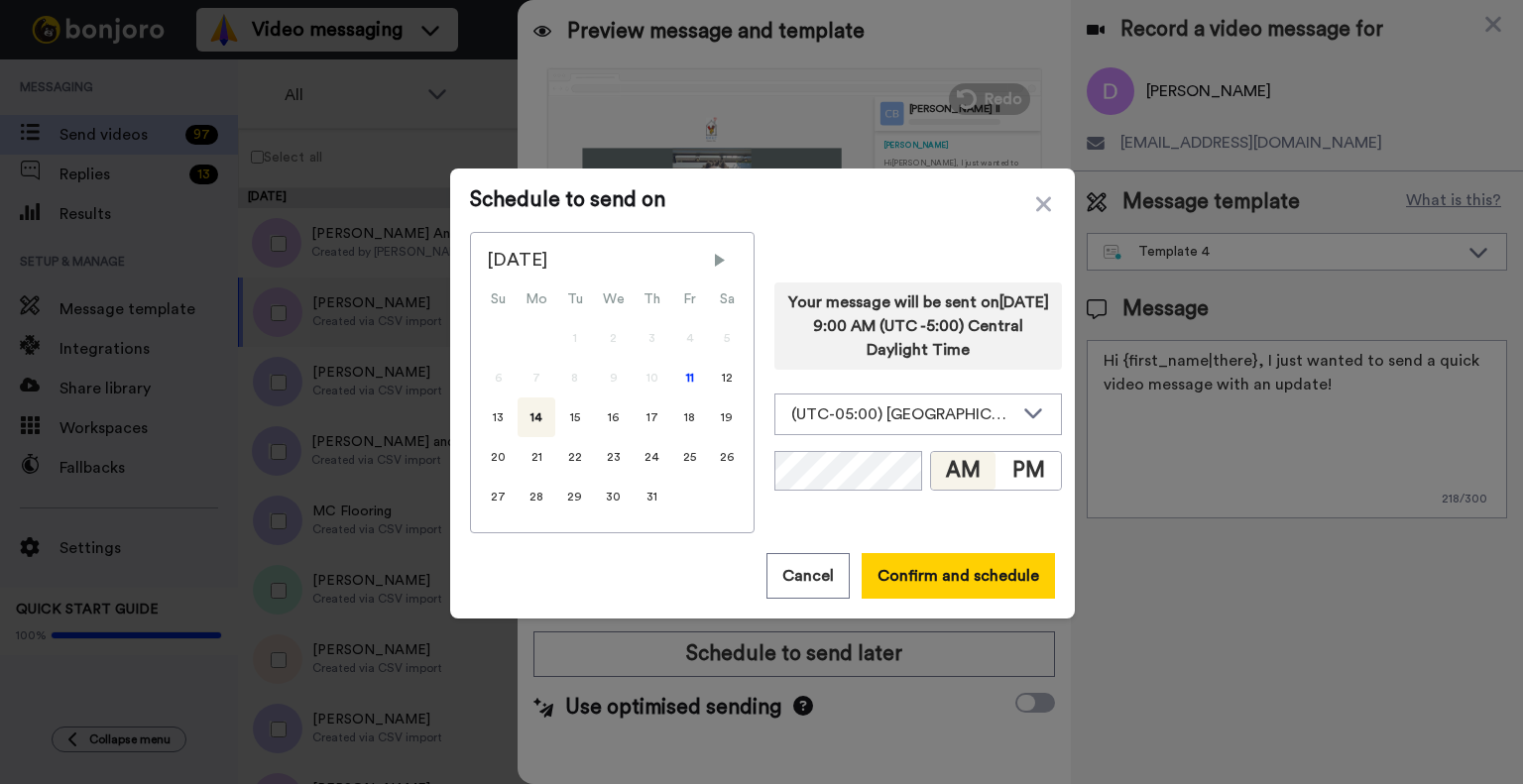 click on "Your message will be sent on  14th July 2025, 9:00 AM (UTC -5:00) Central Daylight Time (UTC-05:00) America, Chicago (UTC-11:00) Pacific, Midway (UTC-11:00) Pacific, Niue (UTC-11:00) Pacific, Pago Pago (UTC-10:00) Pacific, Honolulu (UTC-10:00) Pacific, Rarotonga (UTC-10:00) Pacific, Tahiti (UTC-09:30) Pacific, Marquesas (UTC-09:00) America, Adak (UTC-09:00) Pacific, Gambier (UTC-08:00) America, Anchorage (UTC-08:00) America, Juneau (UTC-08:00) America, Metlakatla (UTC-08:00) America, Nome (UTC-08:00) America, Sitka (UTC-08:00) America, Yakutat (UTC-08:00) Pacific, Pitcairn (UTC-07:00) America, Creston (UTC-07:00) America, Dawson (UTC-07:00) America, Dawson Creek (UTC-07:00) America, Fort Nelson (UTC-07:00) America, Hermosillo (UTC-07:00) America, Los Angeles (UTC-07:00) America, Phoenix (UTC-07:00) America, Tijuana (UTC-07:00) America, Vancouver (UTC-07:00) America, Whitehorse (UTC-06:00) America, Belize (UTC-06:00) America, Boise (UTC-06:00) America, Cambridge Bay (UTC-06:00) America, Chihuahua (UTC) UTC AM" at bounding box center [918, 383] 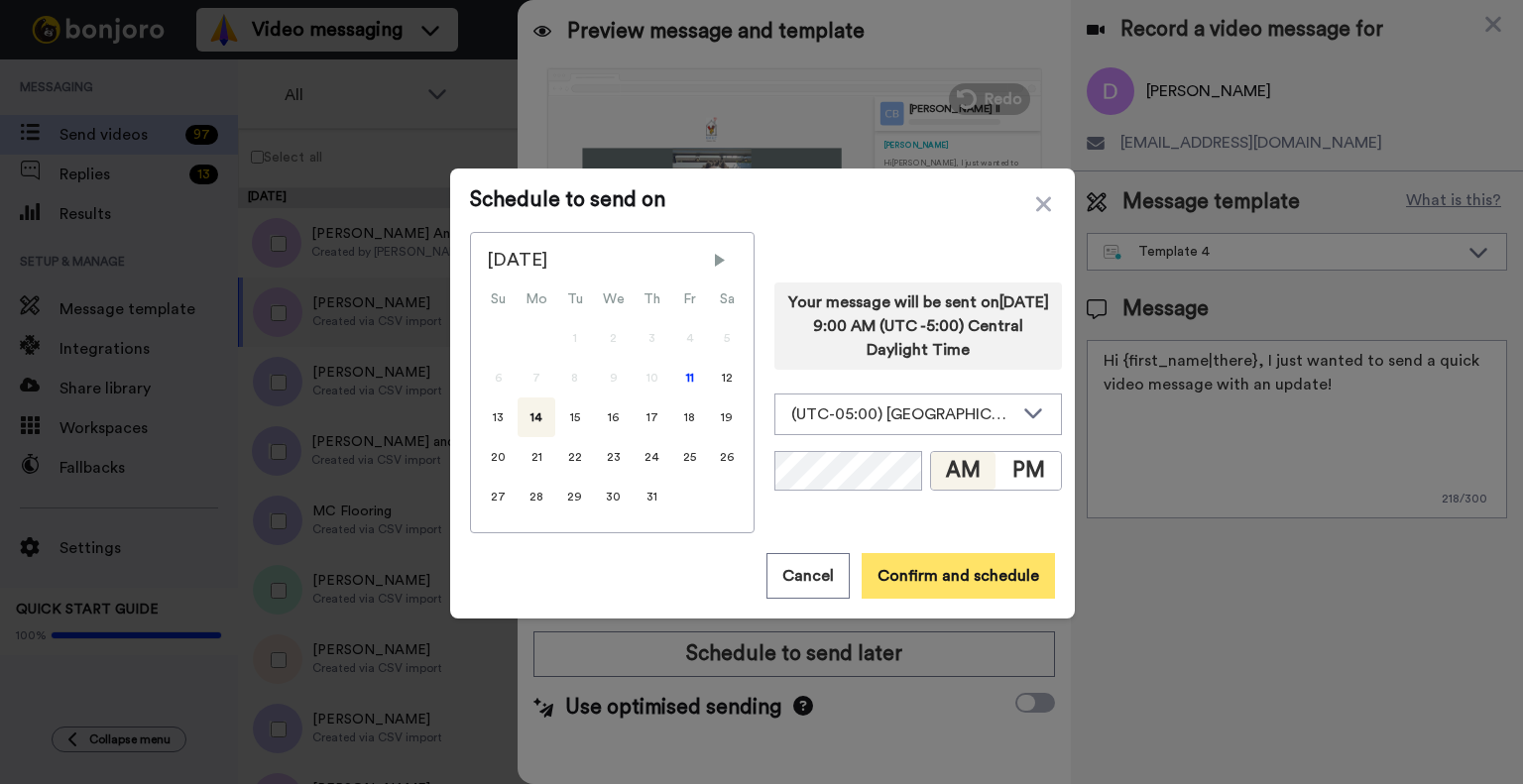 click on "Confirm and schedule" at bounding box center [958, 576] 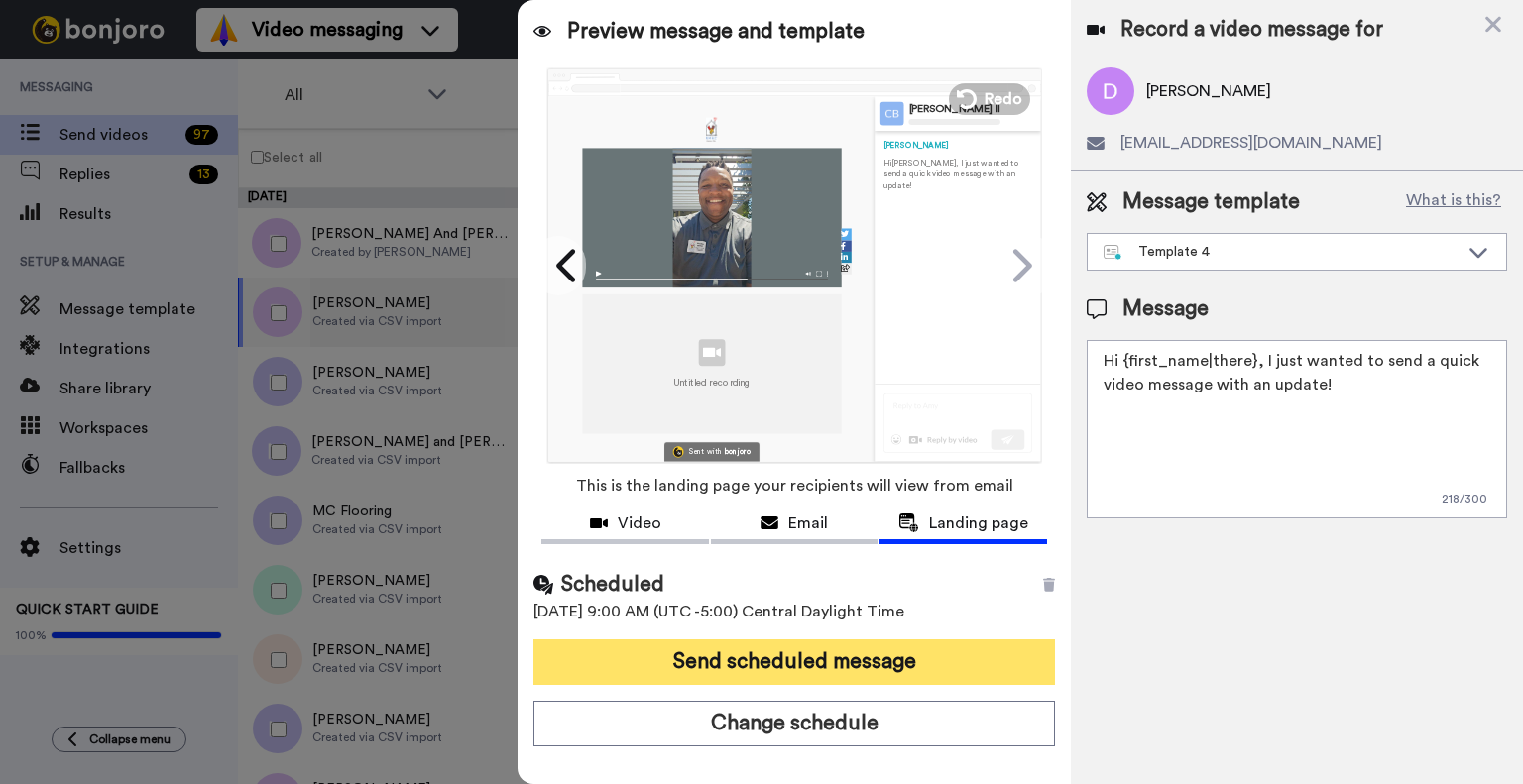 click on "Send scheduled message" at bounding box center (794, 662) 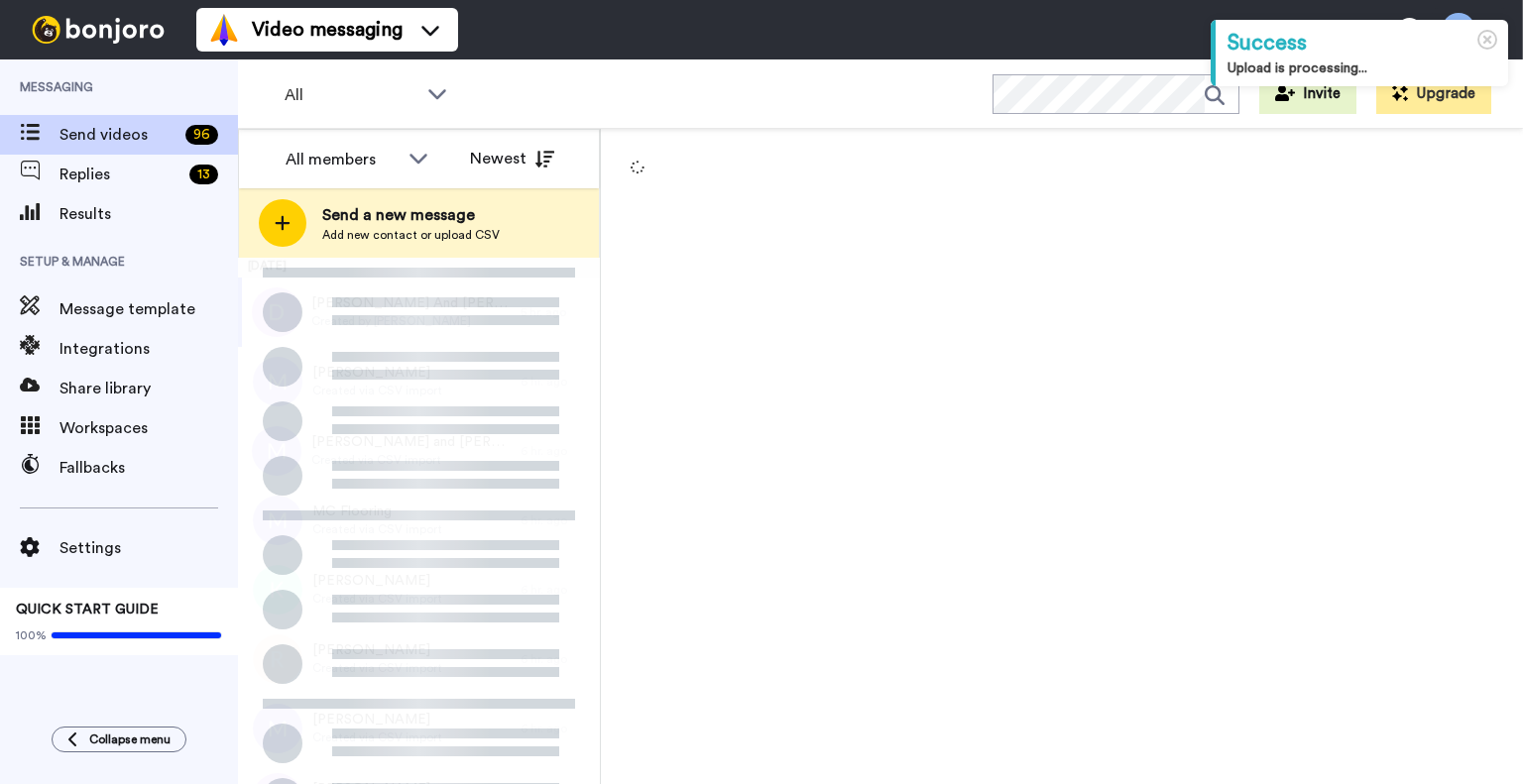 scroll, scrollTop: 0, scrollLeft: 0, axis: both 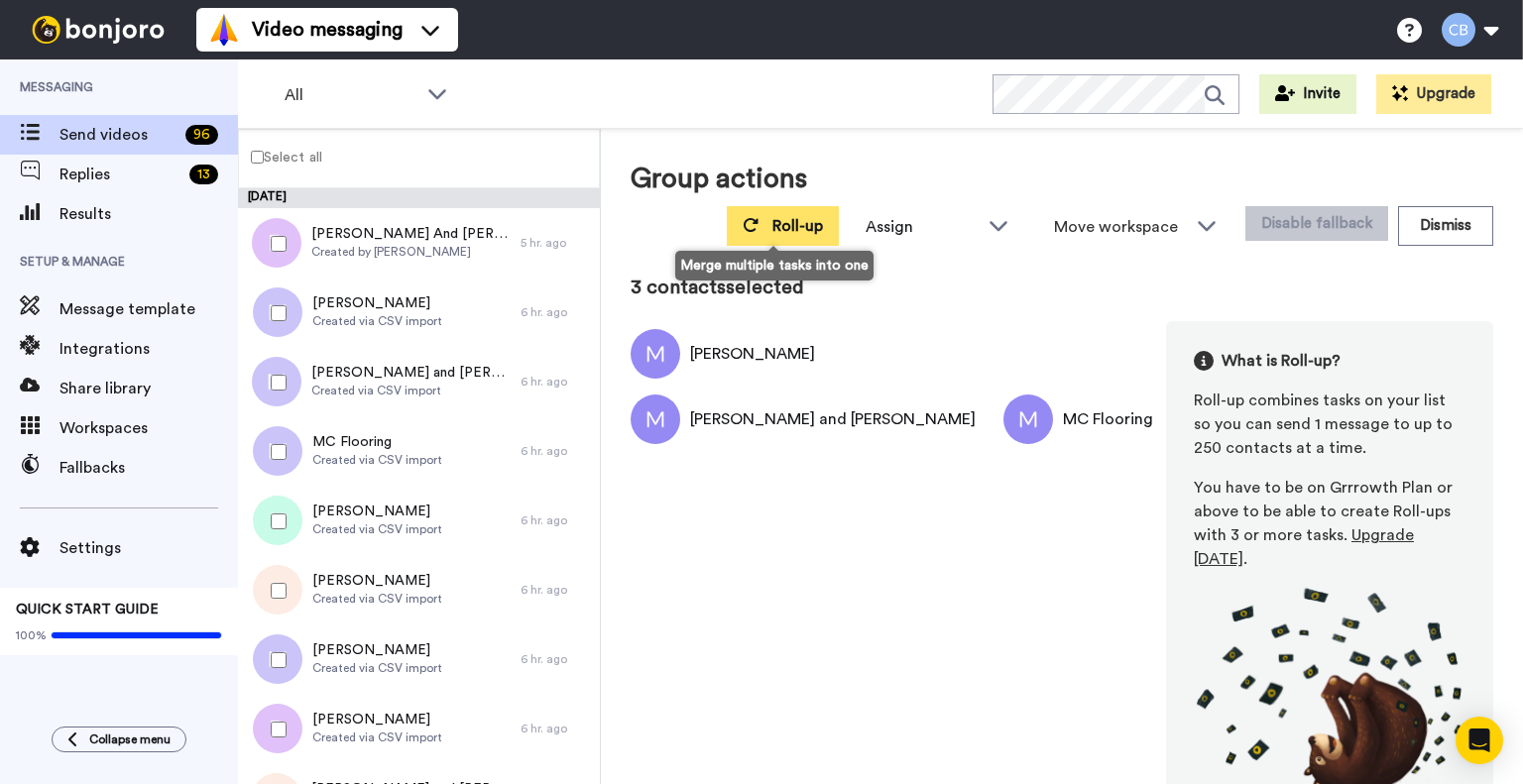 click on "Roll-up" at bounding box center [782, 226] 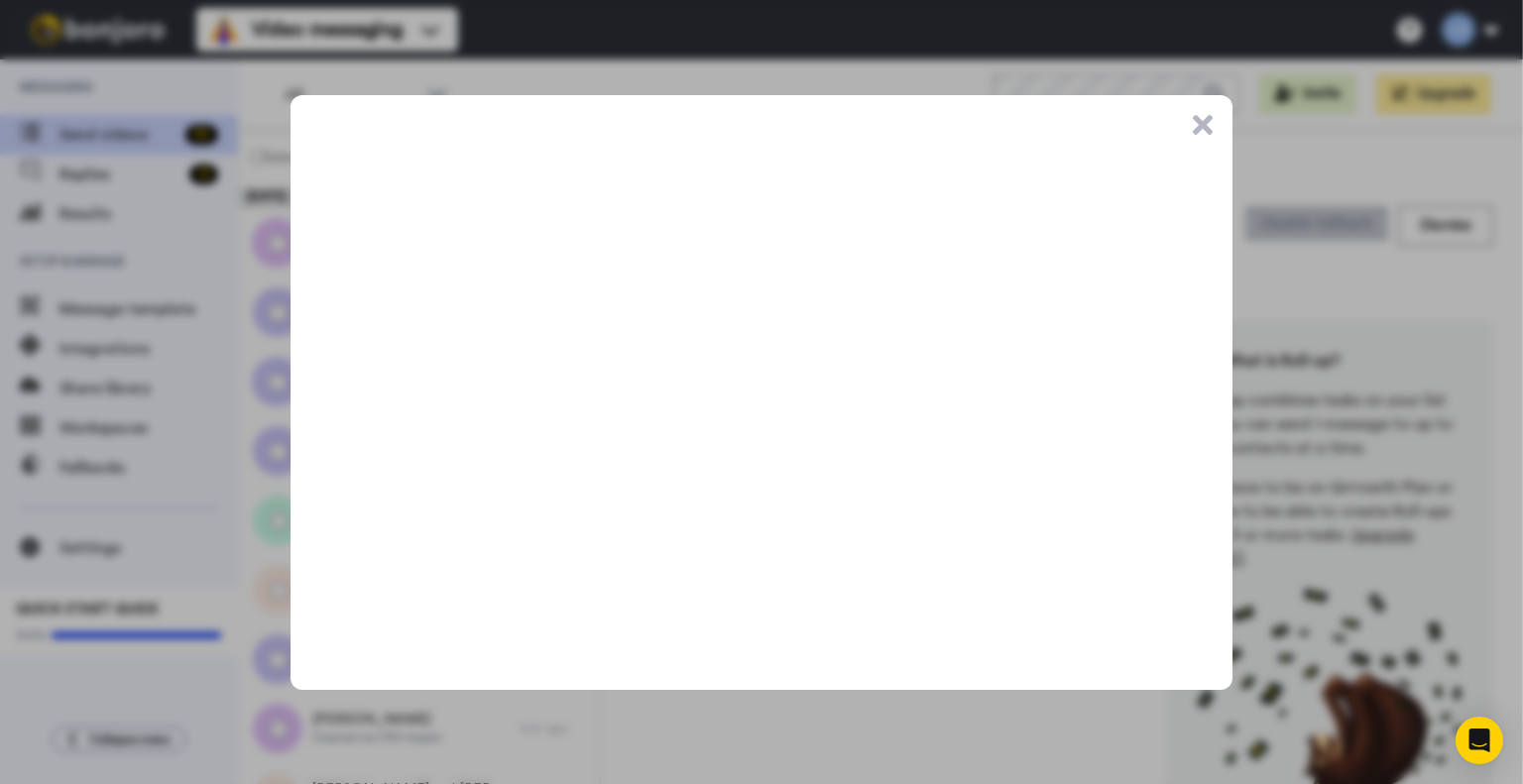 click on ".cls-1{stroke-width:0px;}" at bounding box center (1203, 125) 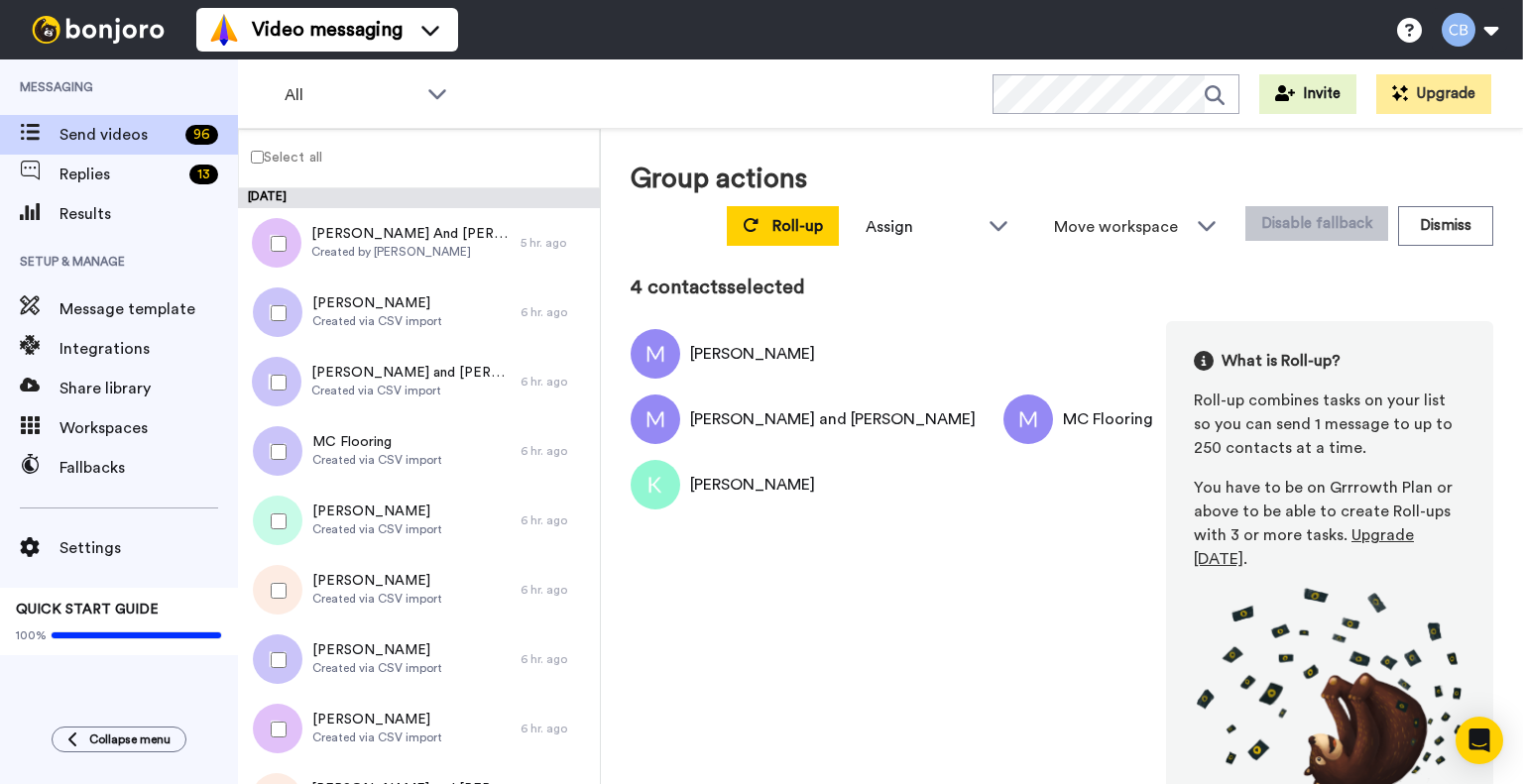 click at bounding box center (275, 591) 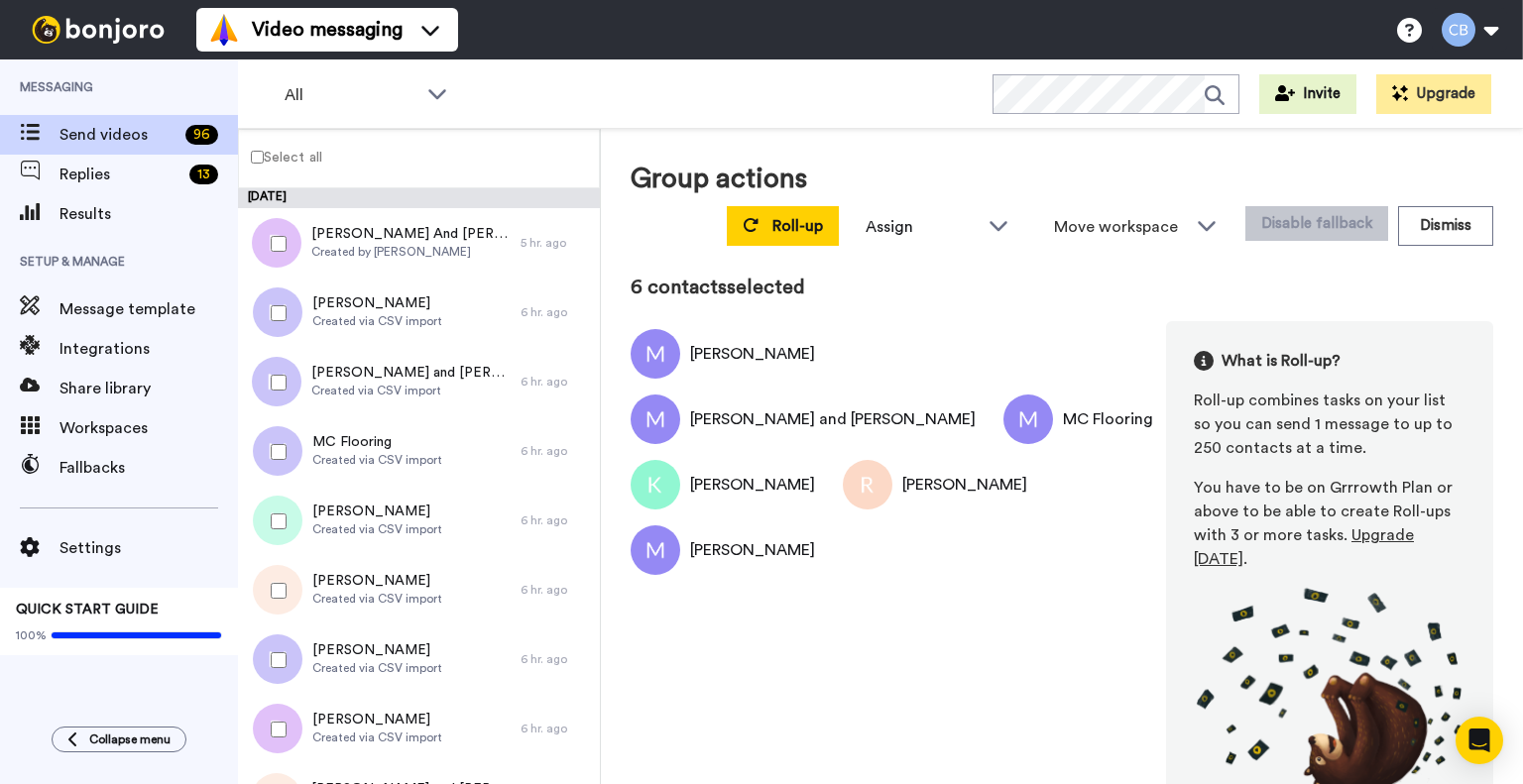 click at bounding box center (275, 729) 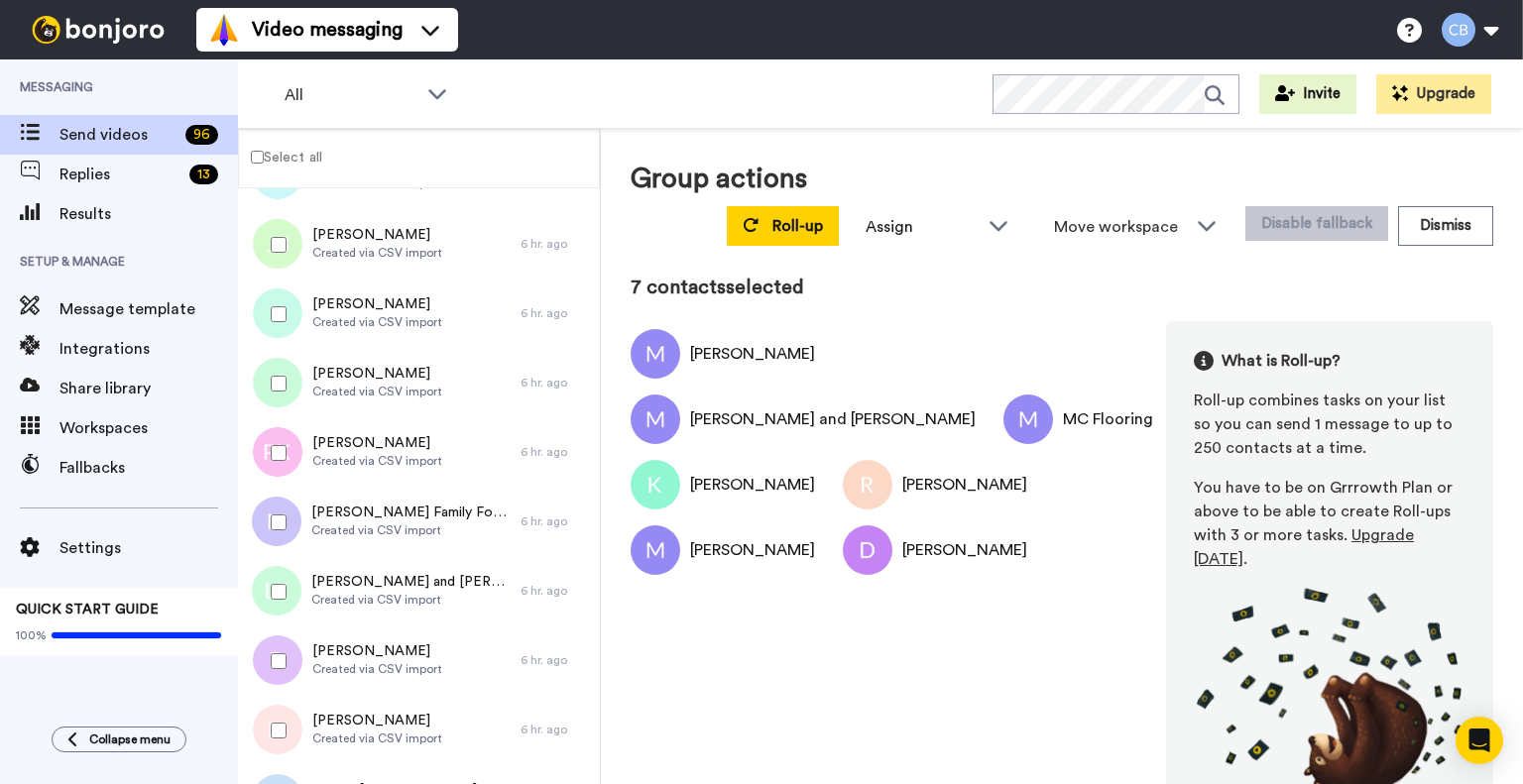 scroll, scrollTop: 1159, scrollLeft: 0, axis: vertical 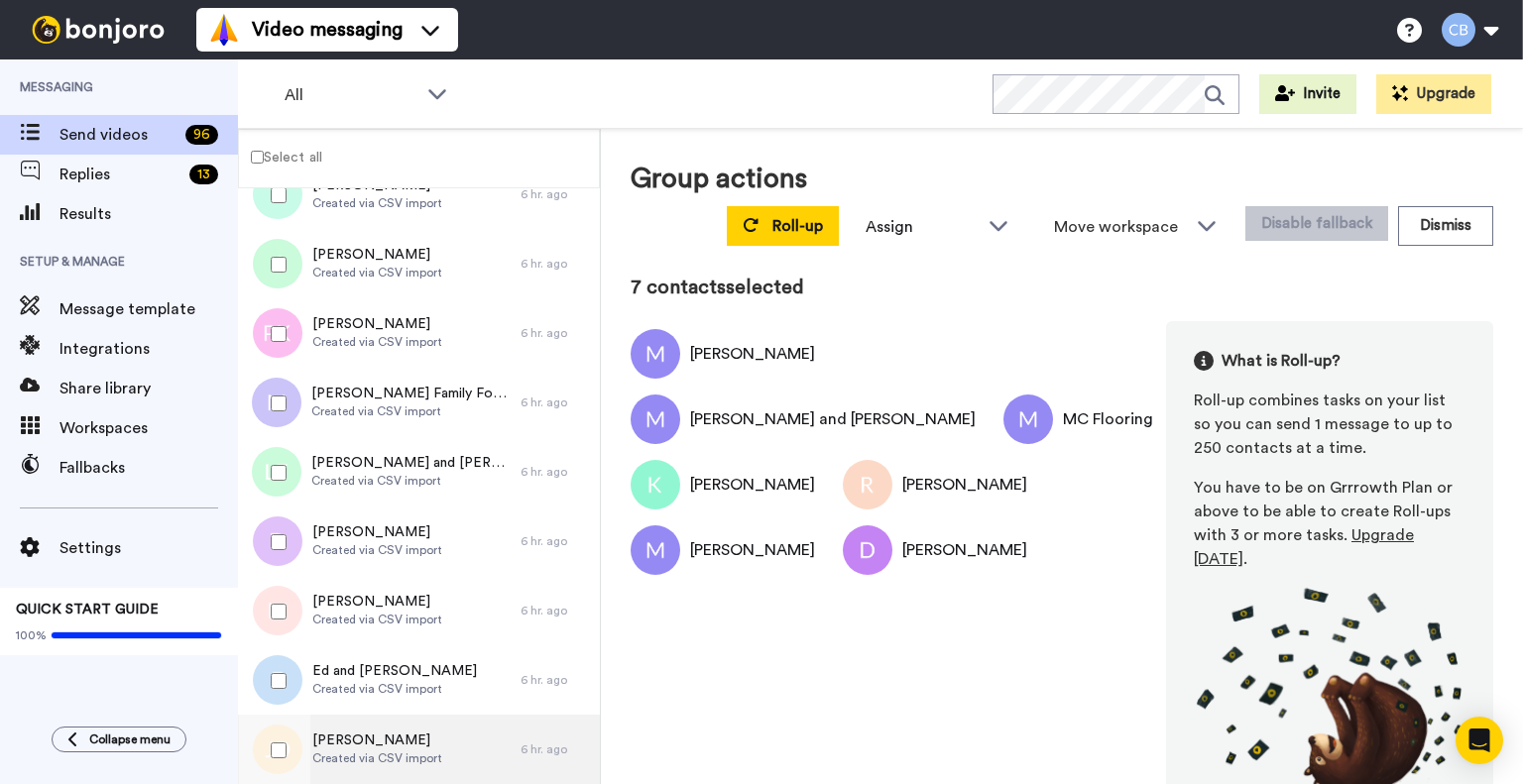 click on "Created via CSV import" at bounding box center (377, 758) 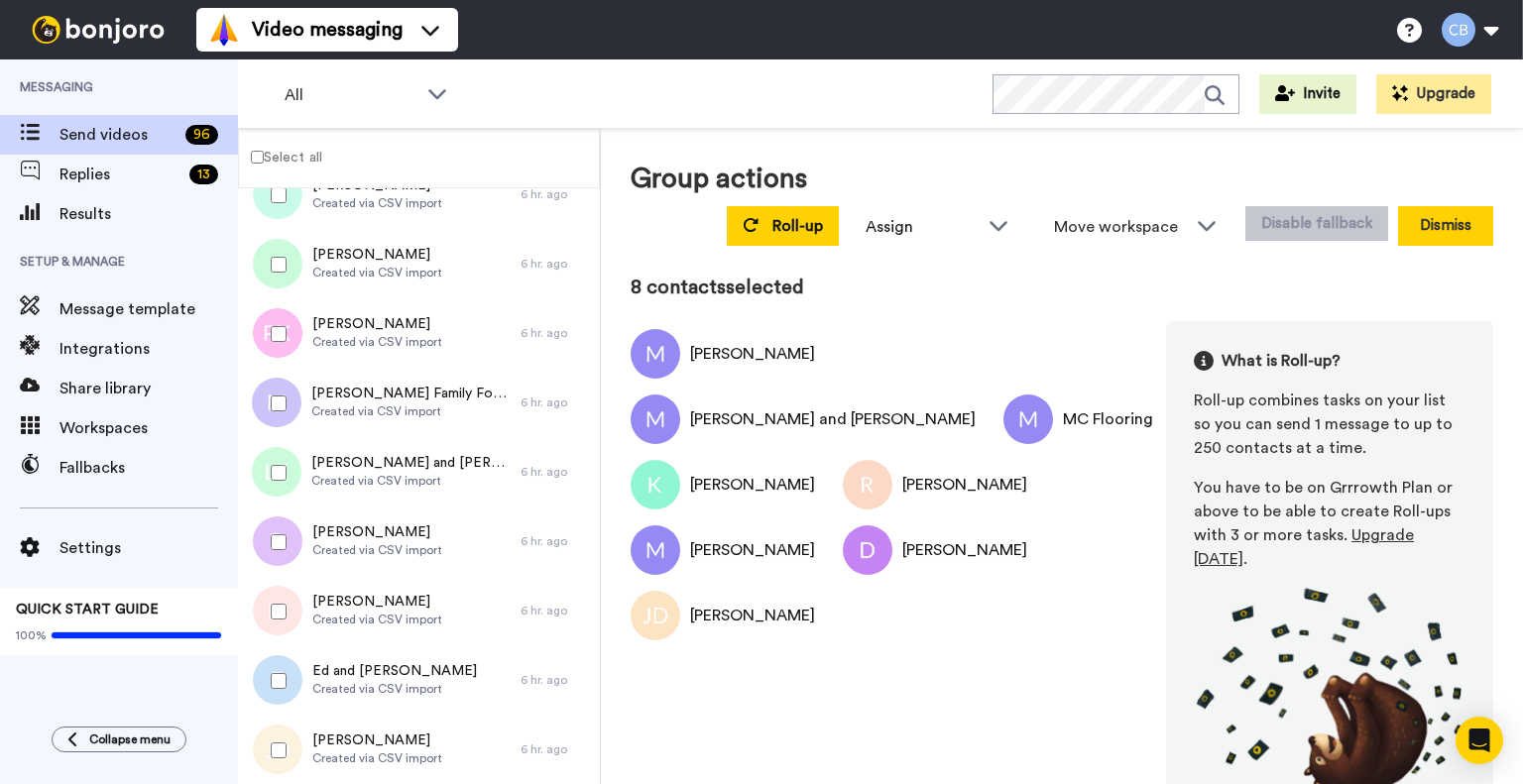 click on "Dismiss" at bounding box center [1446, 226] 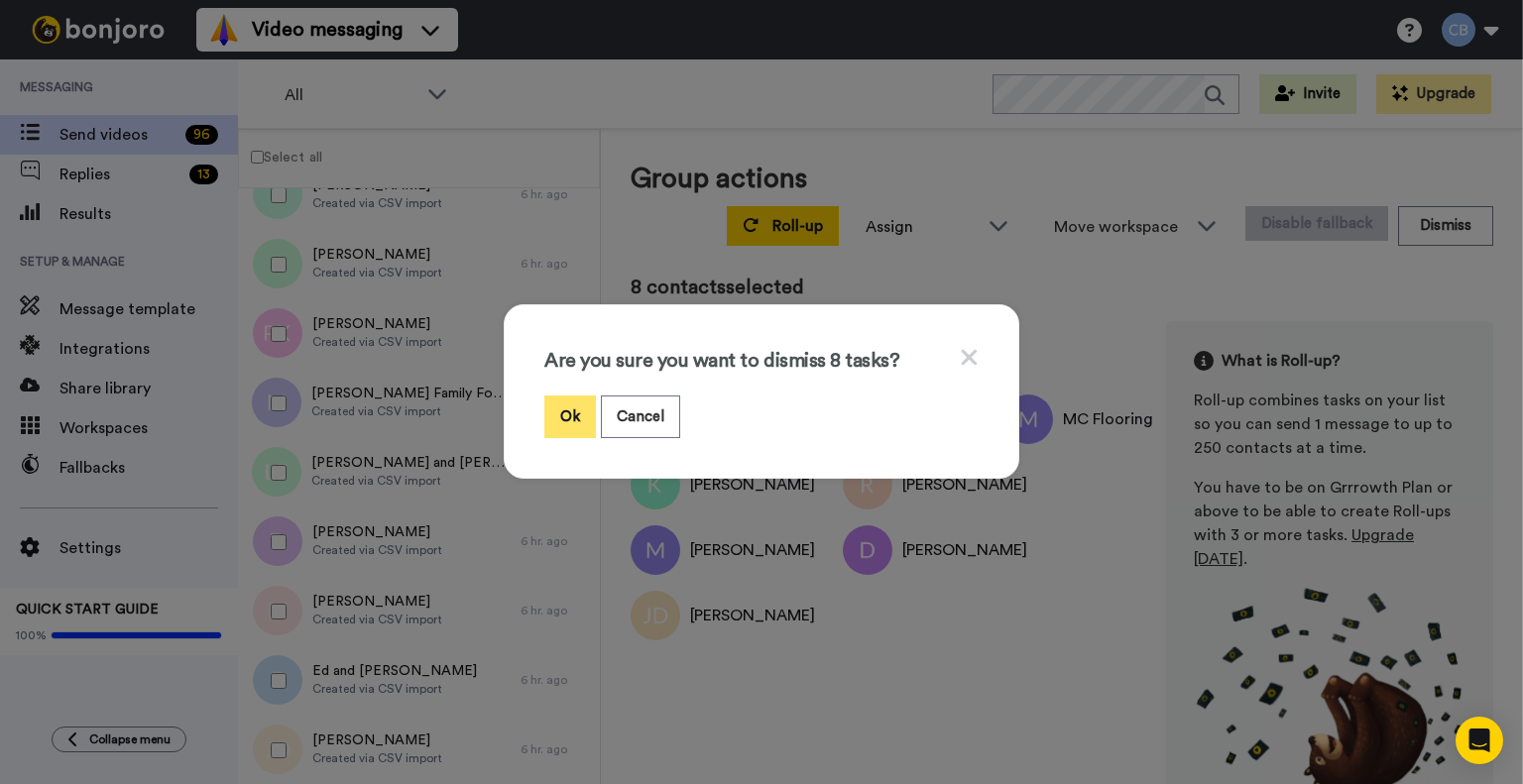 click on "Ok" at bounding box center [570, 416] 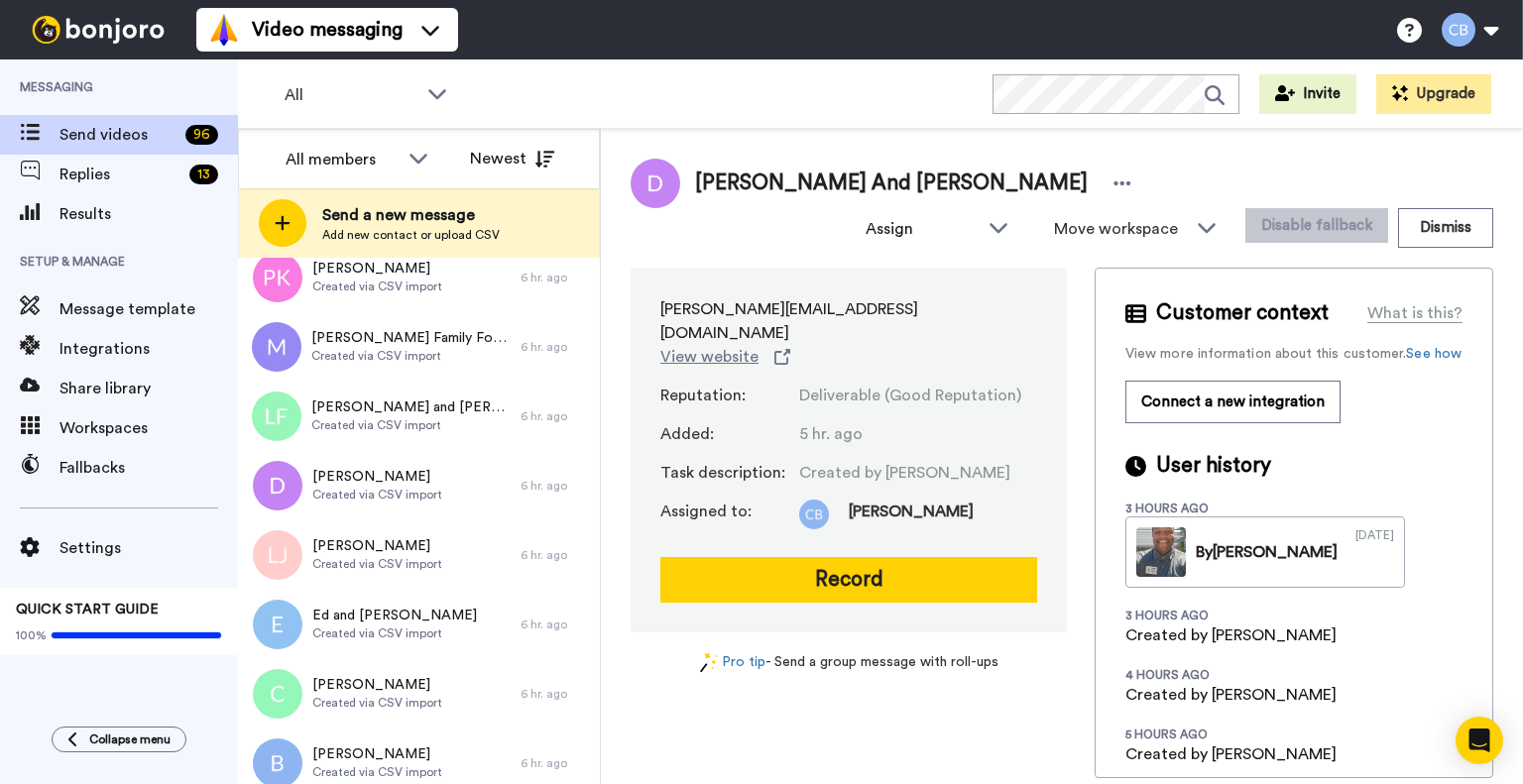 scroll, scrollTop: 0, scrollLeft: 0, axis: both 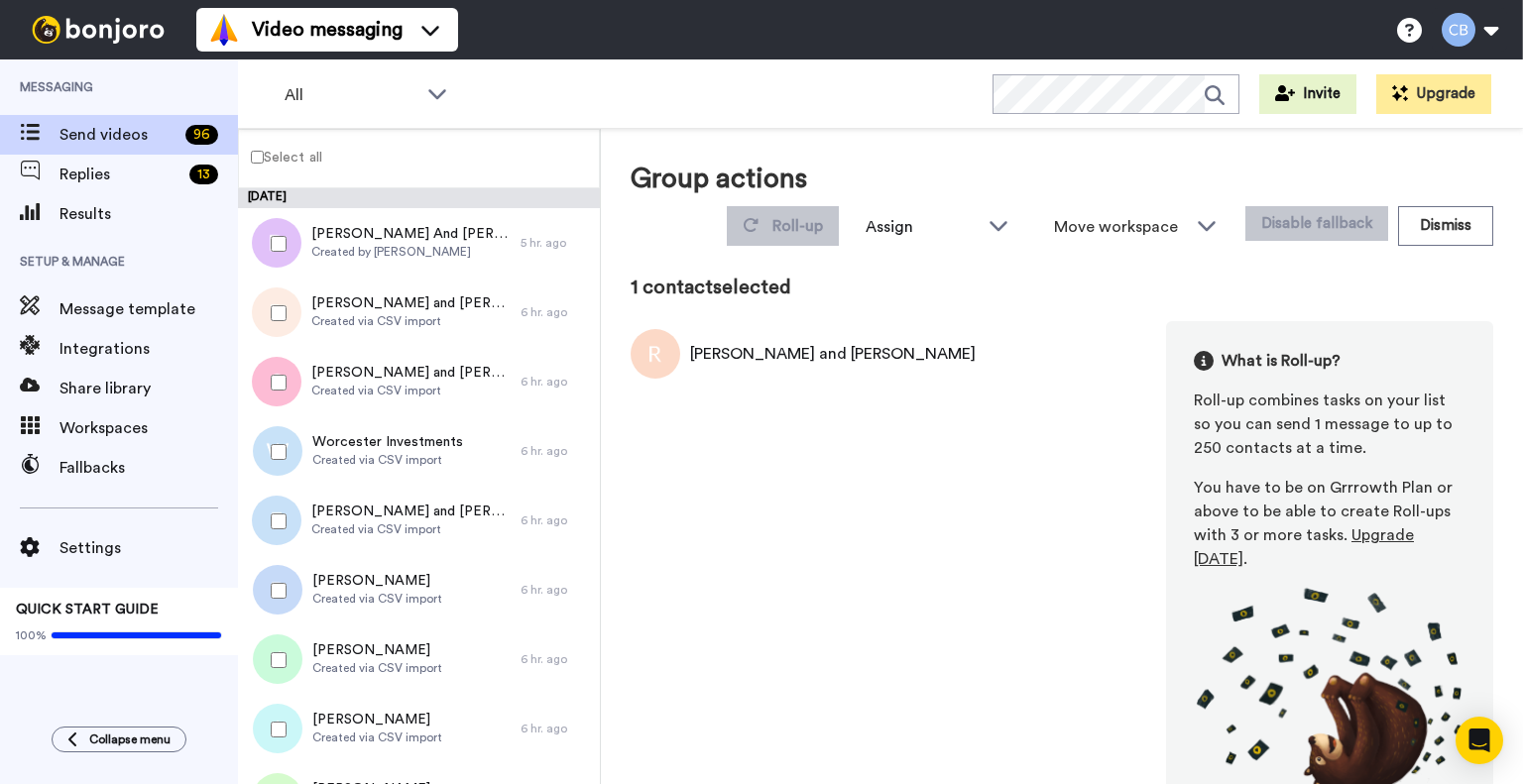 click at bounding box center (275, 383) 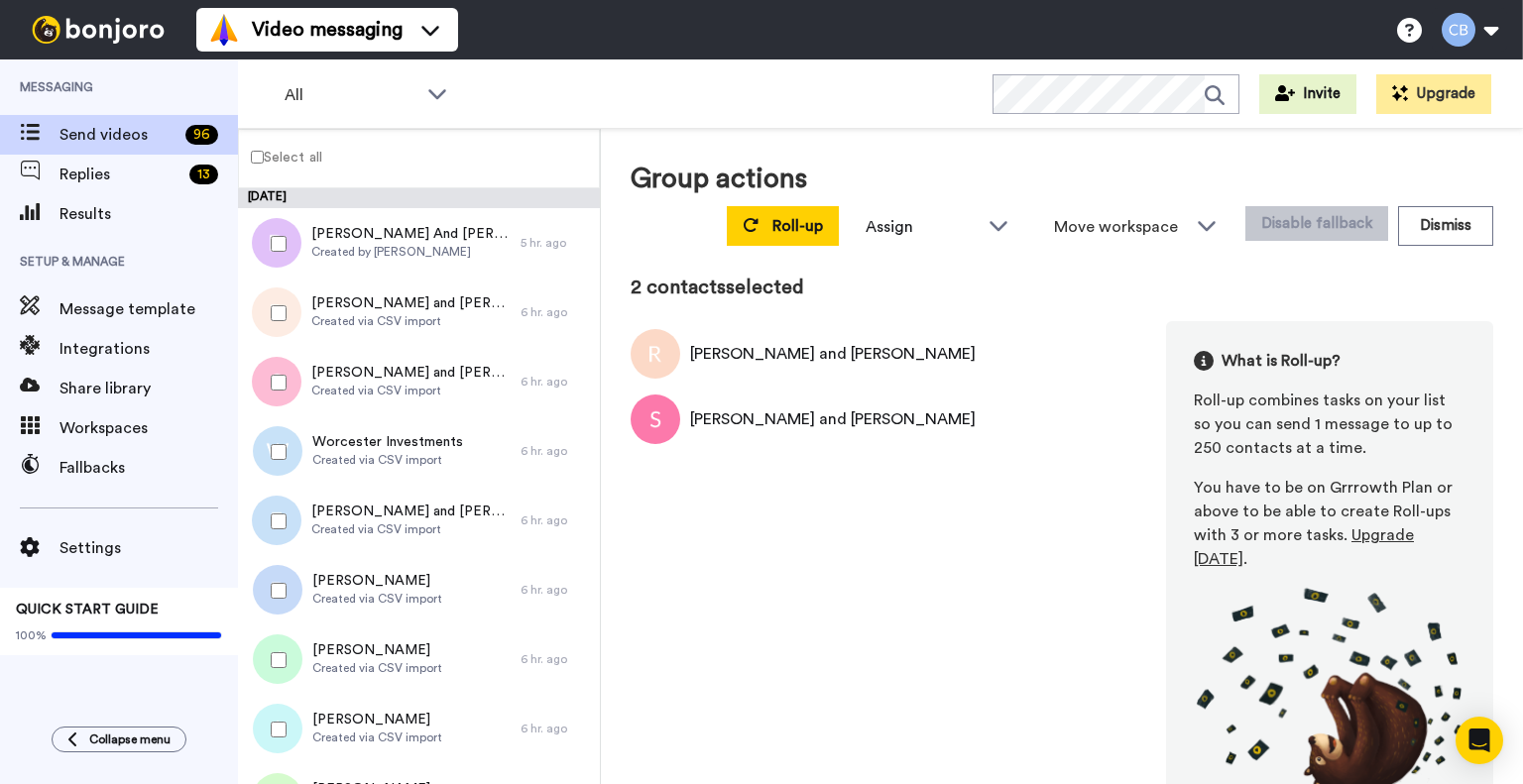 click at bounding box center (275, 452) 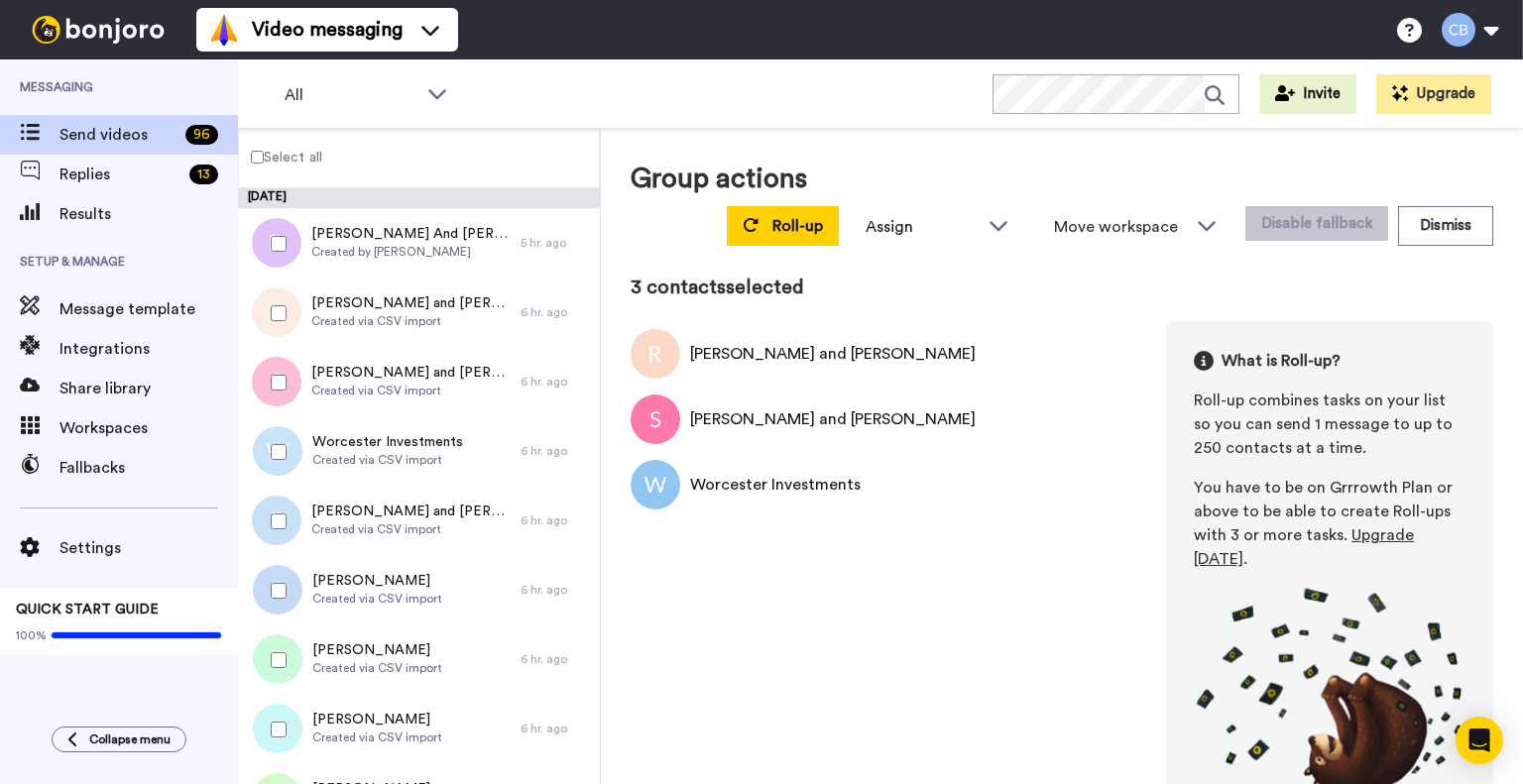 click at bounding box center (275, 521) 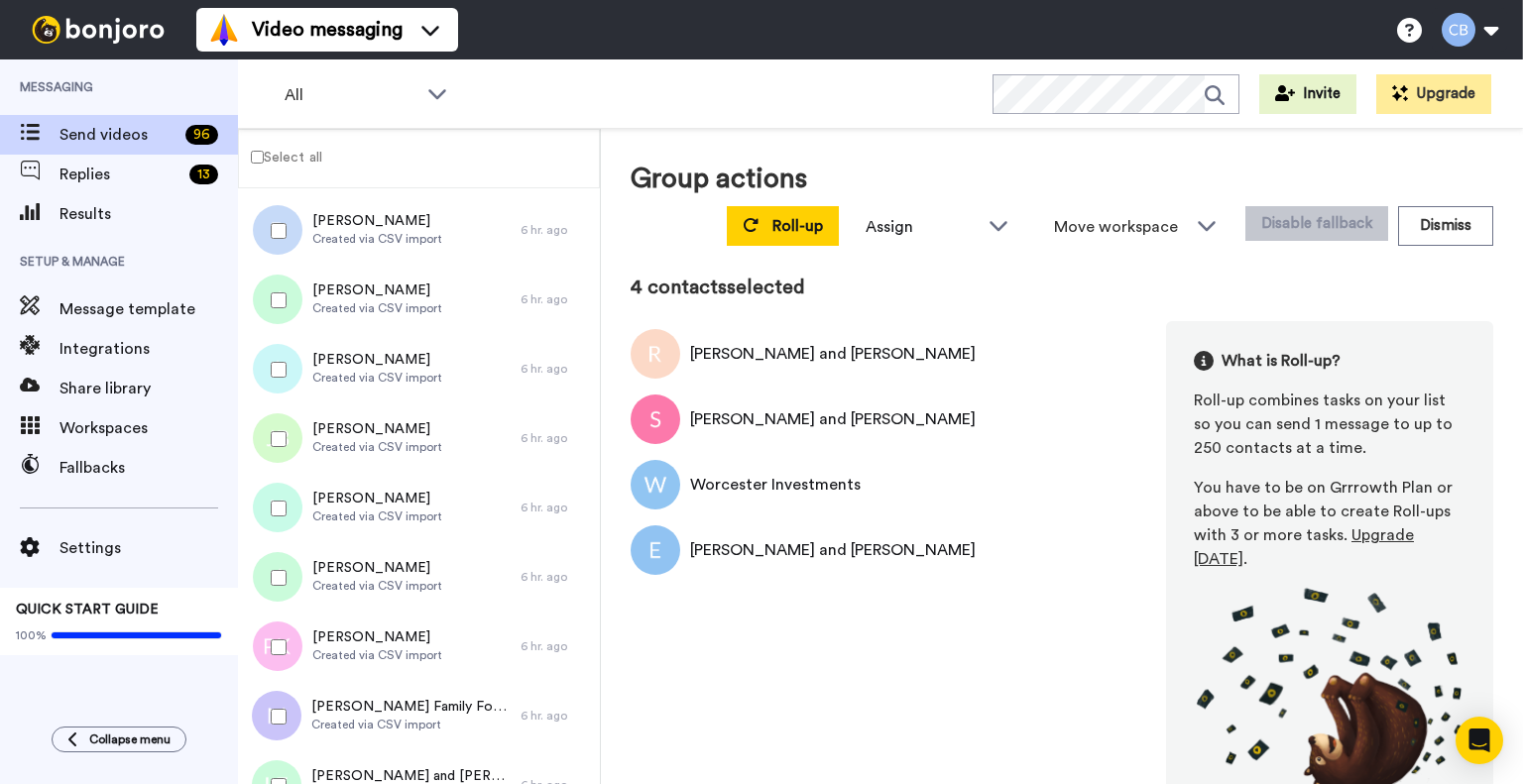 scroll, scrollTop: 353, scrollLeft: 0, axis: vertical 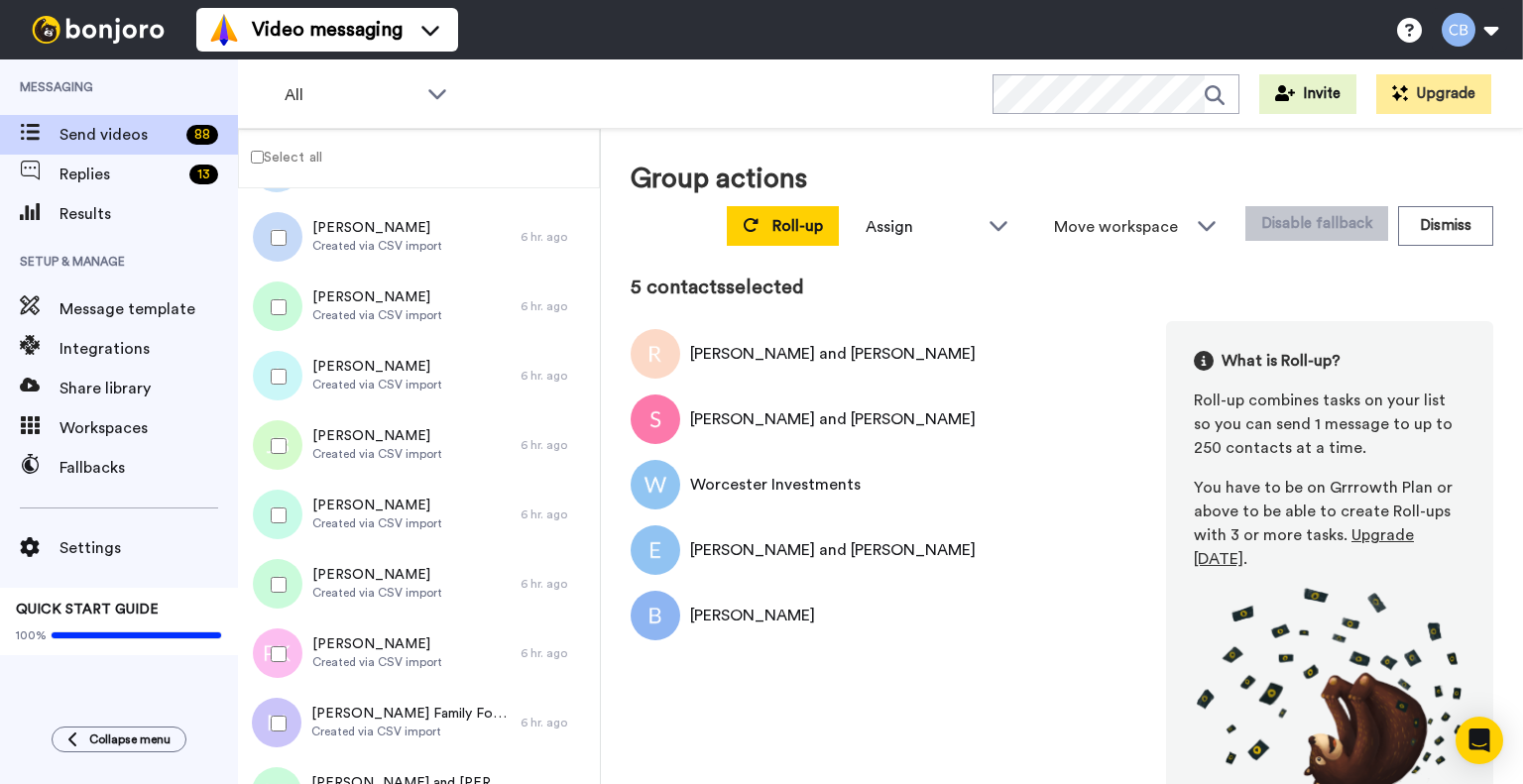 click at bounding box center (275, 307) 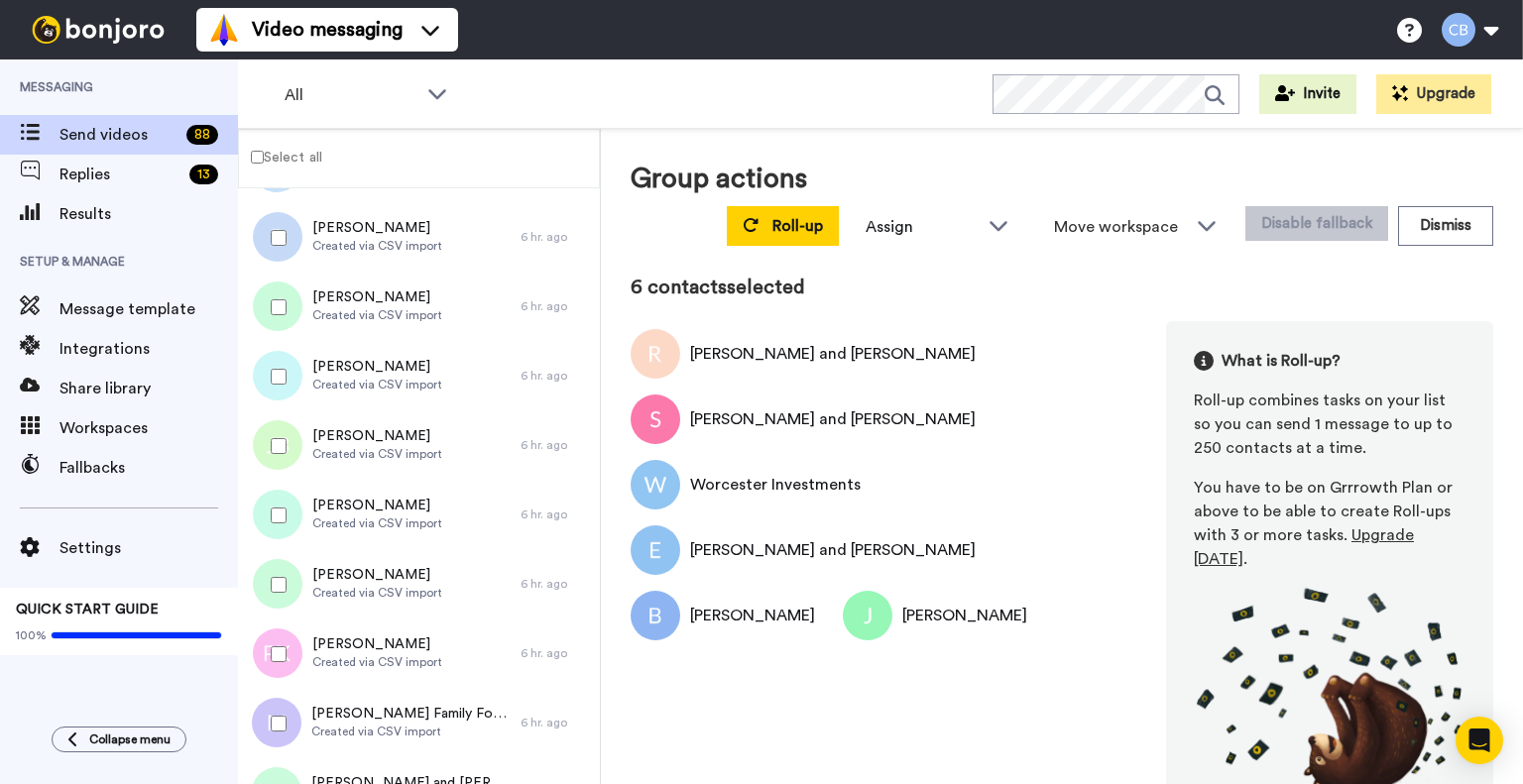 click at bounding box center [275, 377] 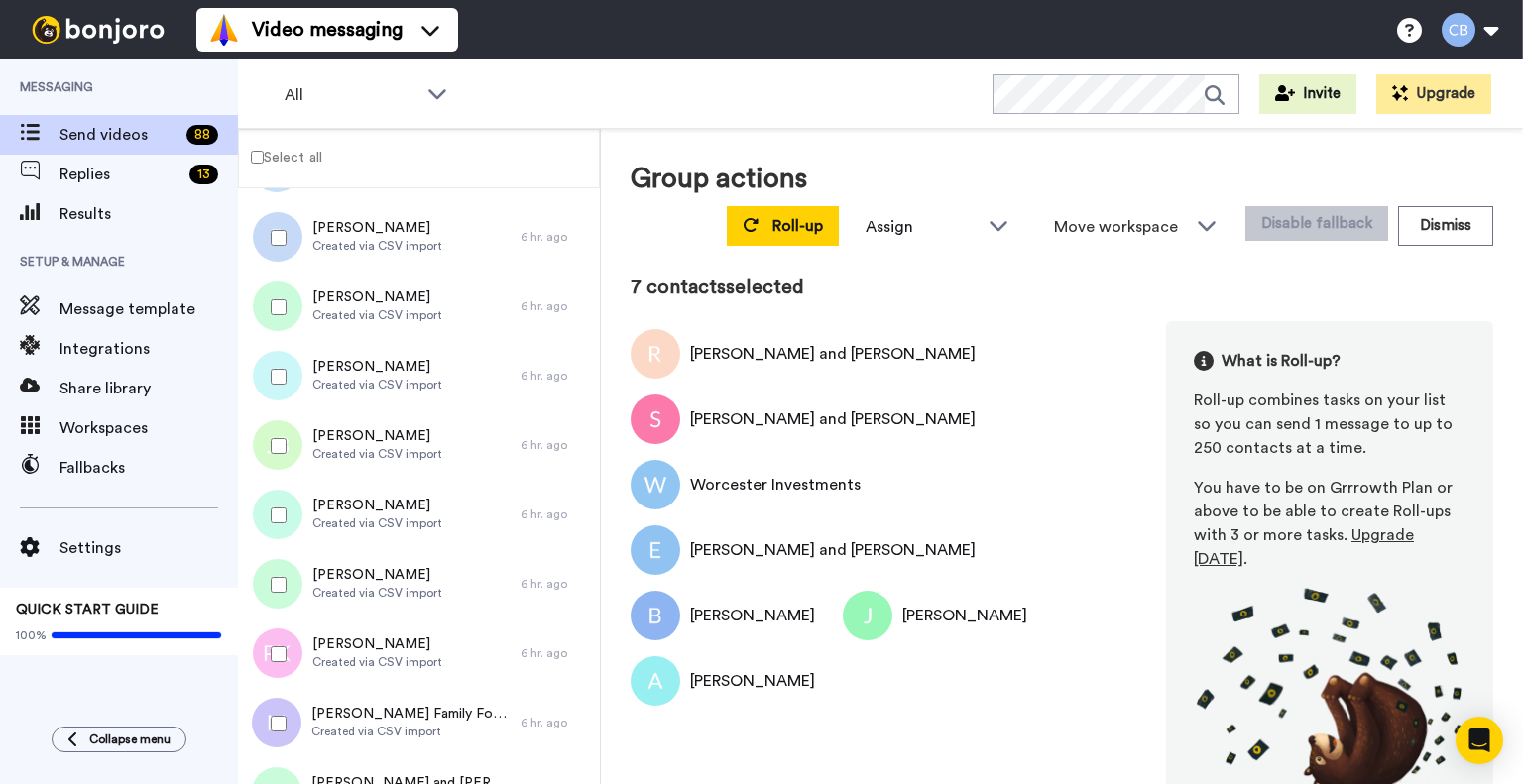 click at bounding box center [275, 446] 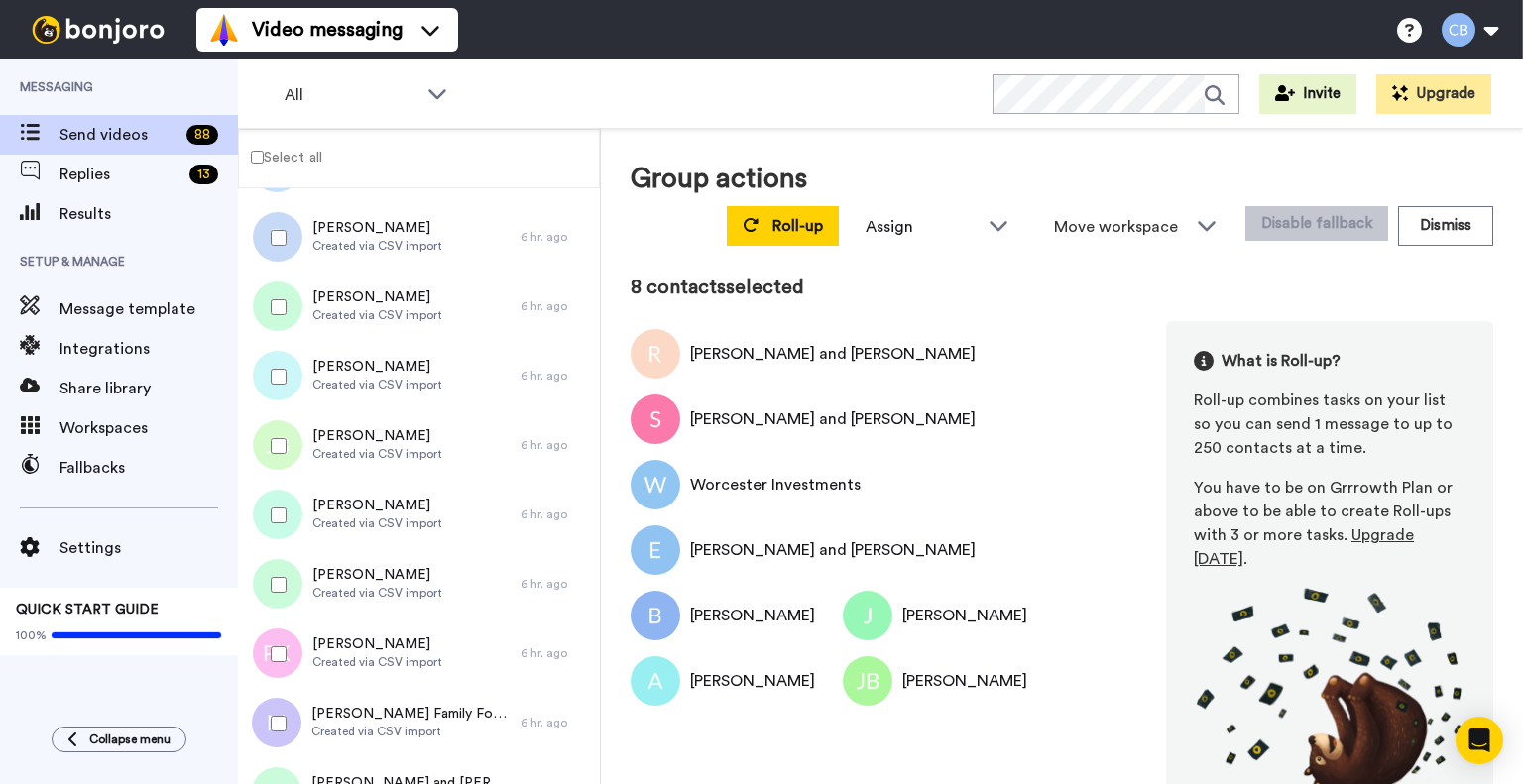 click at bounding box center [275, 515] 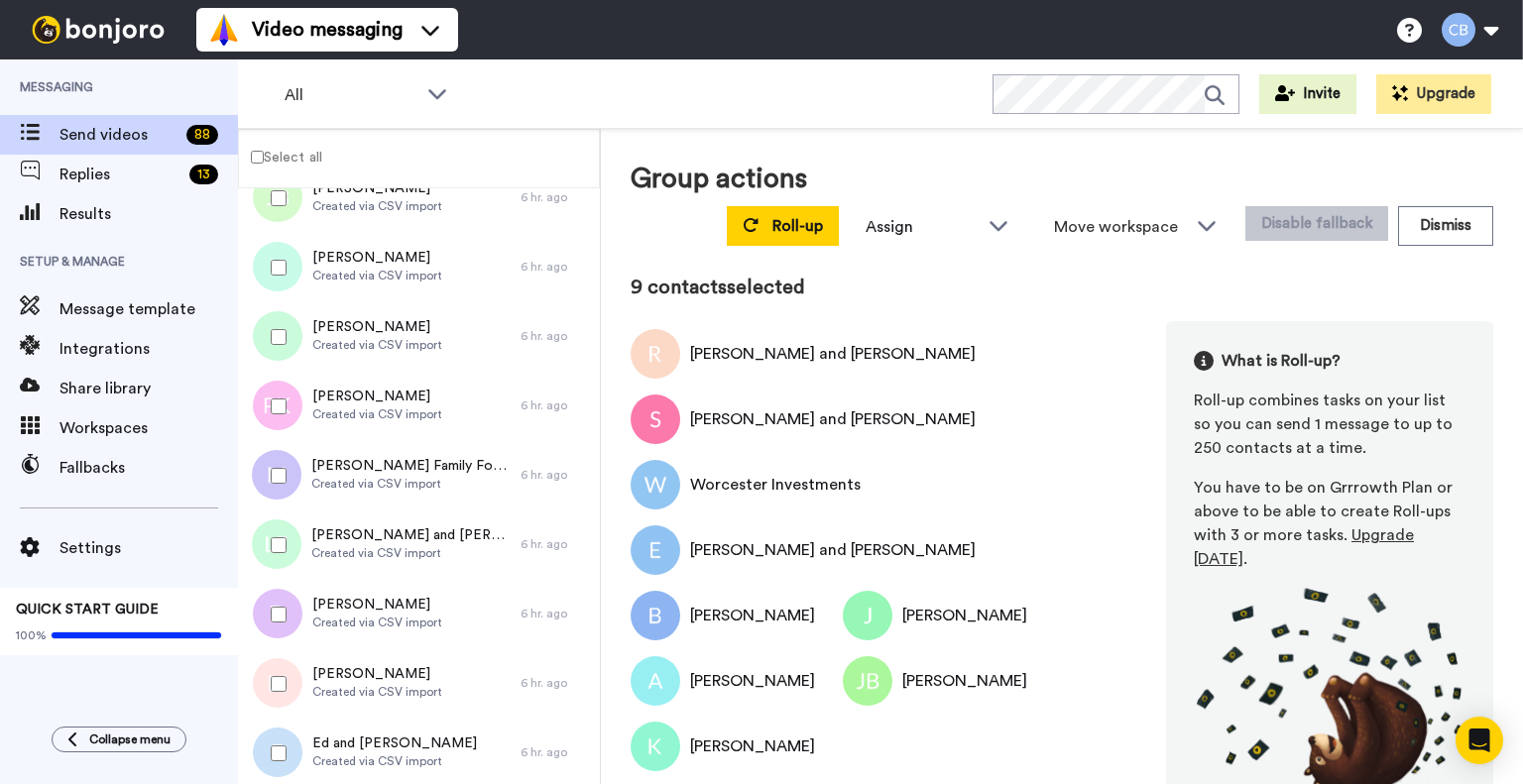 scroll, scrollTop: 594, scrollLeft: 0, axis: vertical 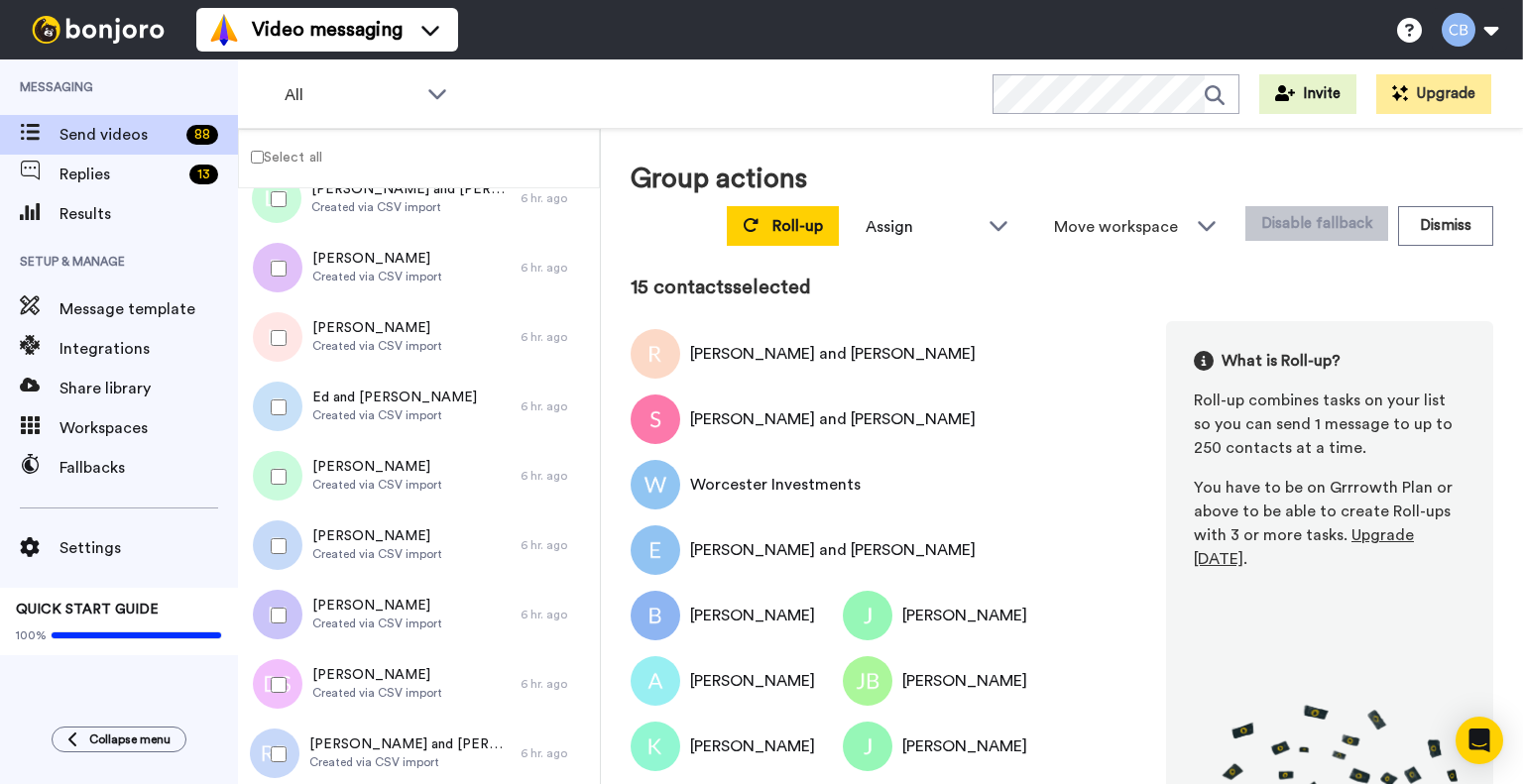 click at bounding box center (275, 477) 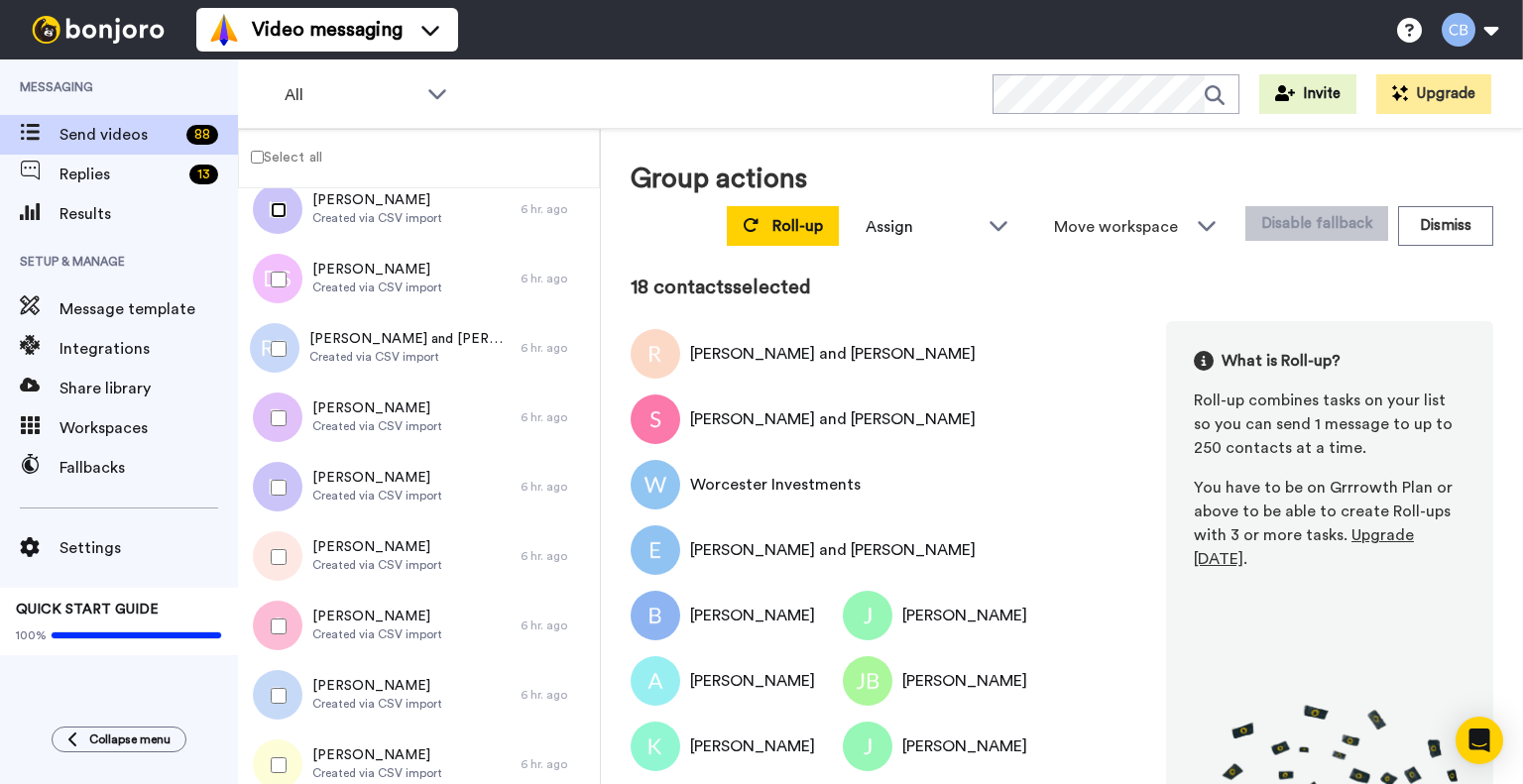 scroll, scrollTop: 1292, scrollLeft: 0, axis: vertical 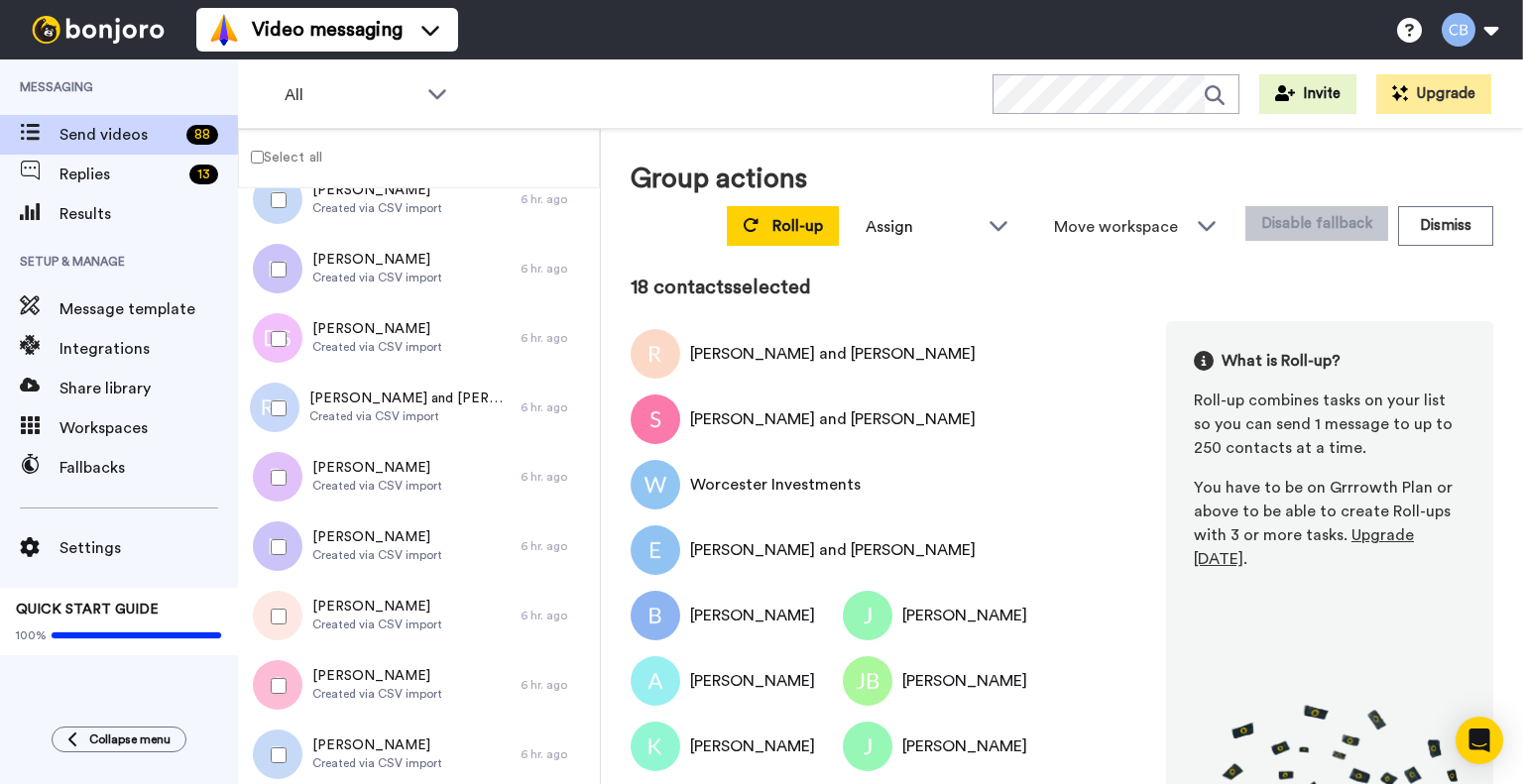click at bounding box center (275, 408) 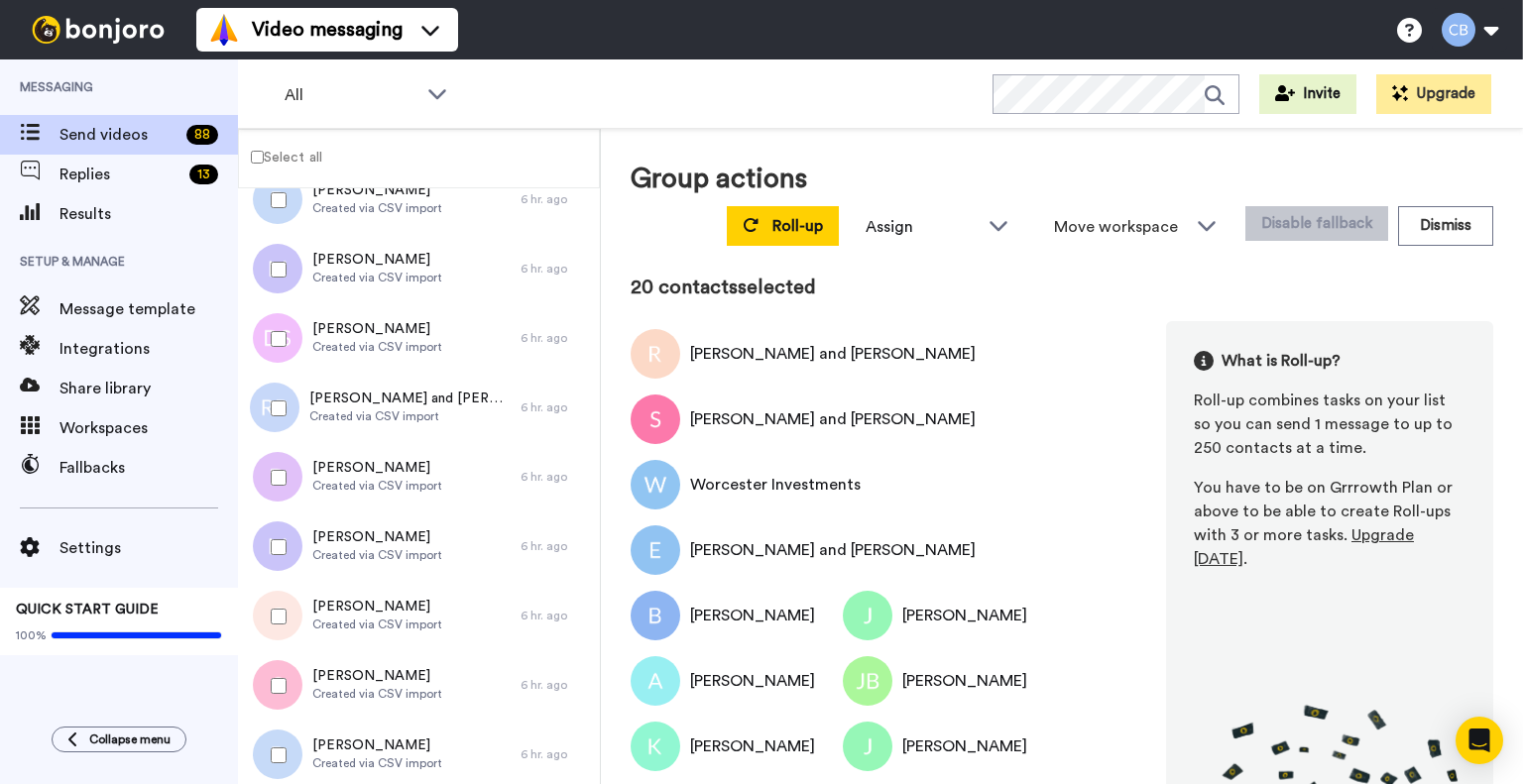 click at bounding box center (275, 547) 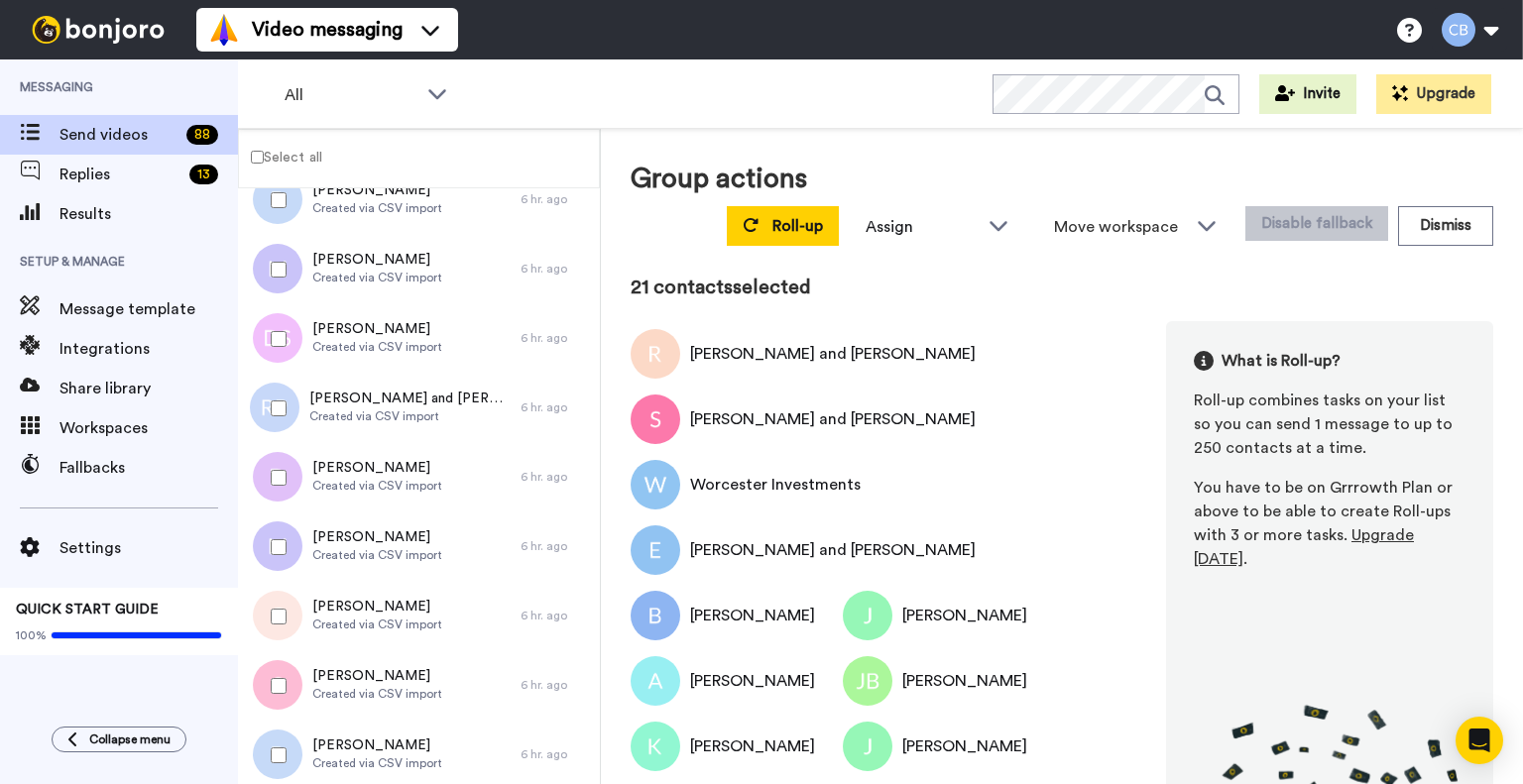 click at bounding box center [275, 616] 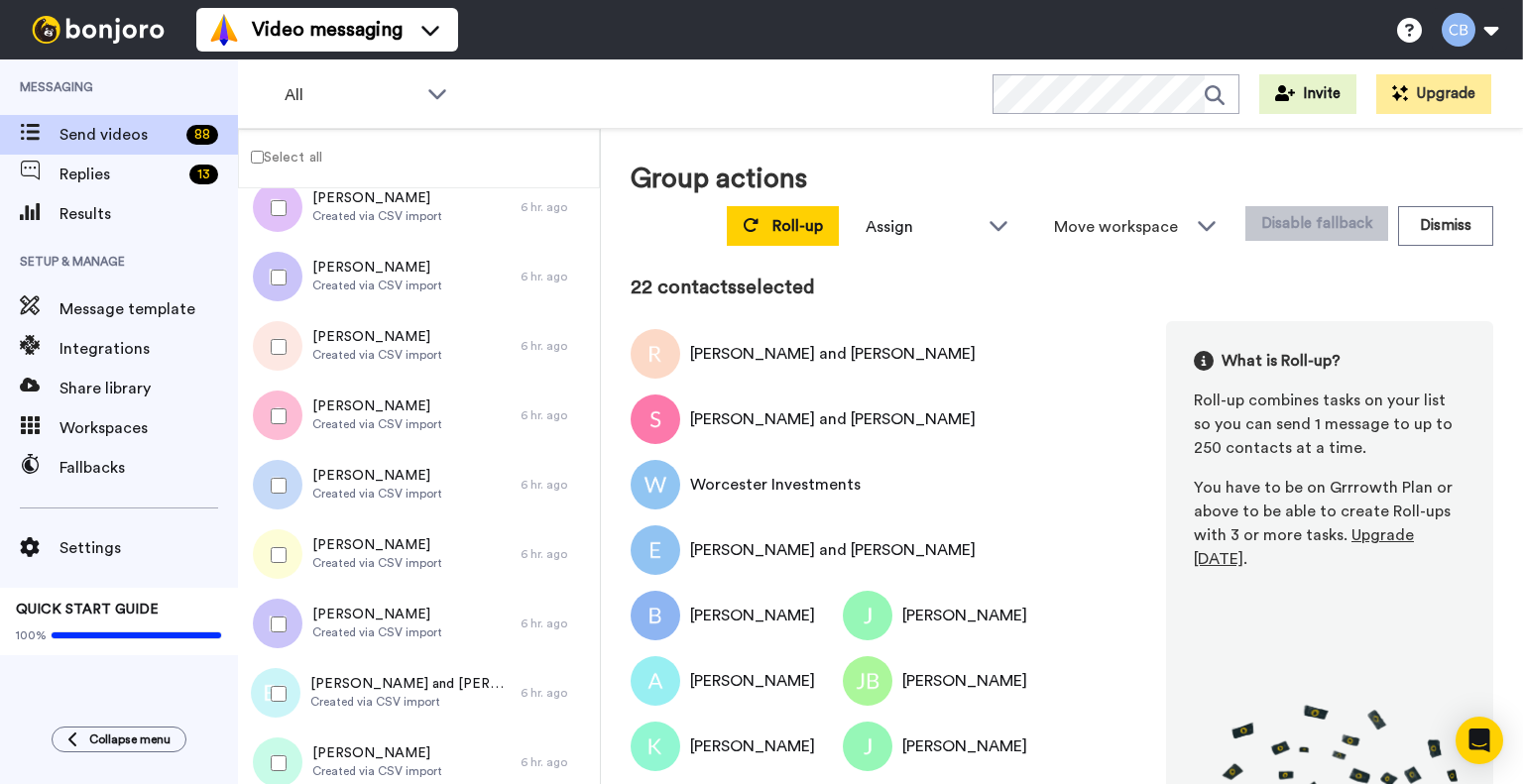 scroll, scrollTop: 1593, scrollLeft: 0, axis: vertical 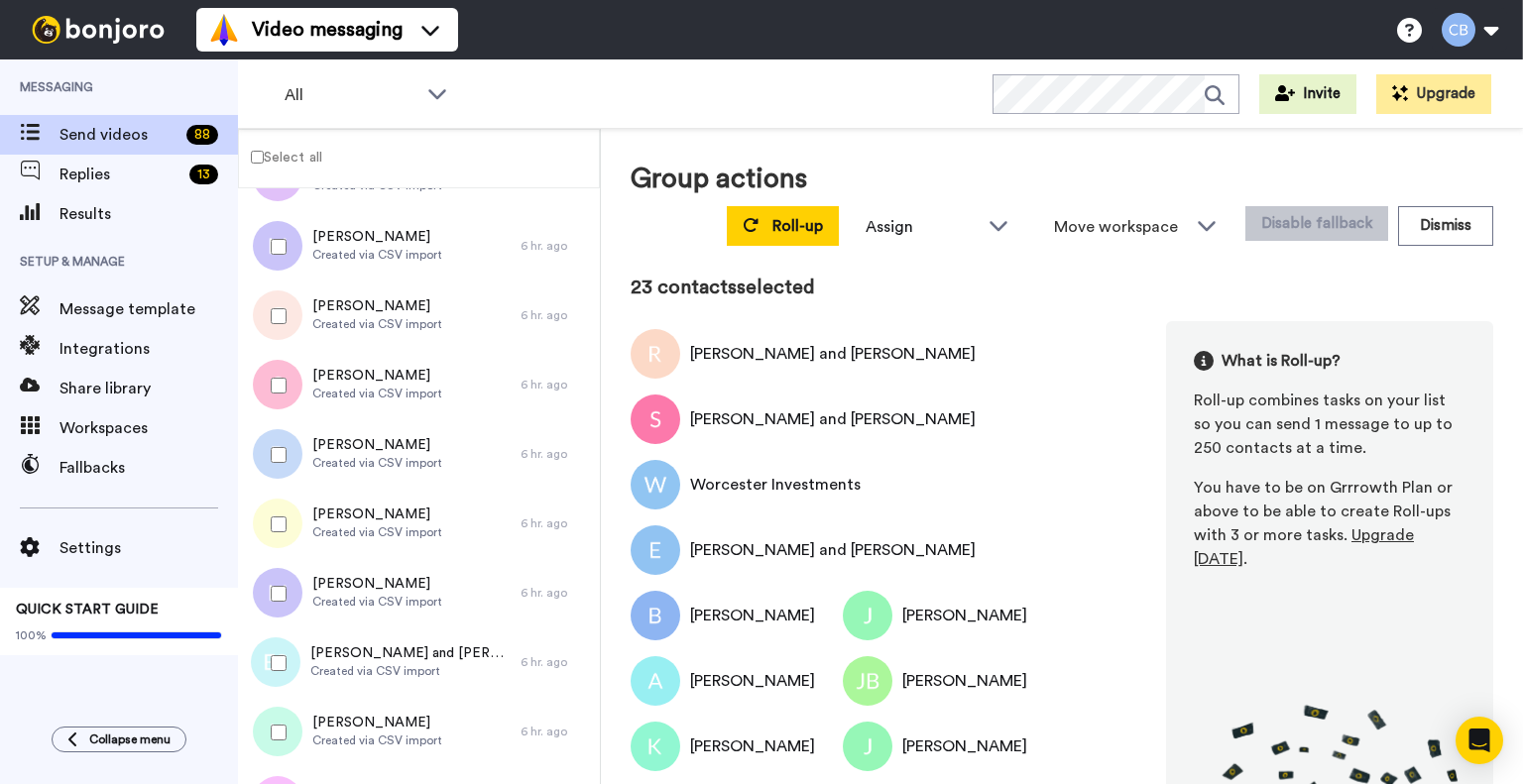 click at bounding box center [275, 455] 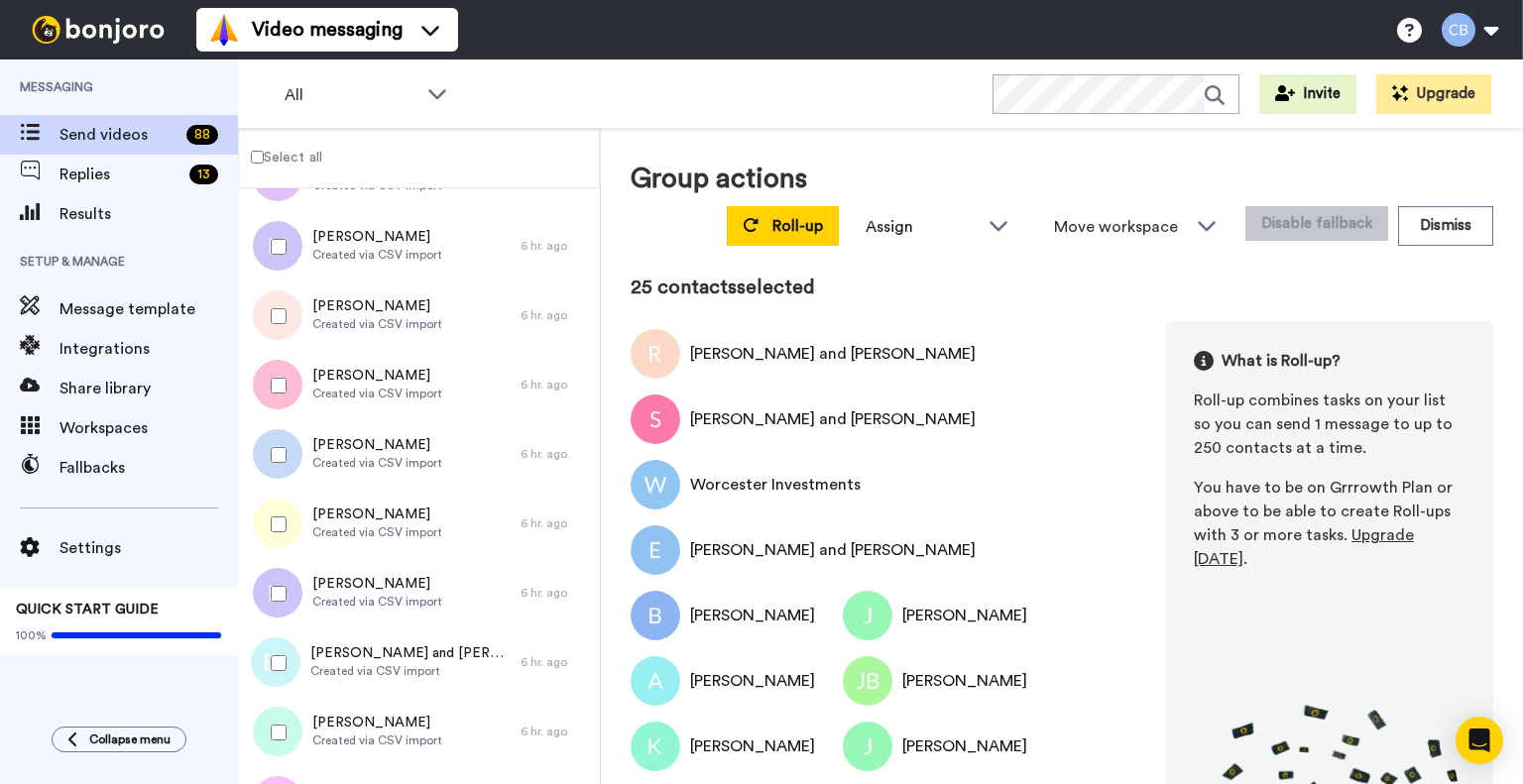 click at bounding box center (275, 594) 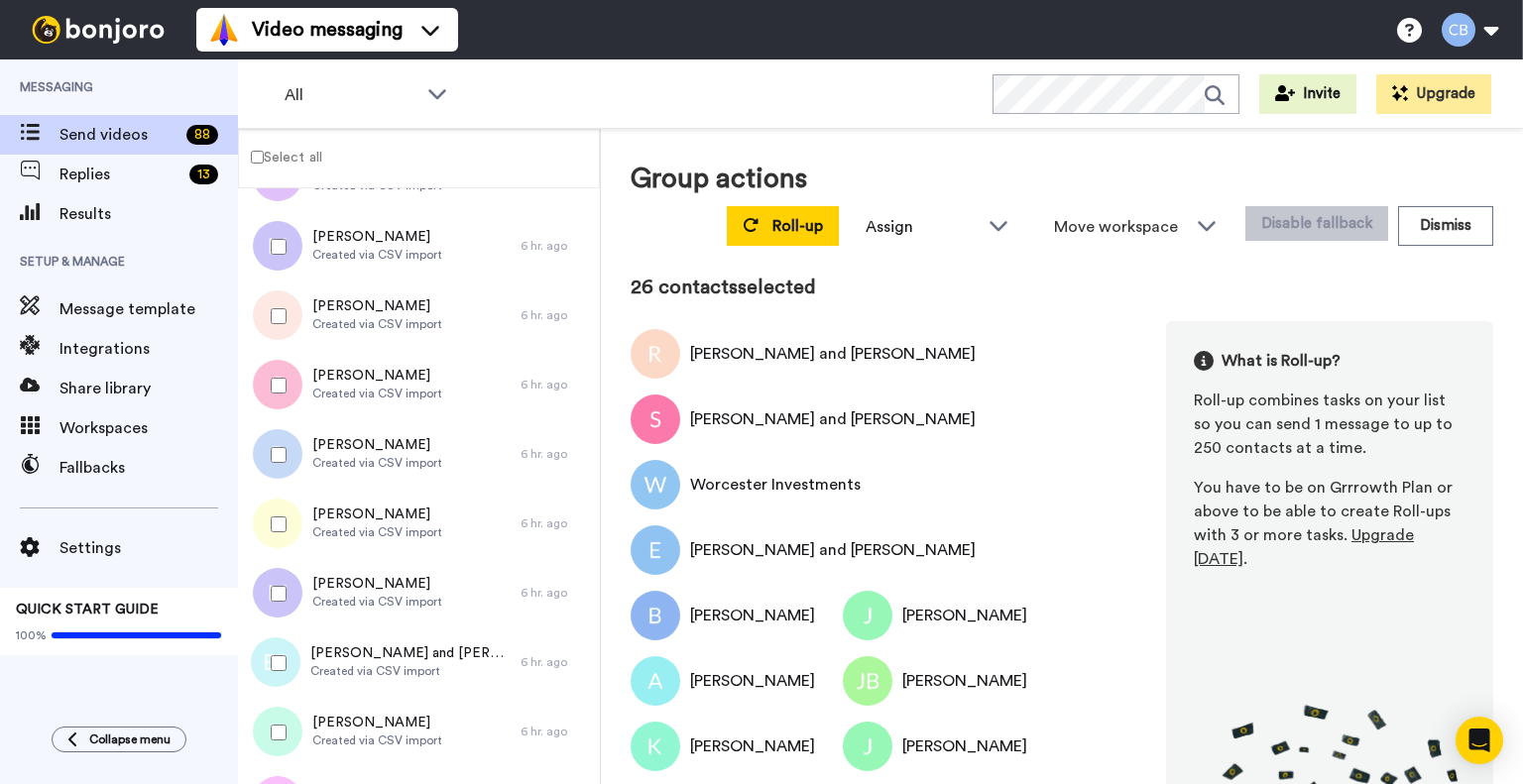click at bounding box center (275, 663) 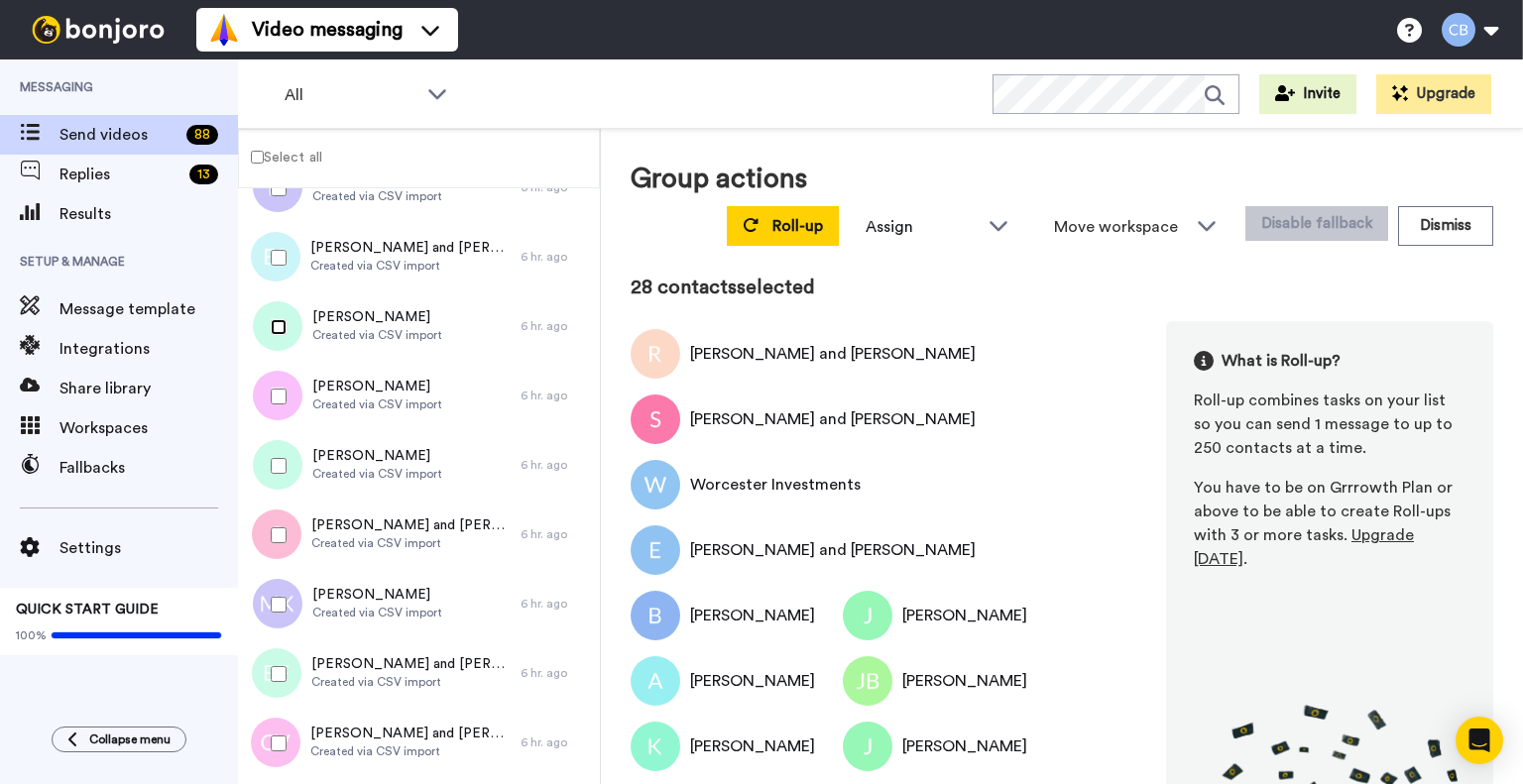 scroll, scrollTop: 2020, scrollLeft: 0, axis: vertical 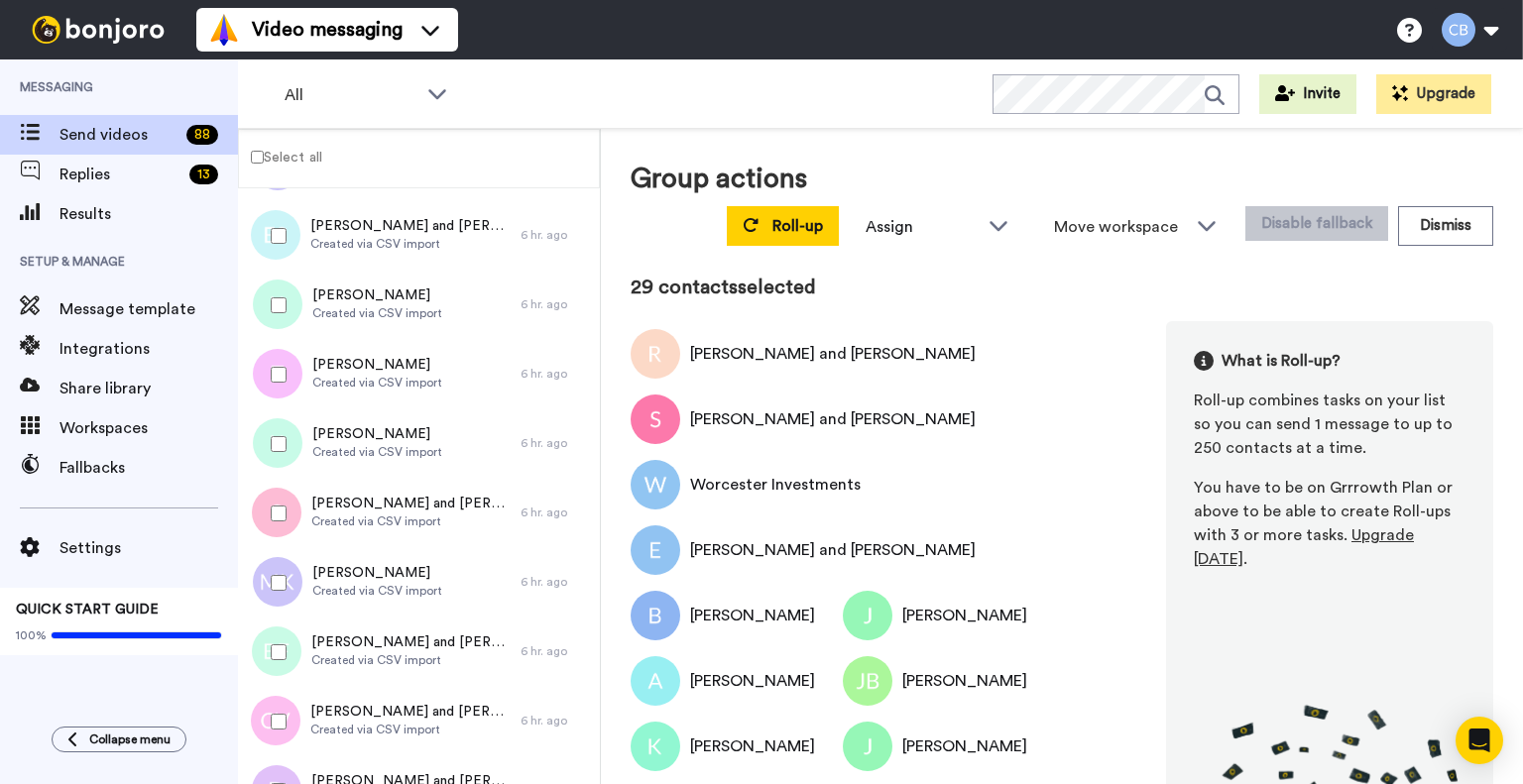 click at bounding box center (275, 444) 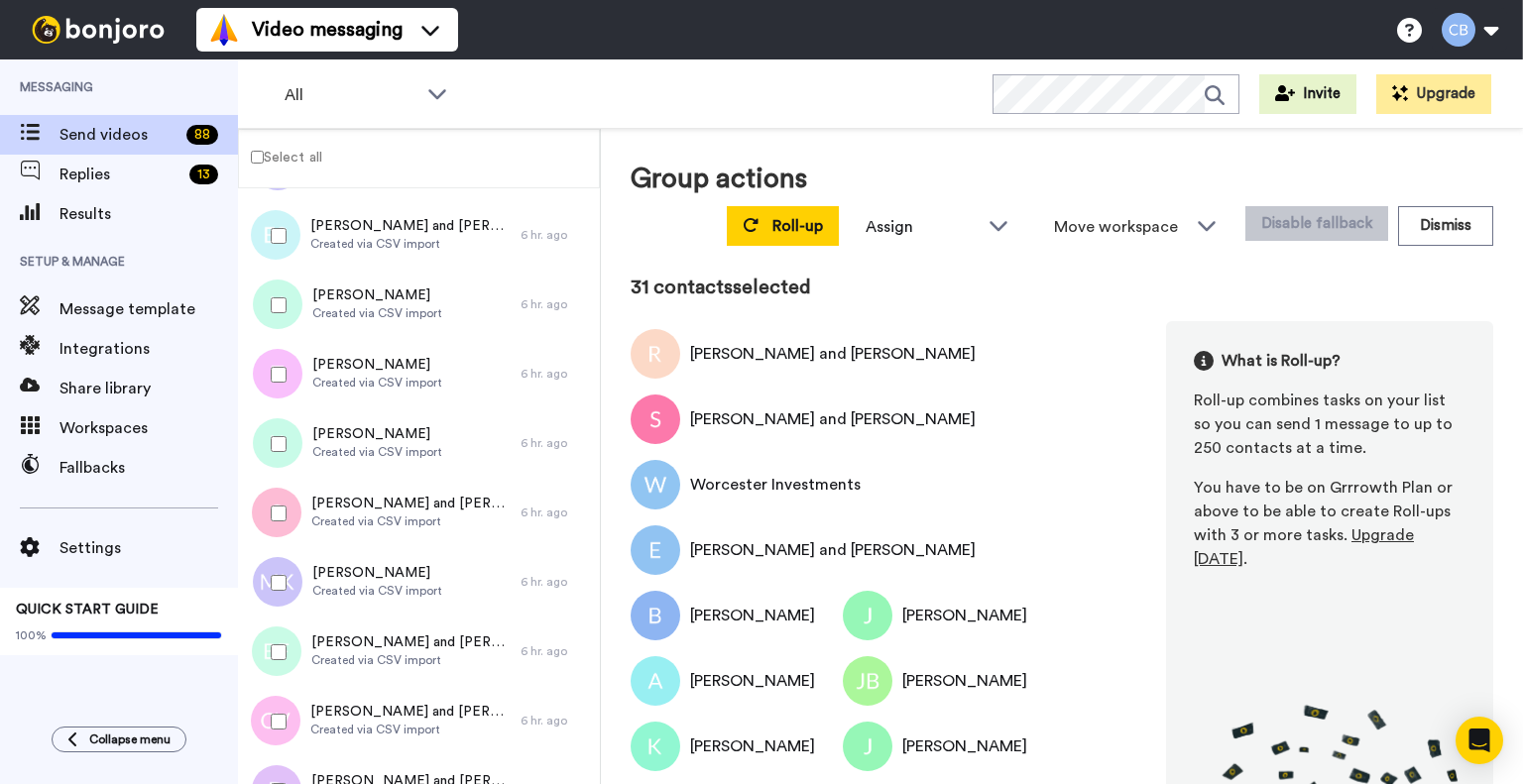 click at bounding box center [275, 583] 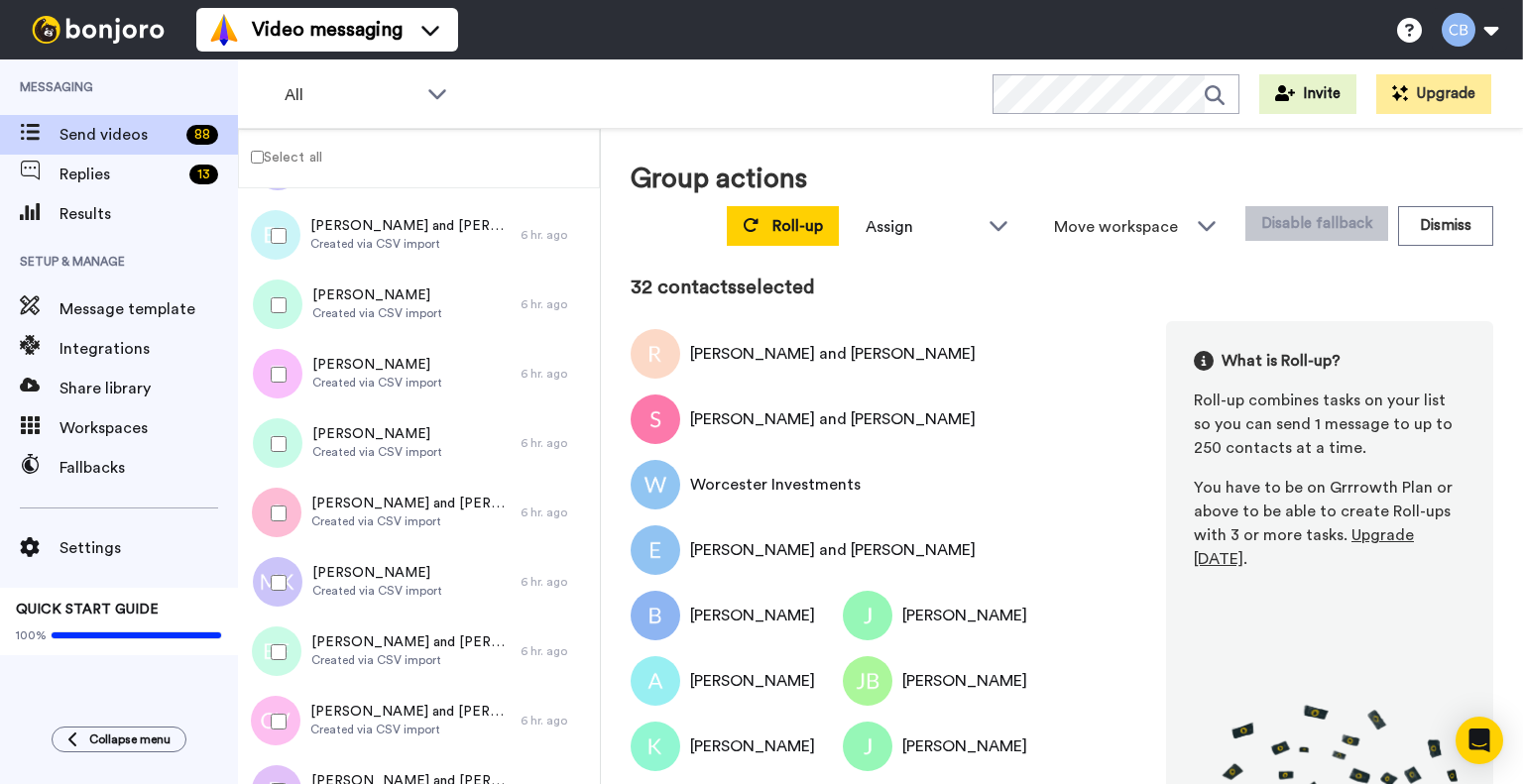click at bounding box center (275, 652) 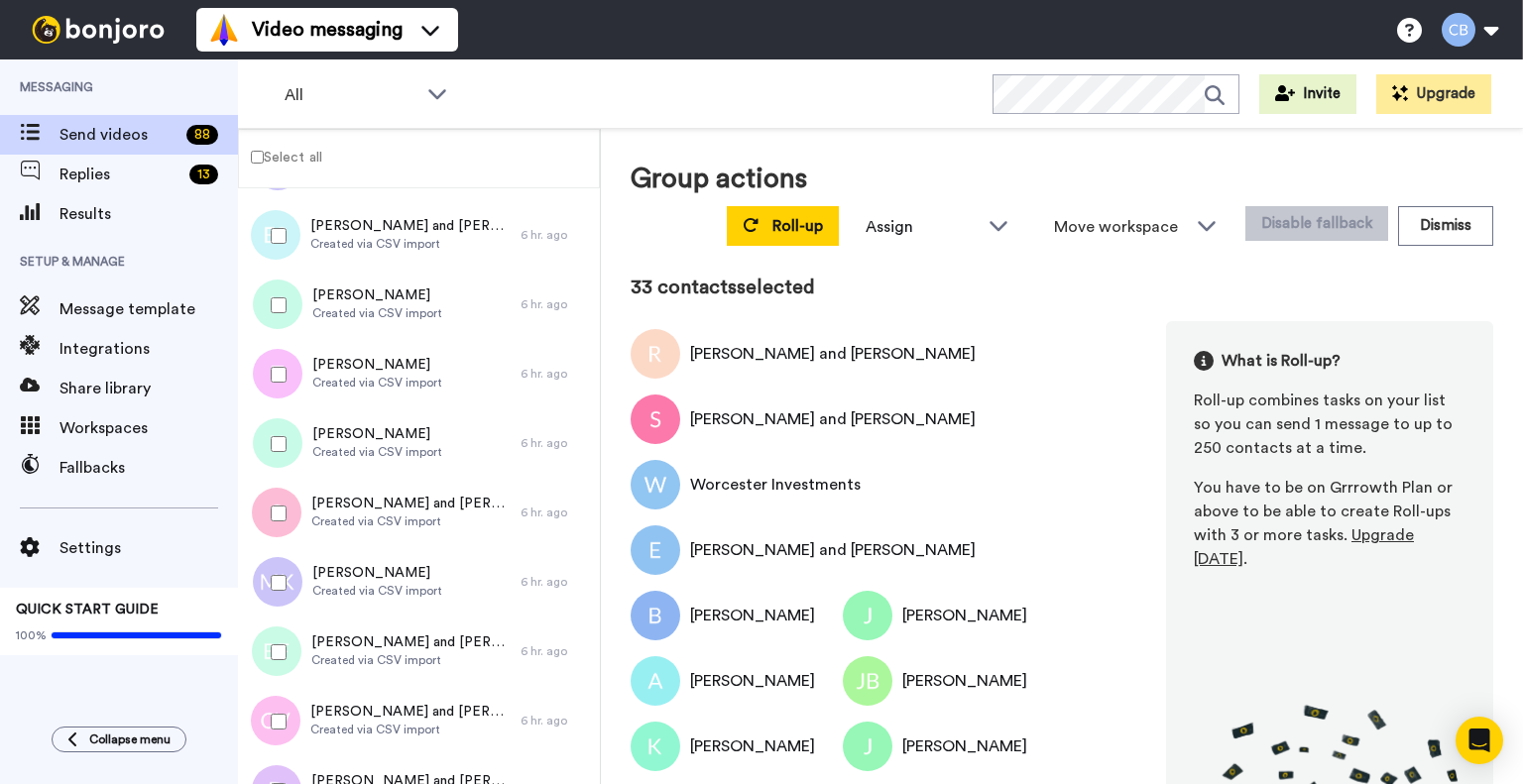 click at bounding box center (275, 722) 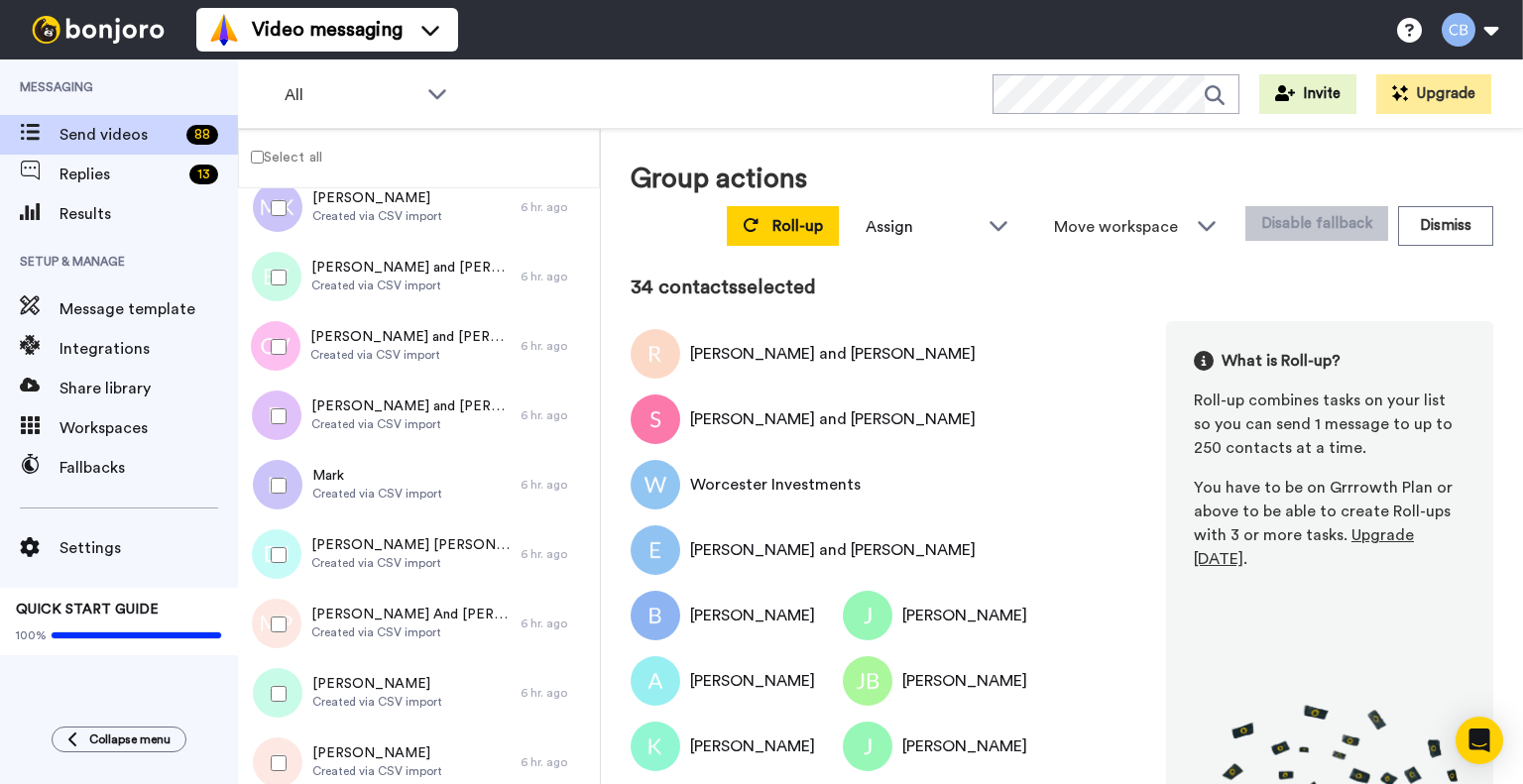 scroll, scrollTop: 2366, scrollLeft: 0, axis: vertical 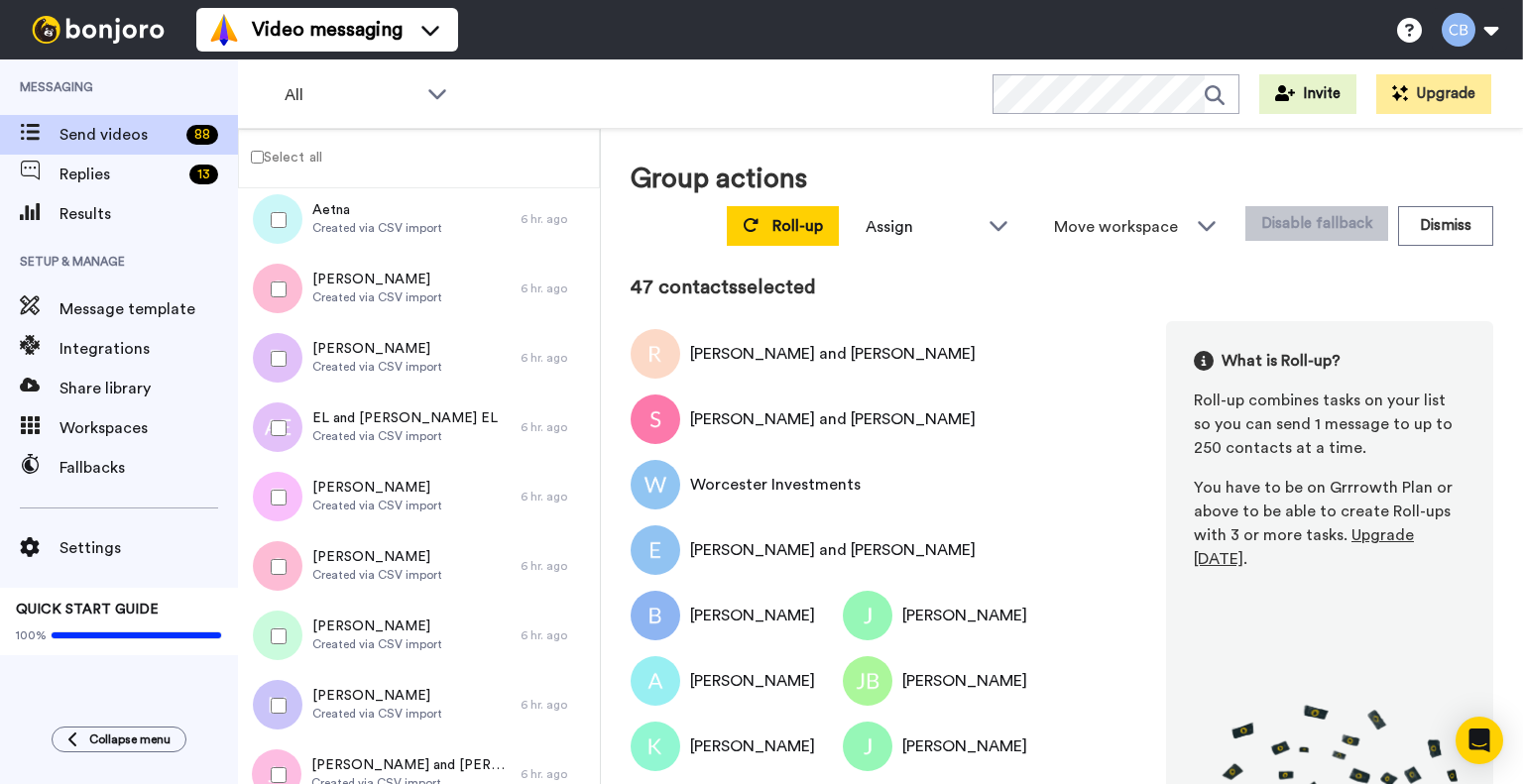 click at bounding box center [275, 636] 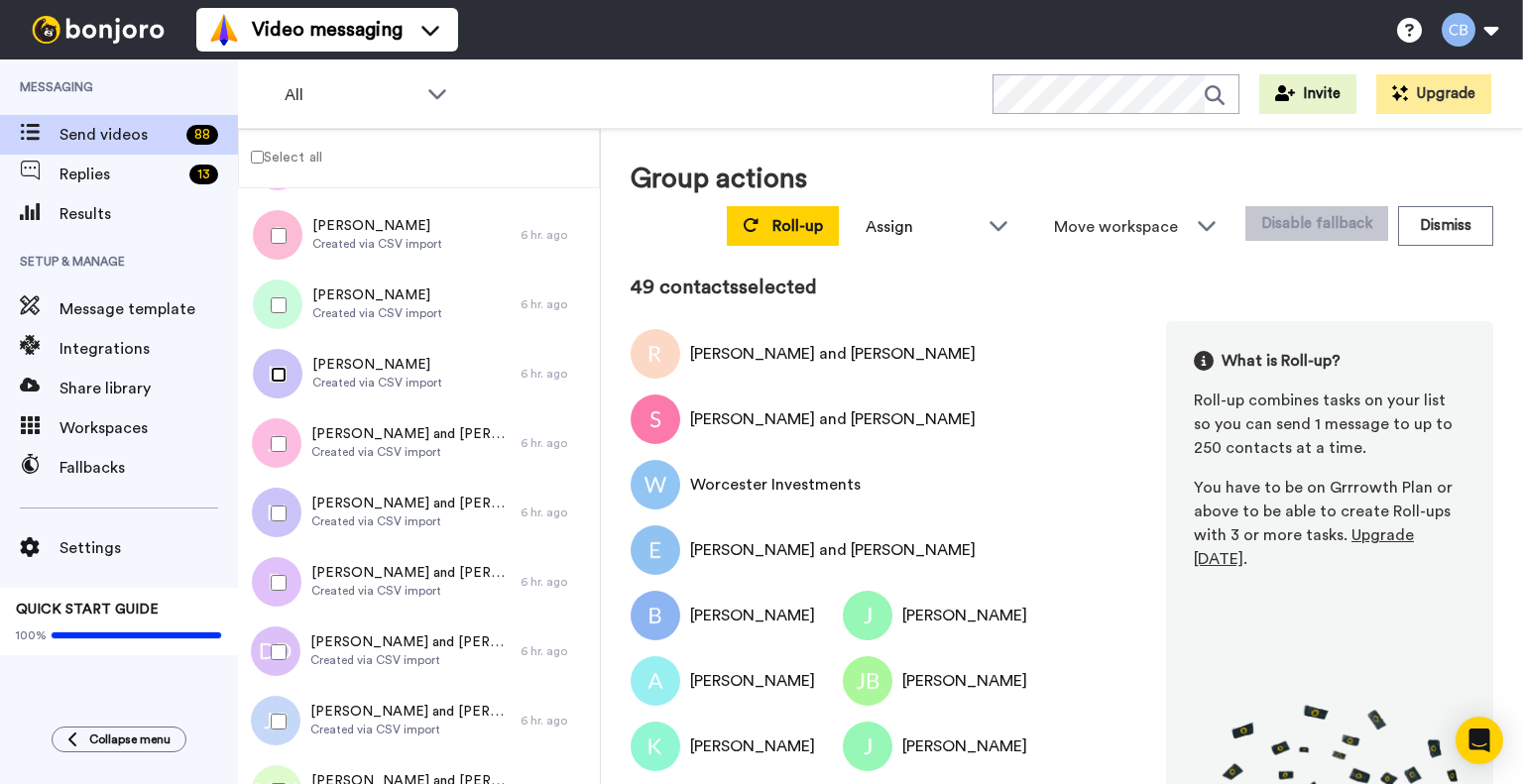 scroll, scrollTop: 3558, scrollLeft: 0, axis: vertical 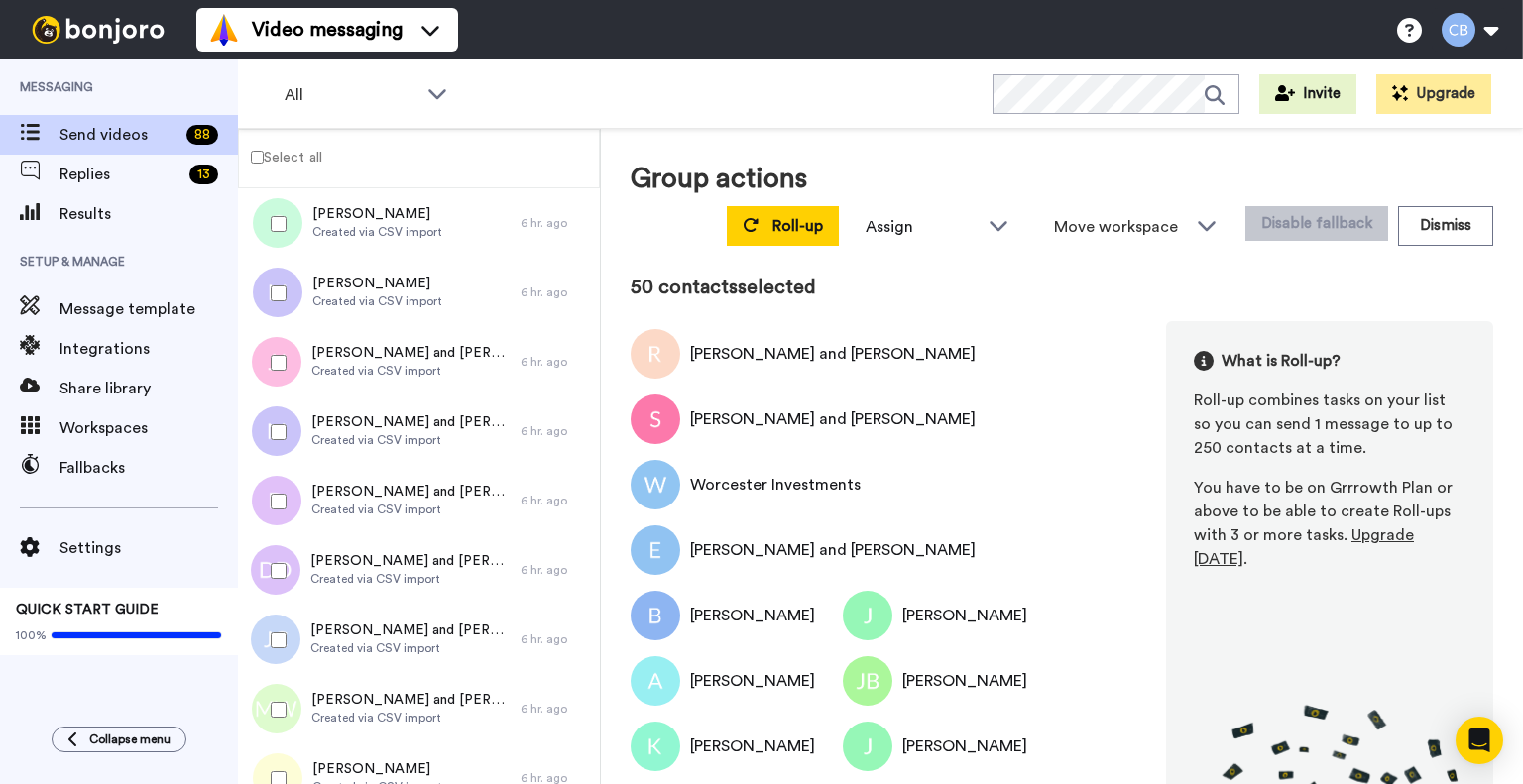 click at bounding box center [275, 432] 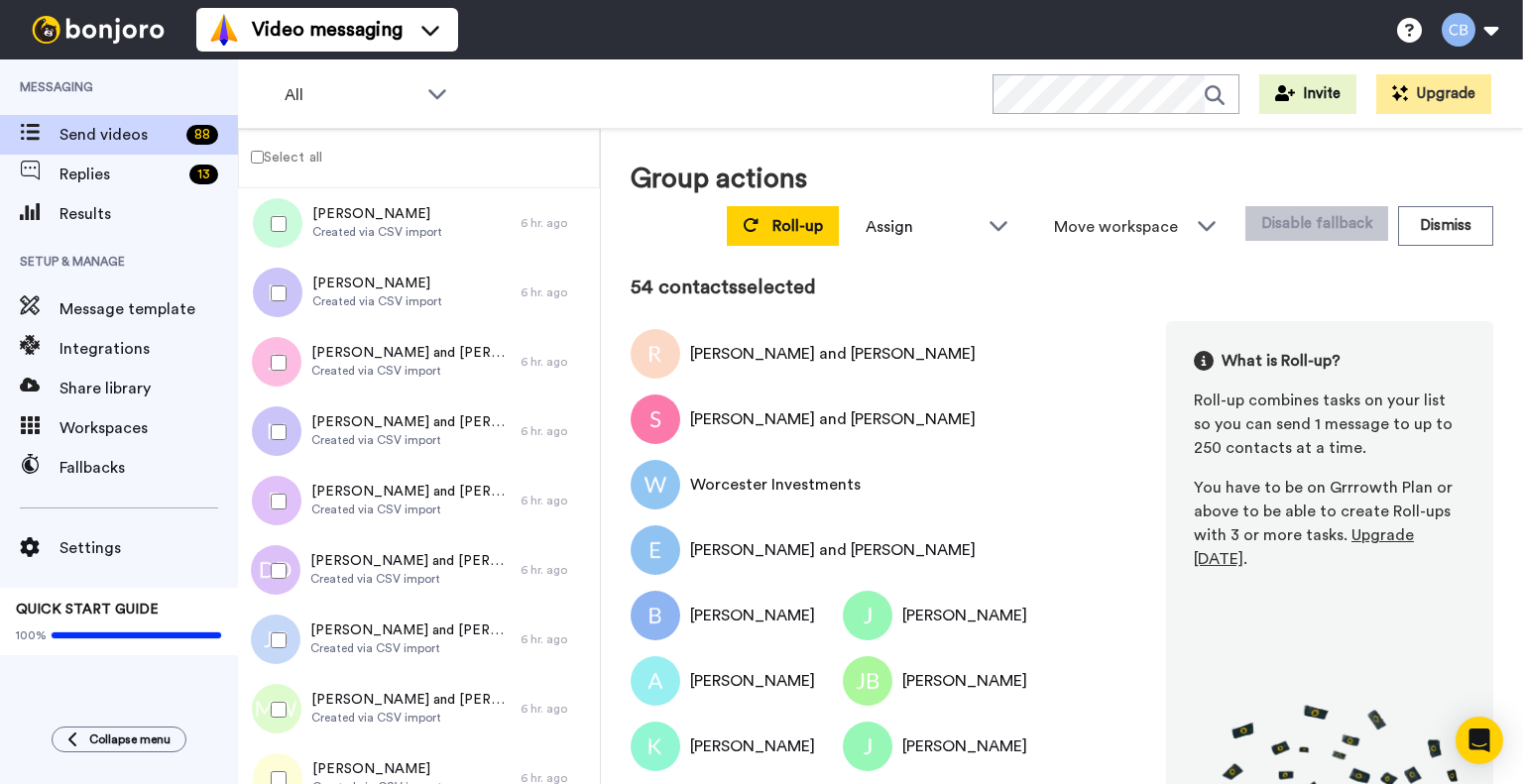 click at bounding box center [275, 710] 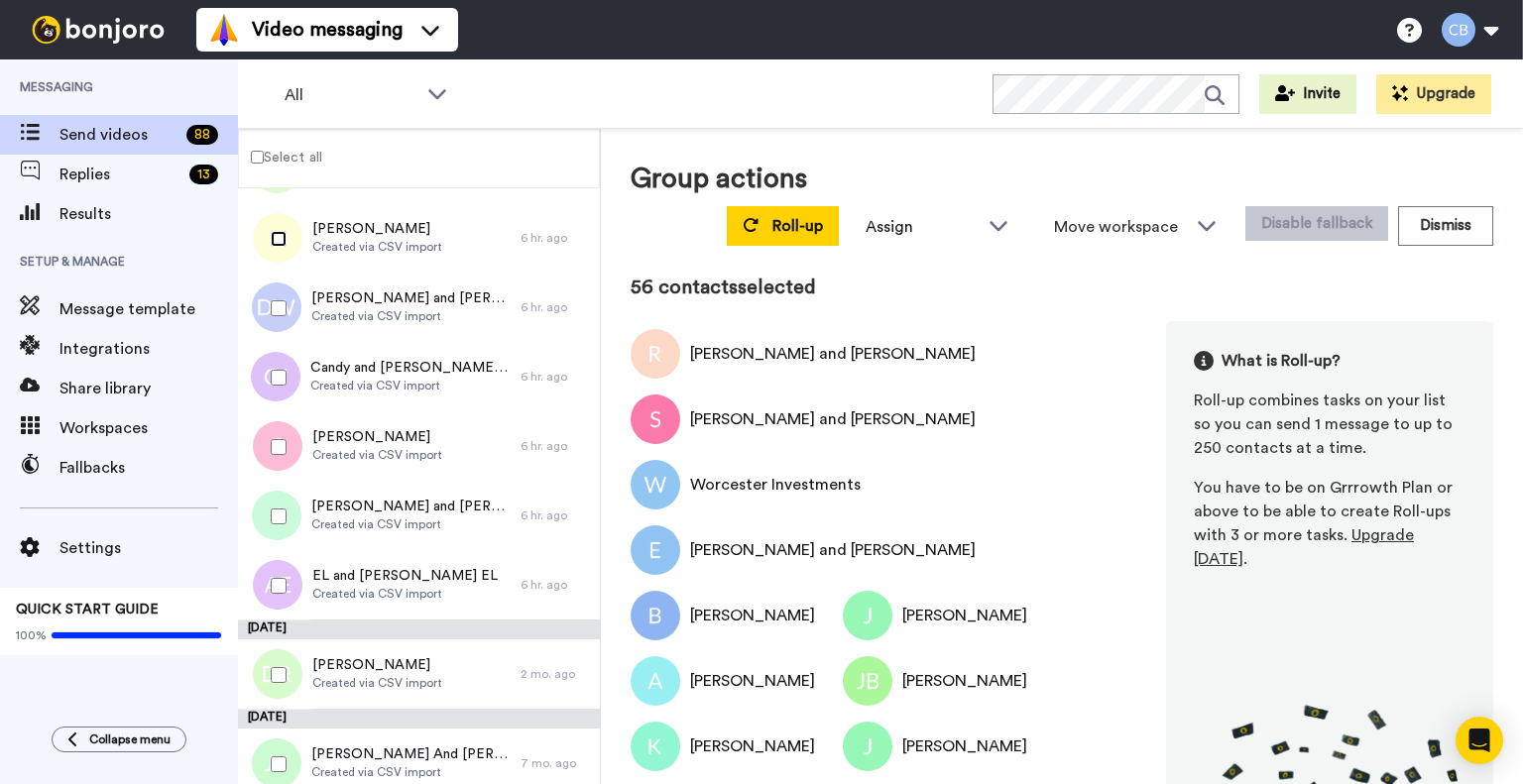 scroll, scrollTop: 4105, scrollLeft: 0, axis: vertical 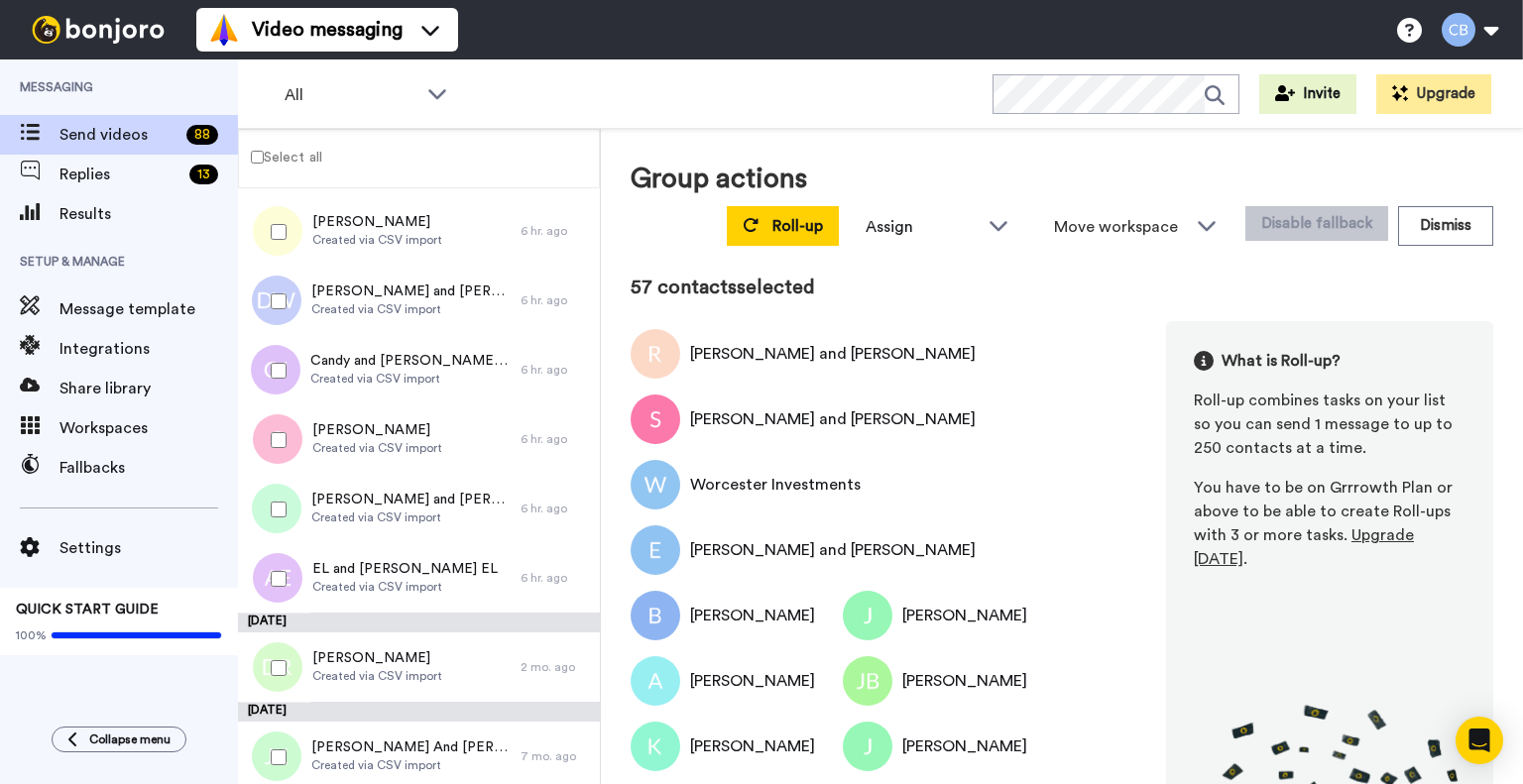 click at bounding box center (275, 371) 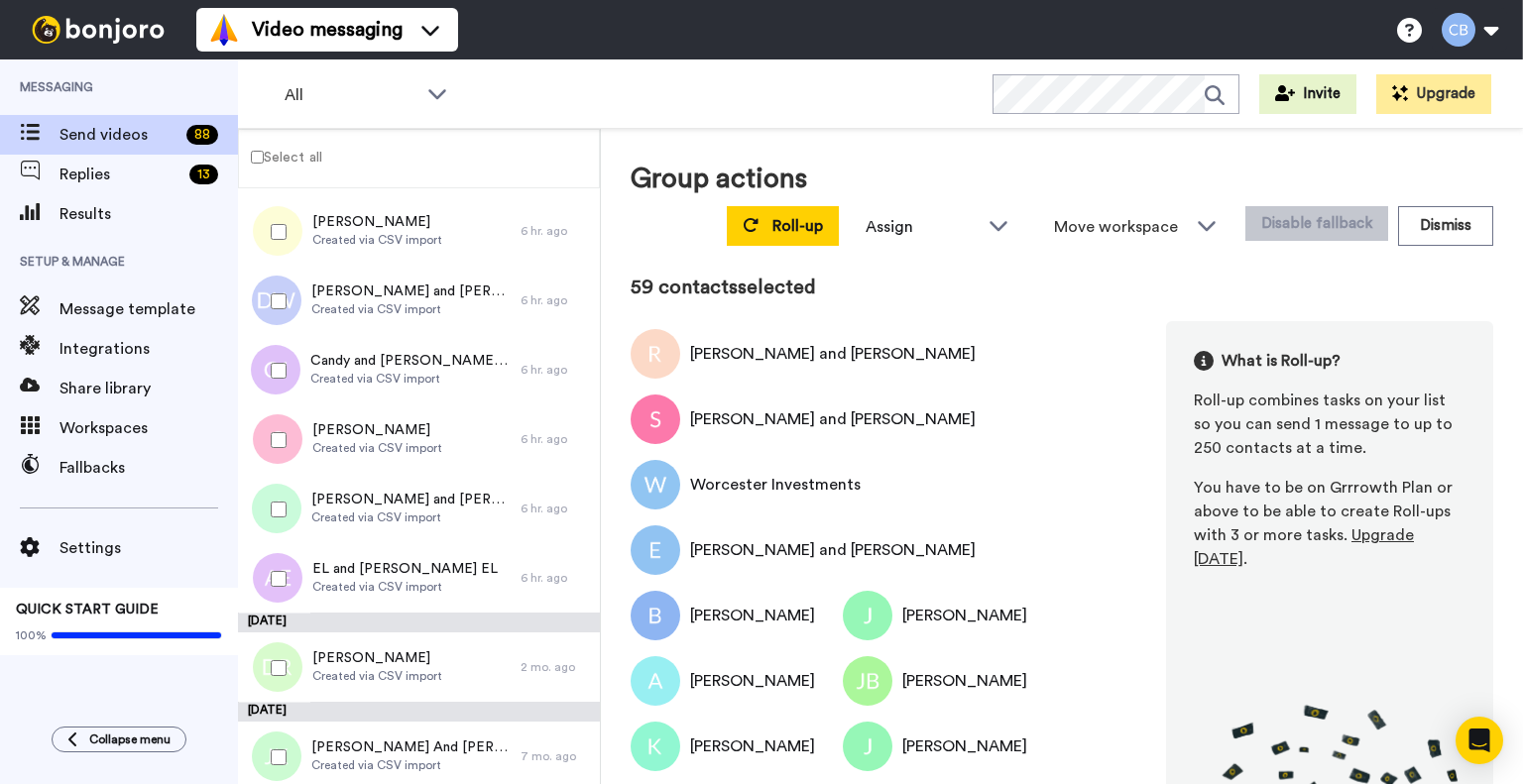 click at bounding box center (275, 509) 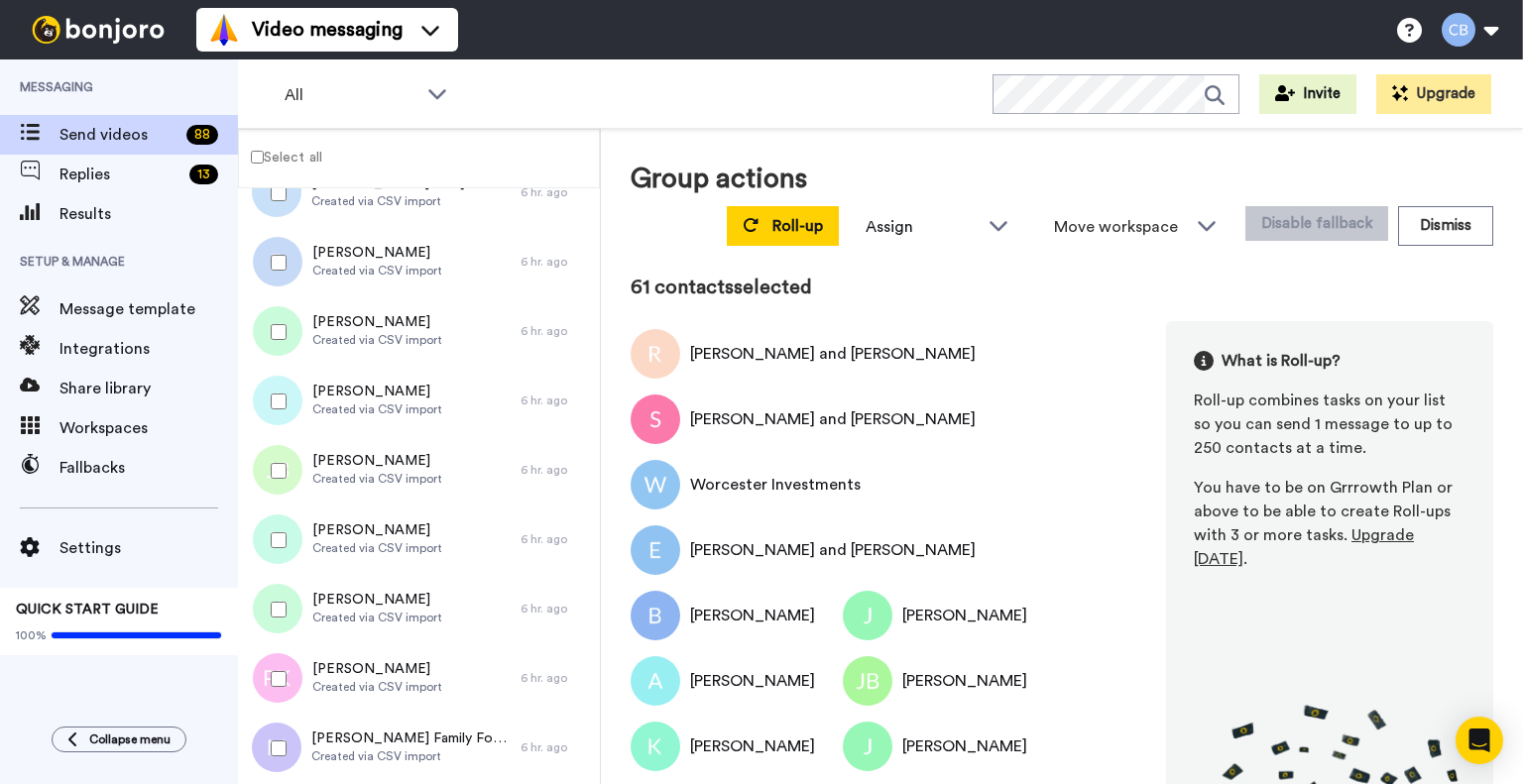 scroll, scrollTop: 305, scrollLeft: 0, axis: vertical 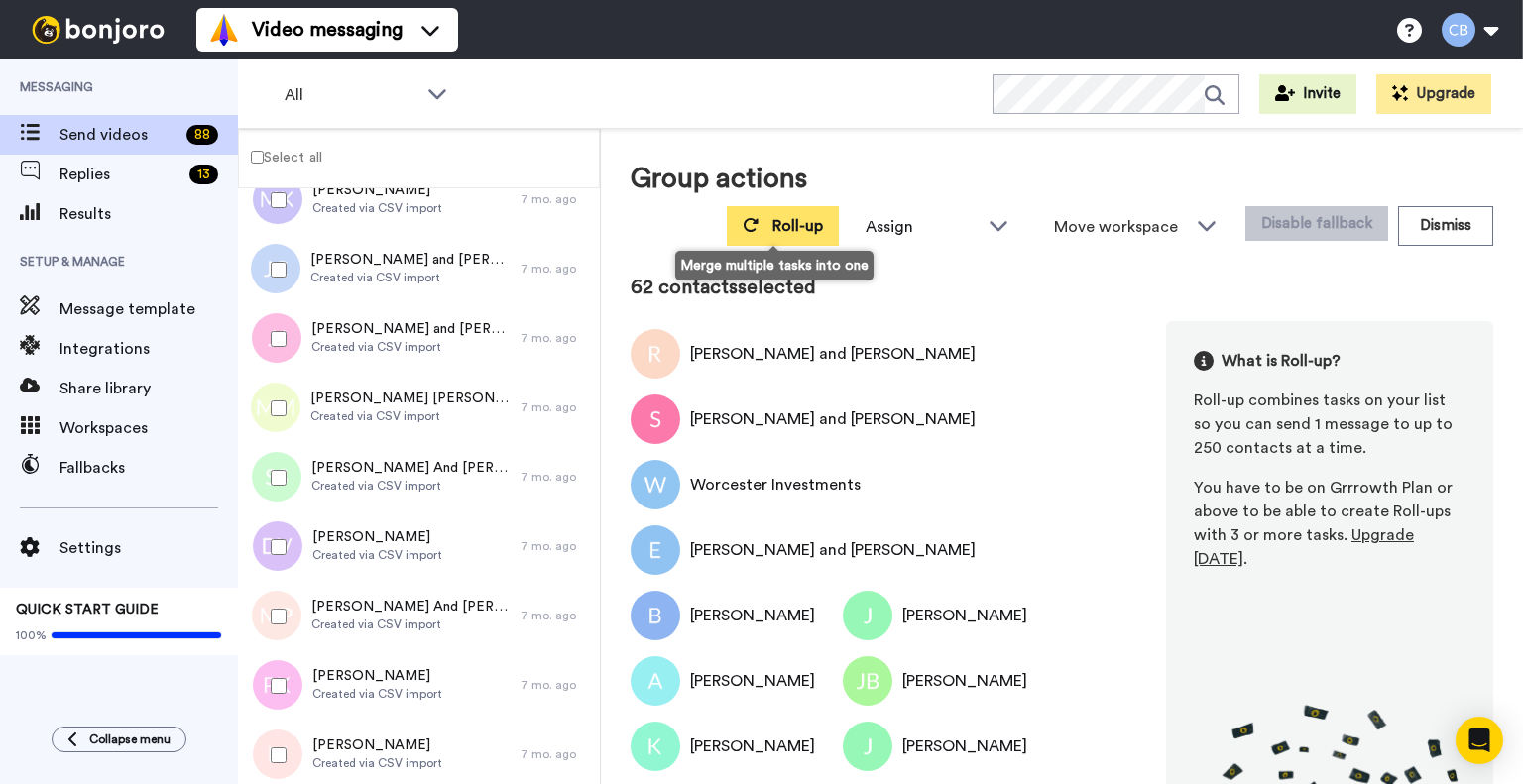 click on "Roll-up" at bounding box center [782, 226] 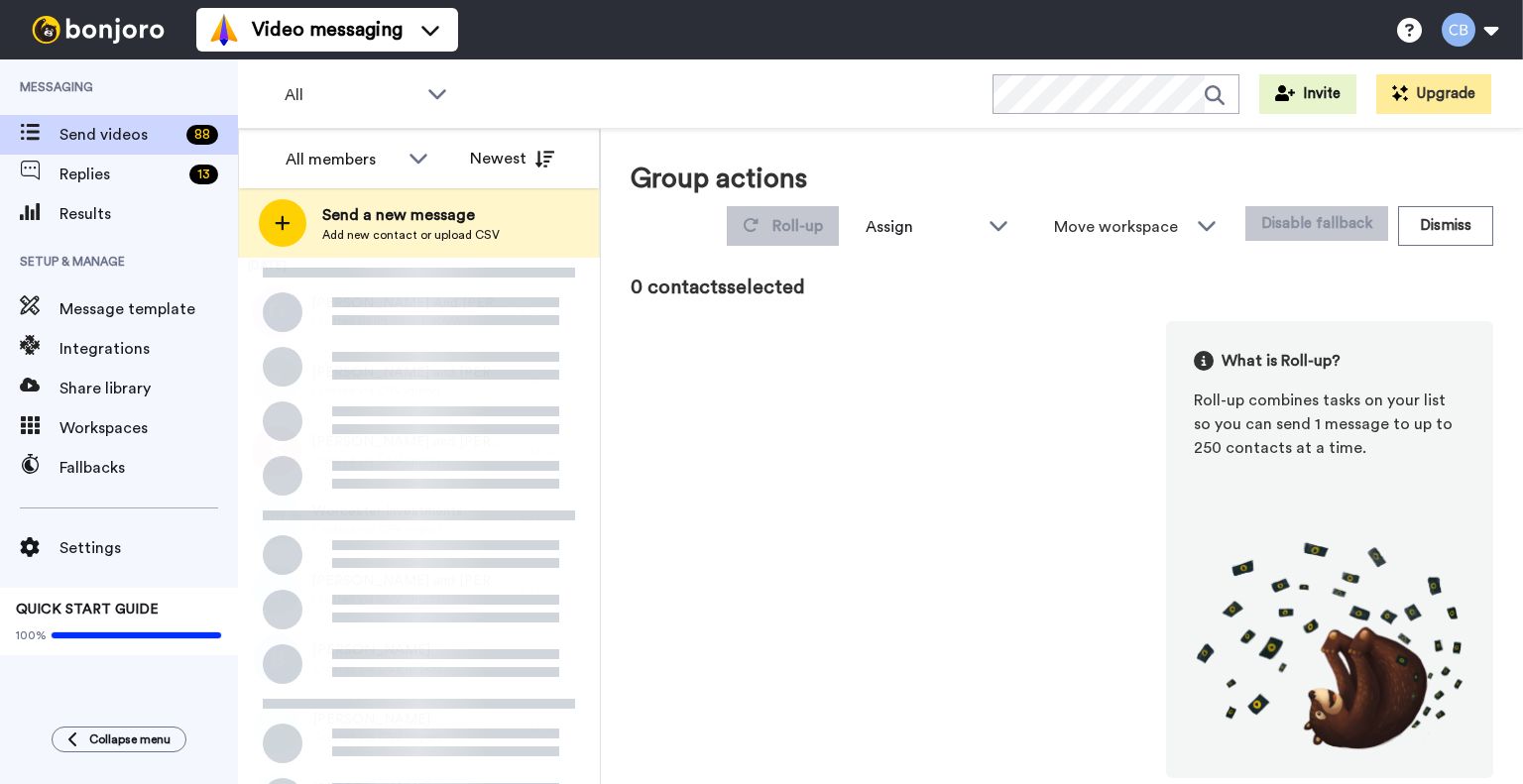 scroll, scrollTop: 0, scrollLeft: 0, axis: both 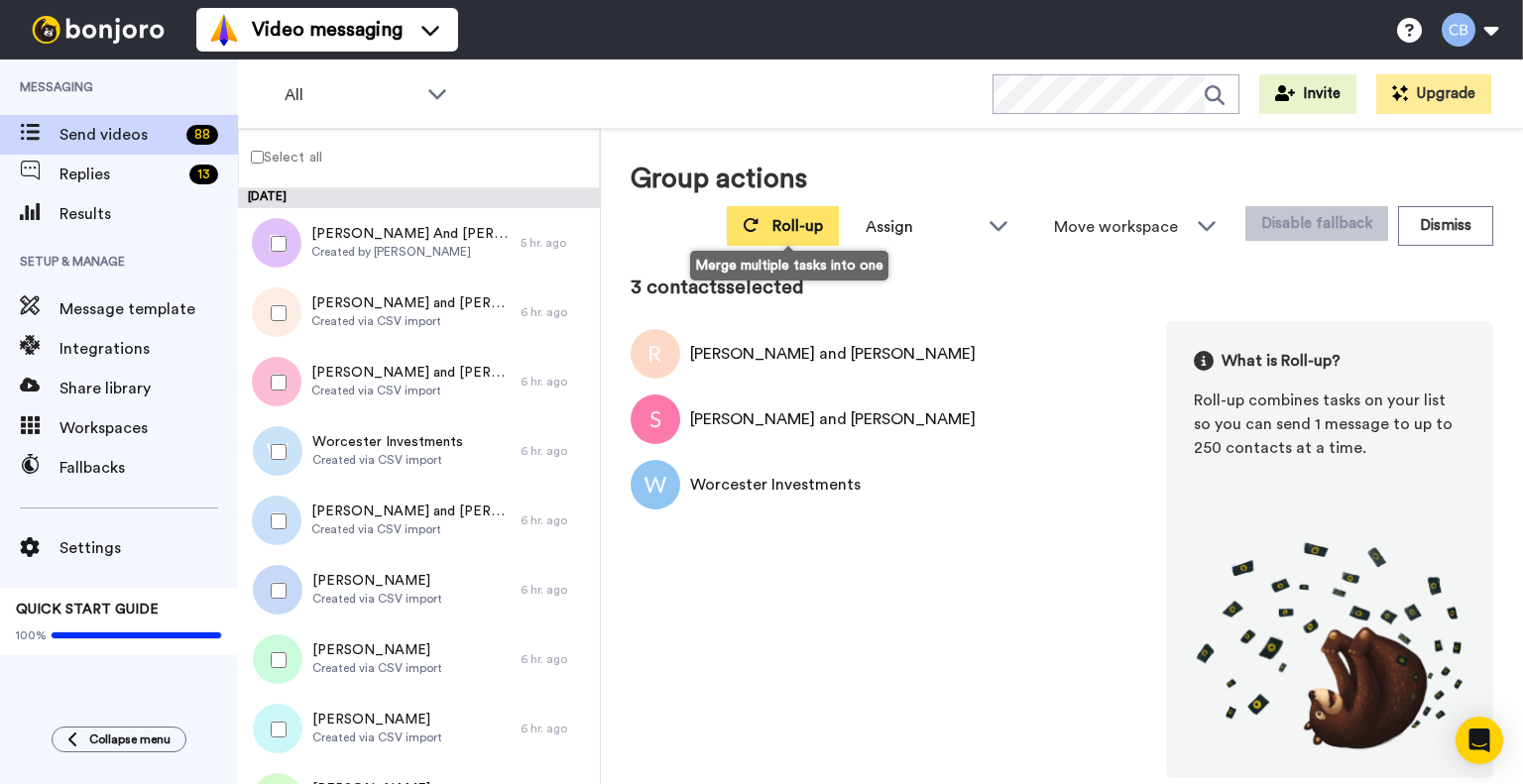 click on "Roll-up" at bounding box center (797, 226) 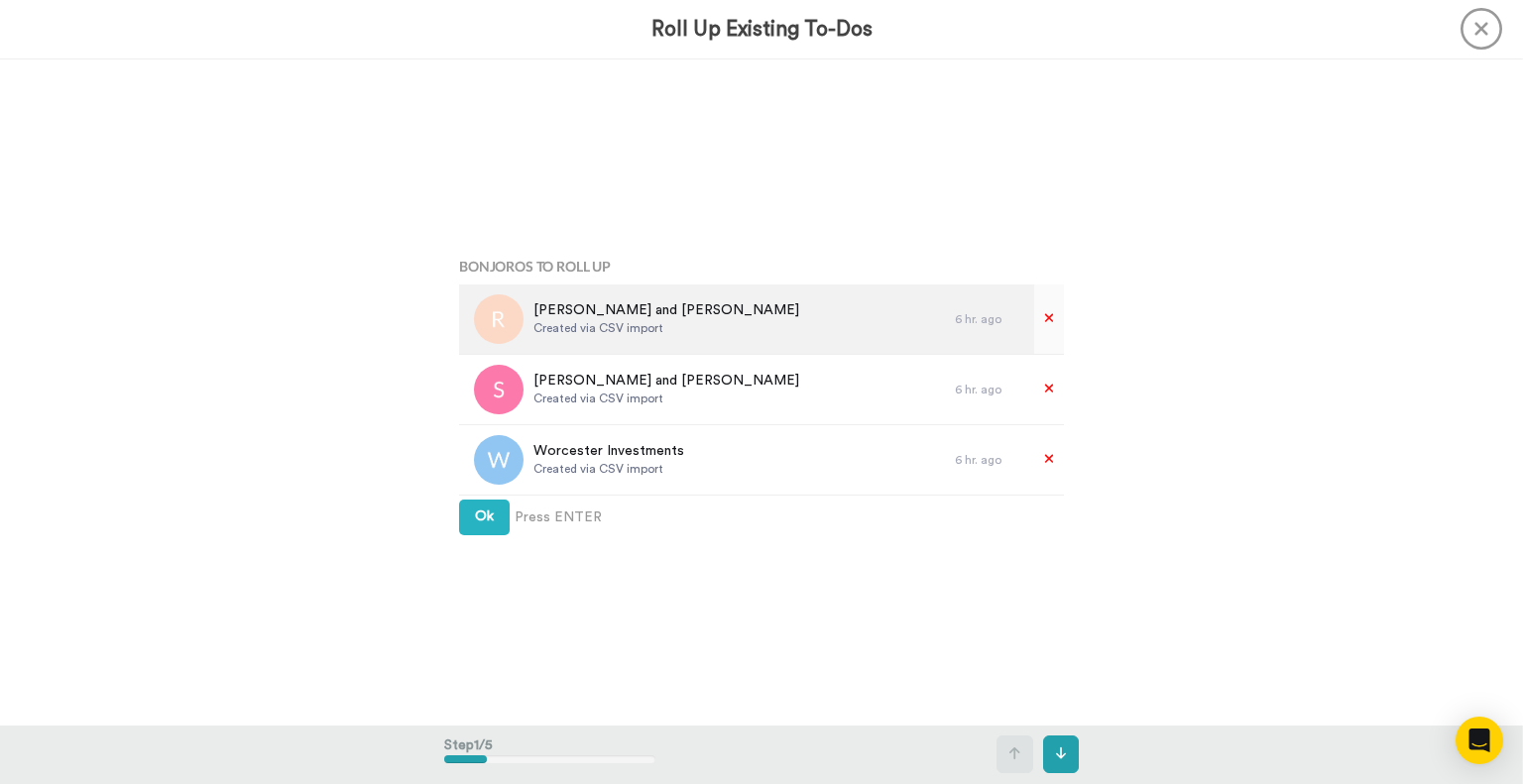 click on "Rob and Laura Created via CSV import" at bounding box center [707, 319] 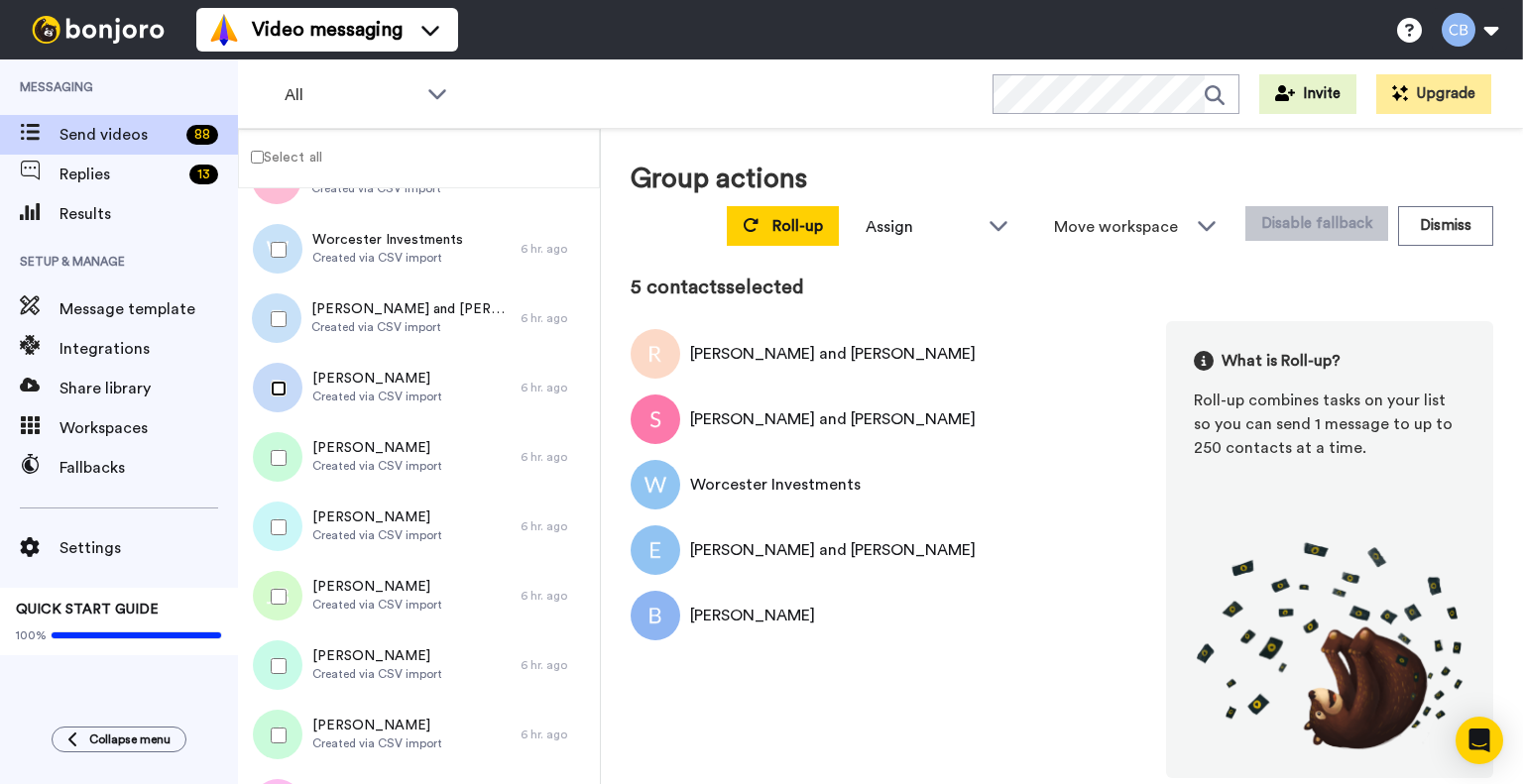 scroll, scrollTop: 206, scrollLeft: 0, axis: vertical 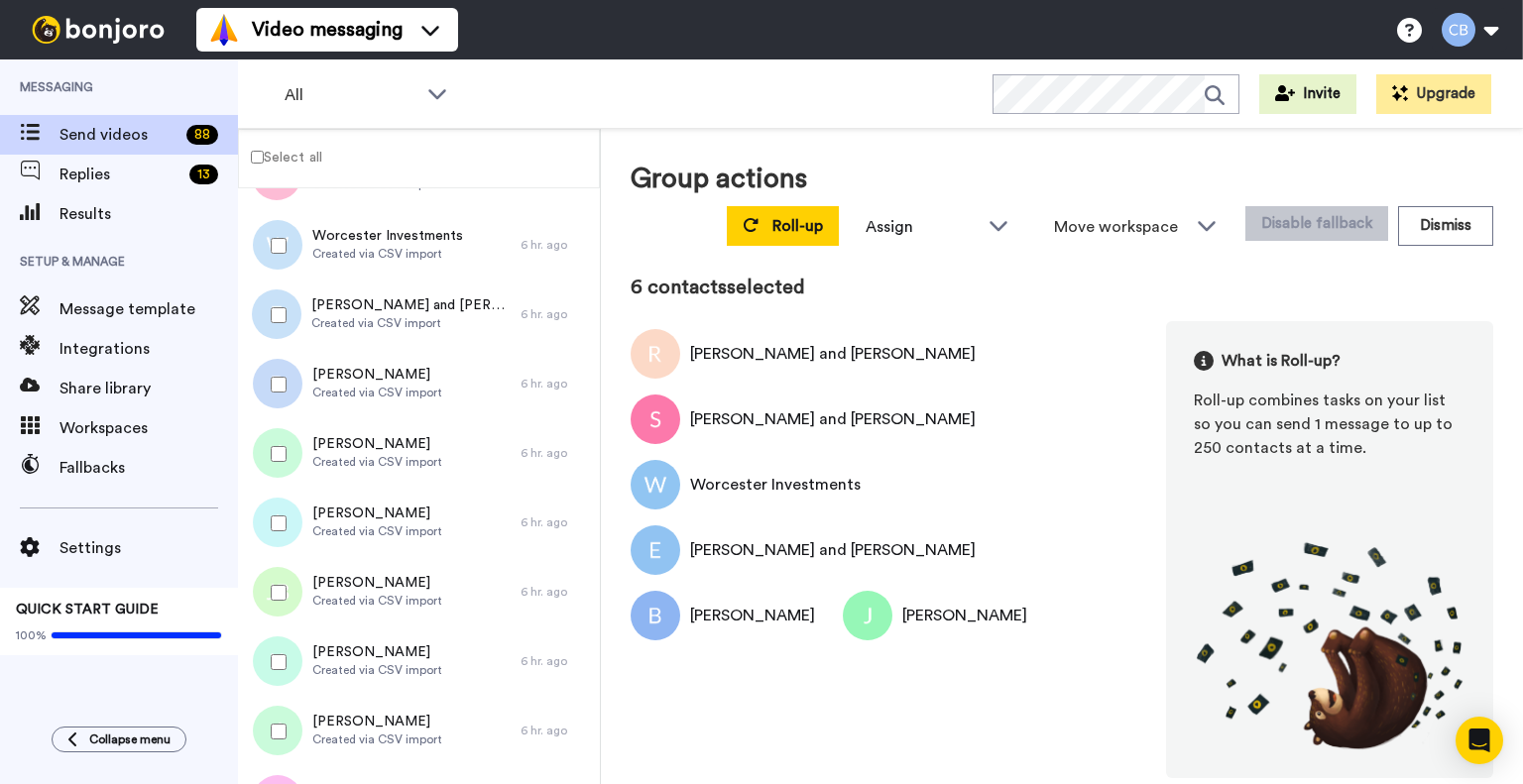 click at bounding box center [275, 523] 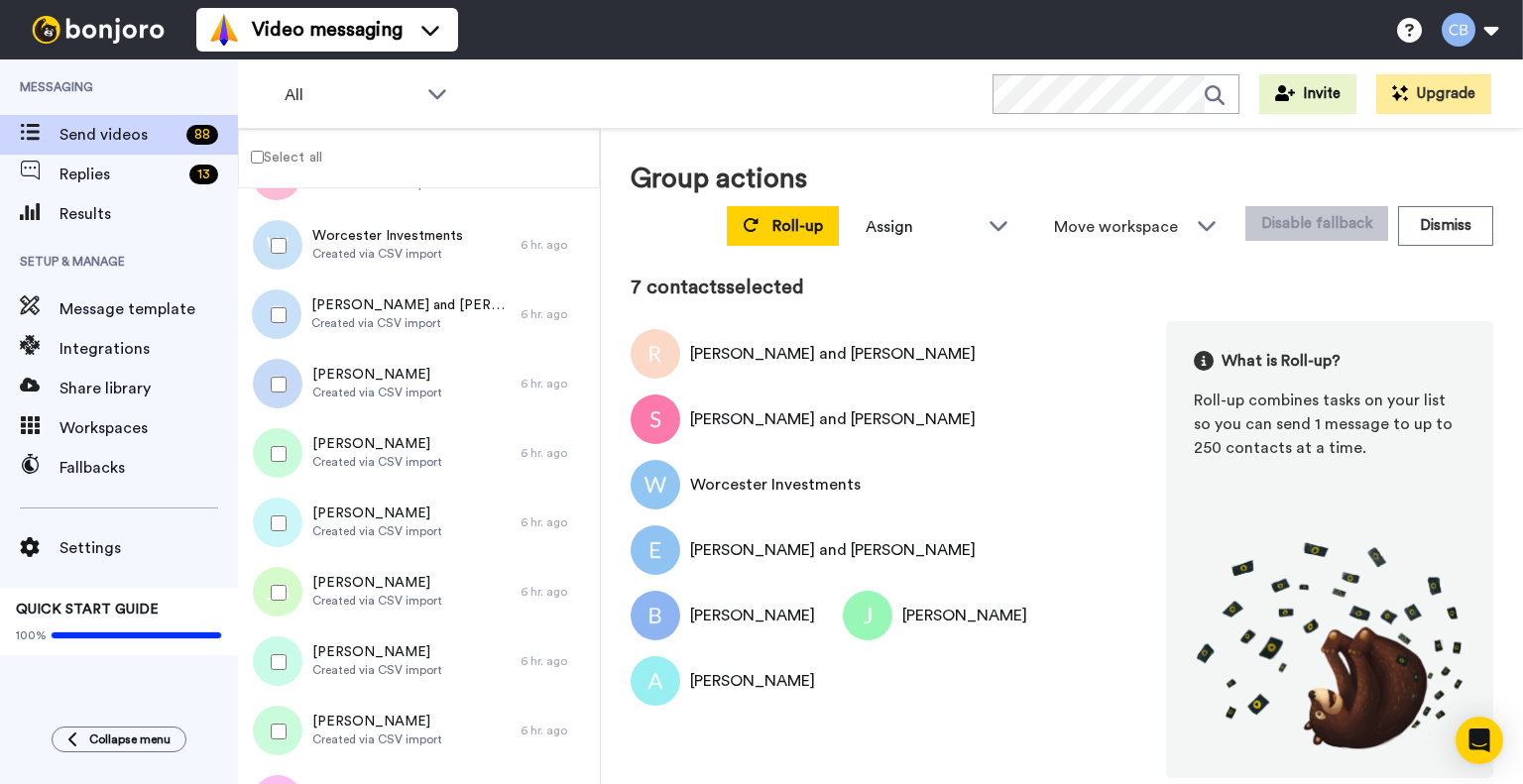click at bounding box center (275, 593) 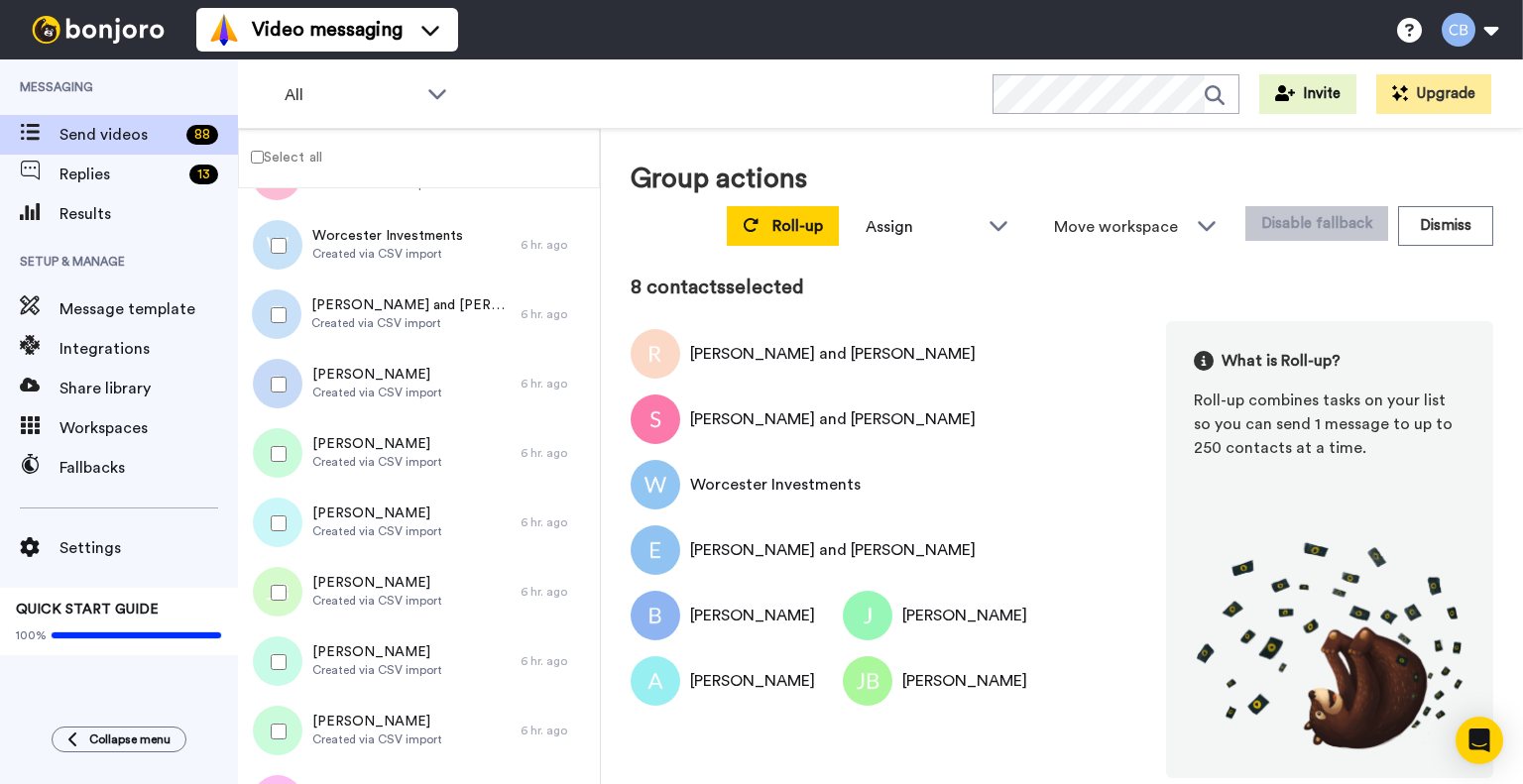 click at bounding box center (275, 593) 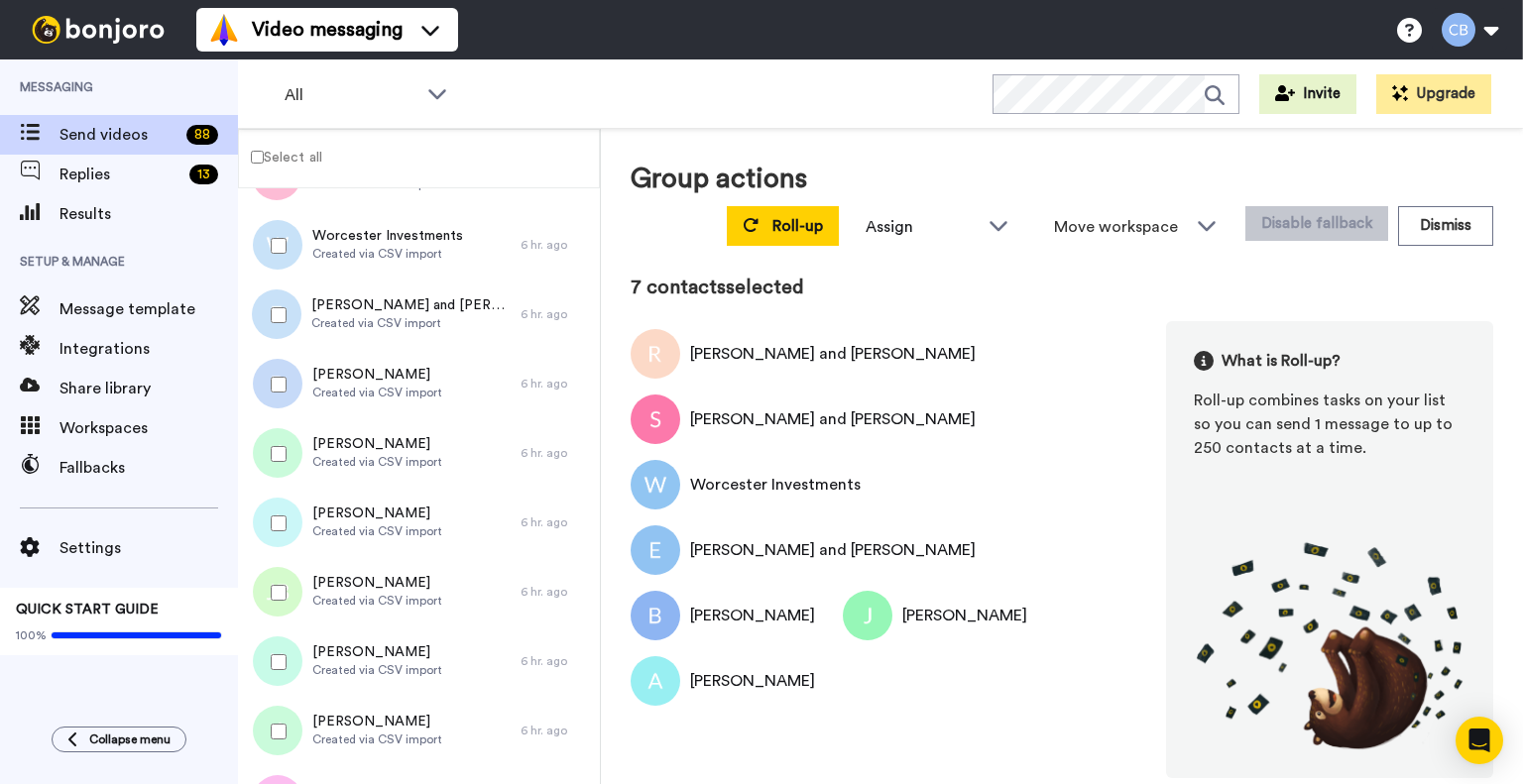 click at bounding box center [275, 593] 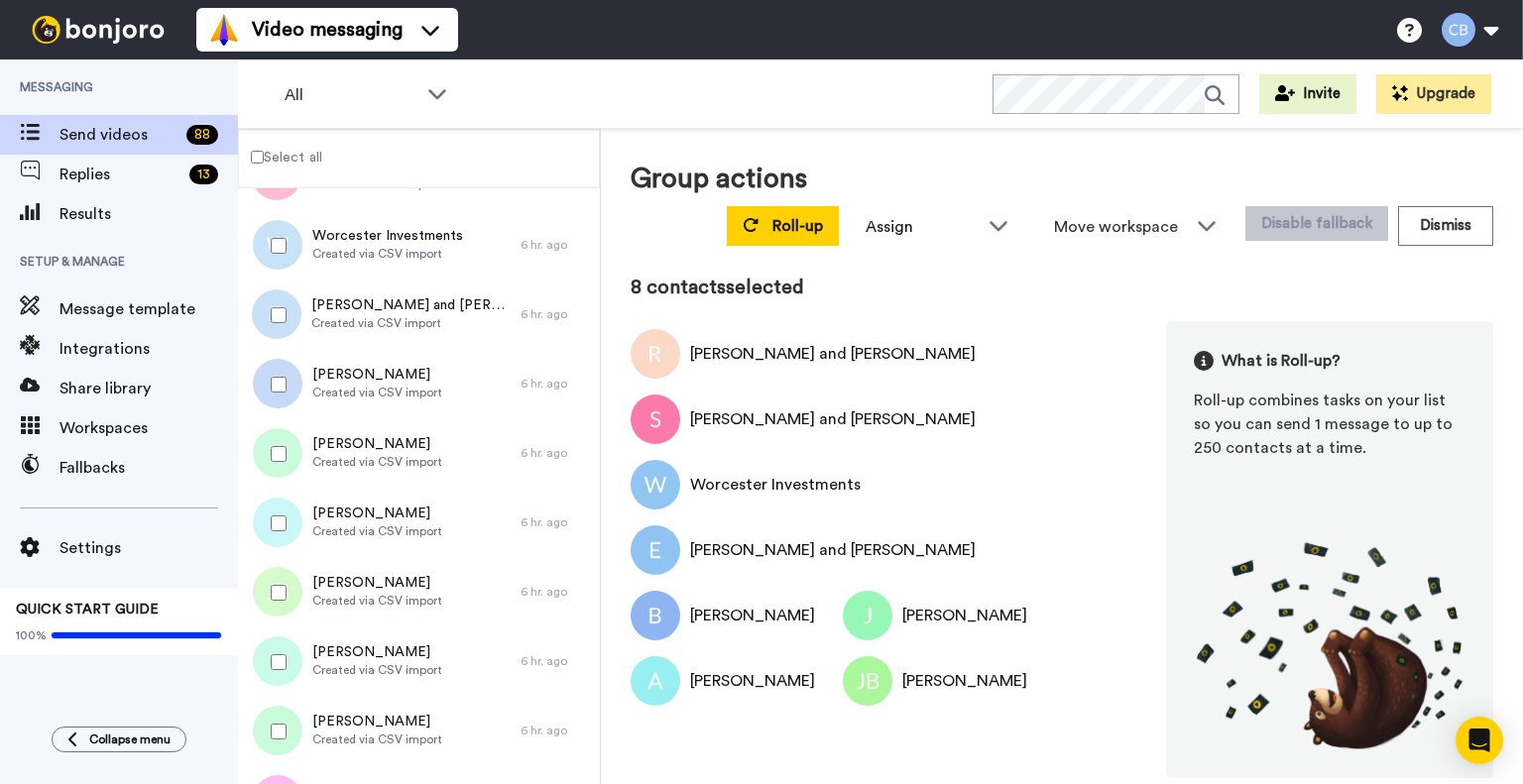 click at bounding box center (275, 662) 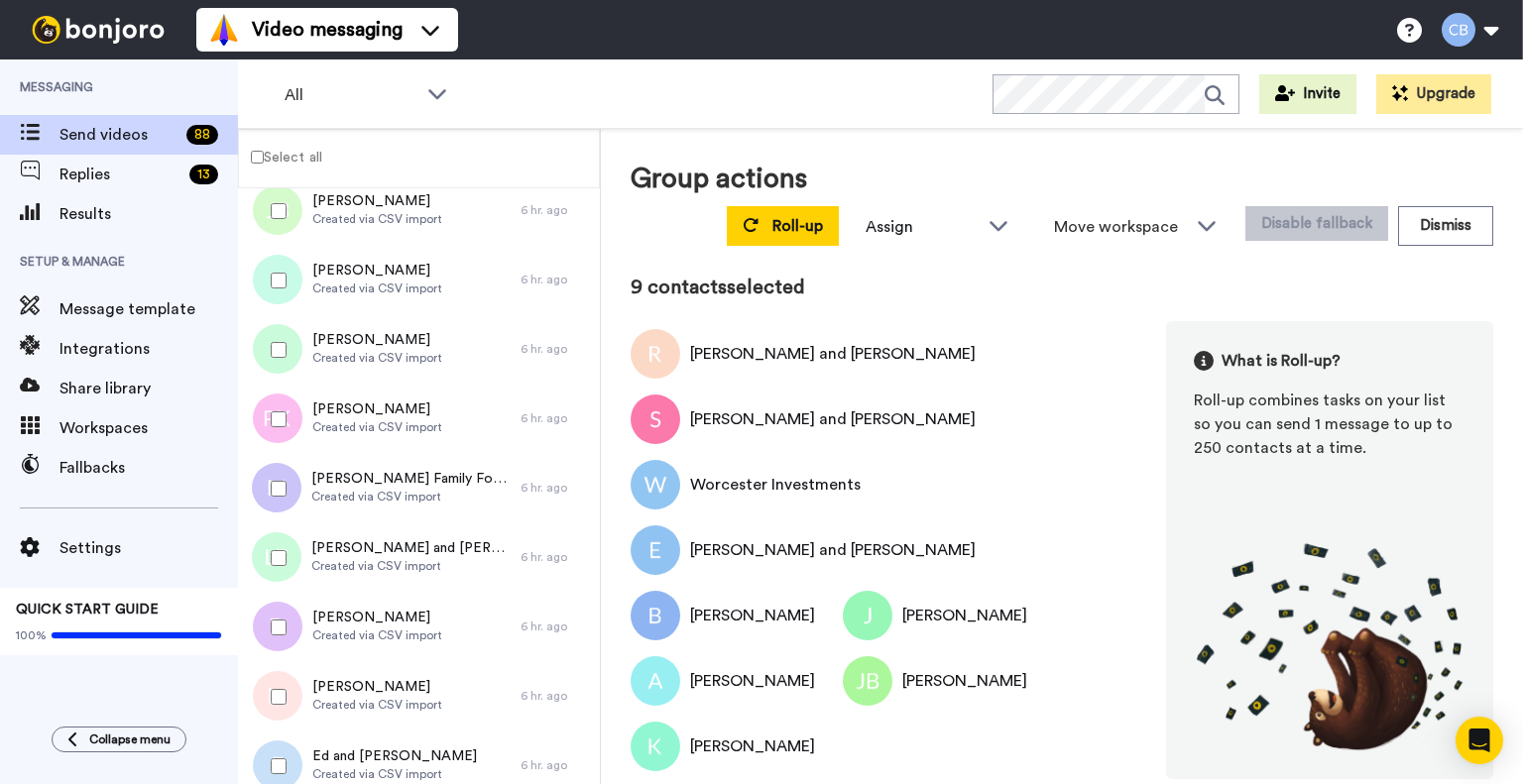 scroll, scrollTop: 593, scrollLeft: 0, axis: vertical 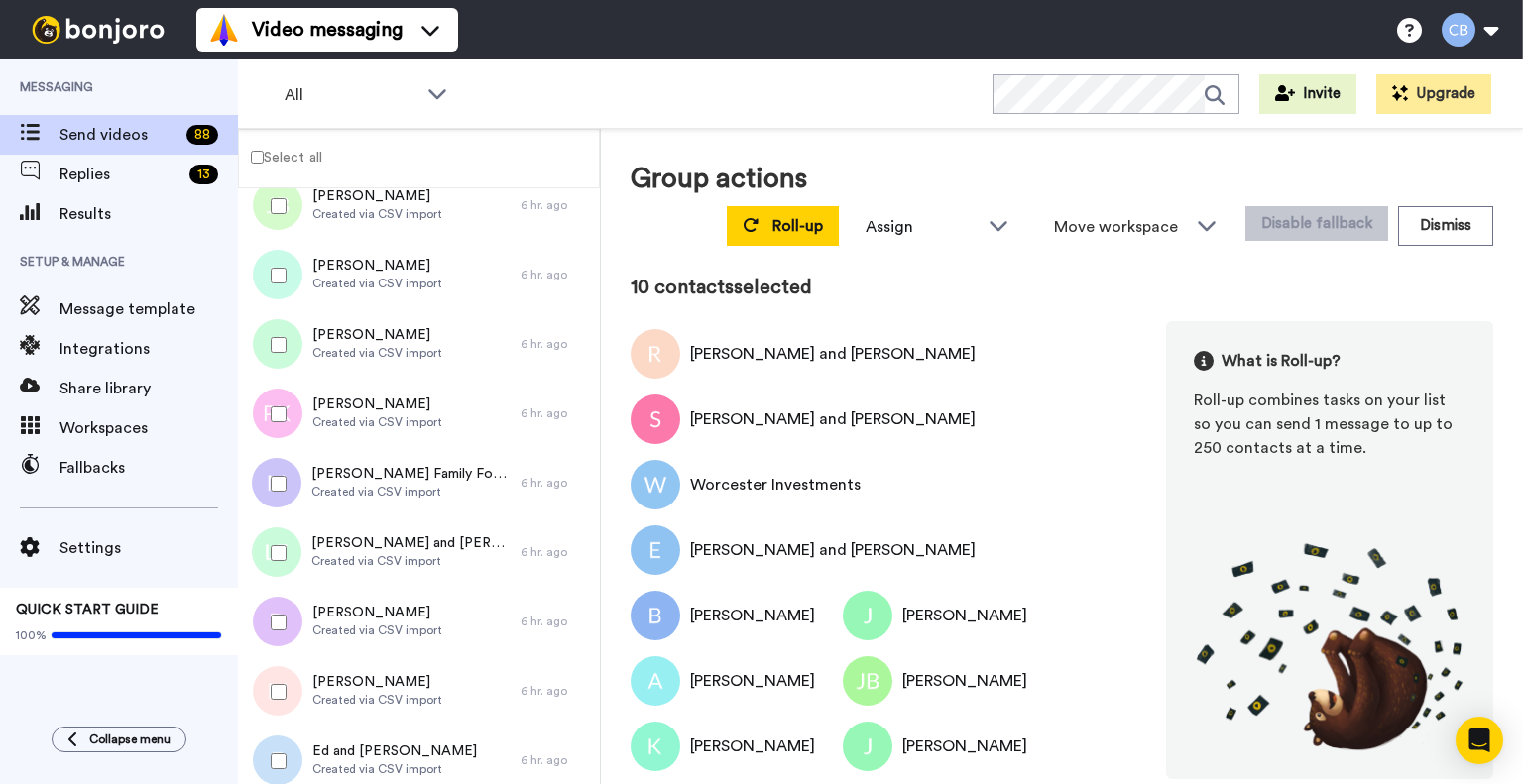 click at bounding box center [275, 414] 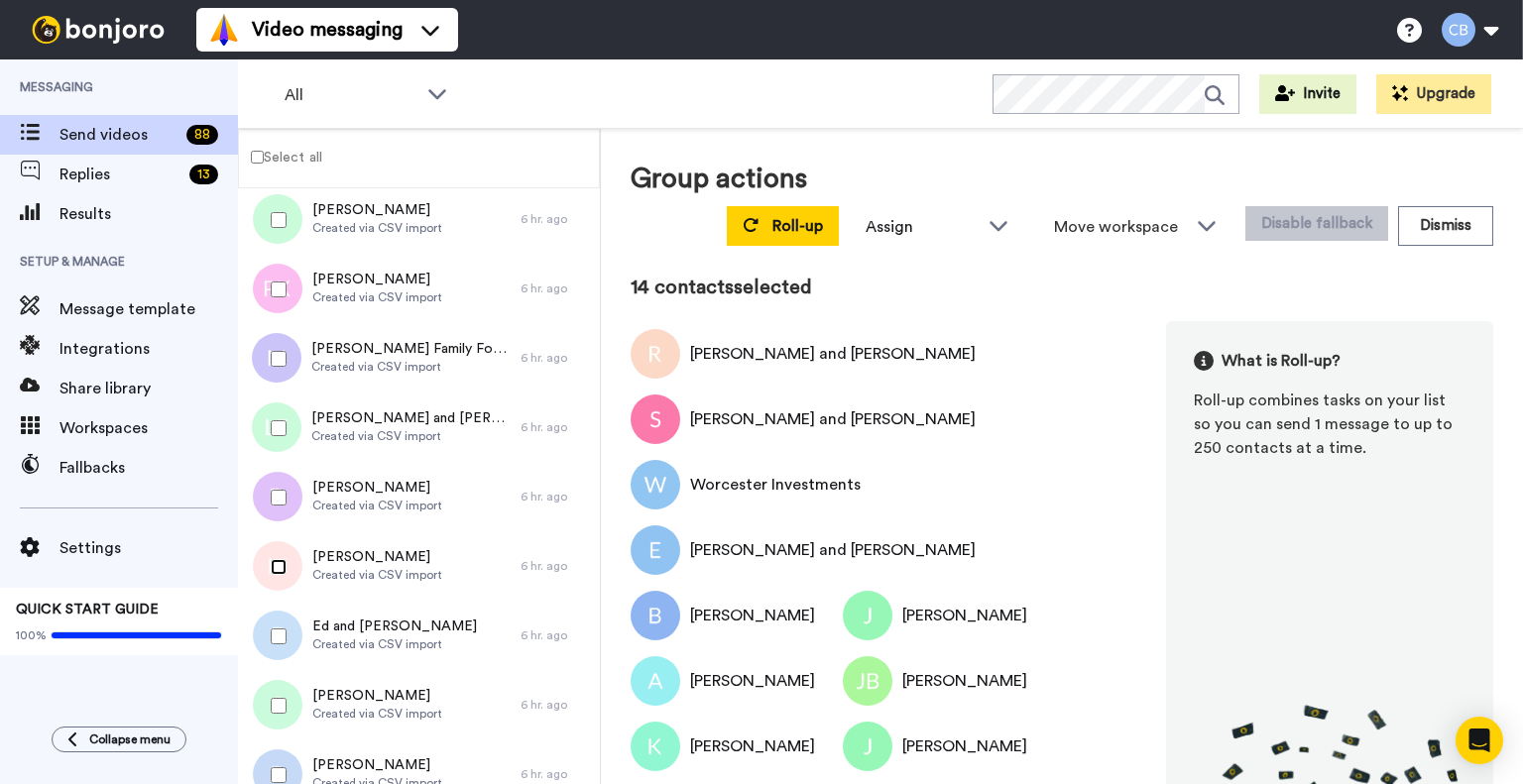 scroll, scrollTop: 721, scrollLeft: 0, axis: vertical 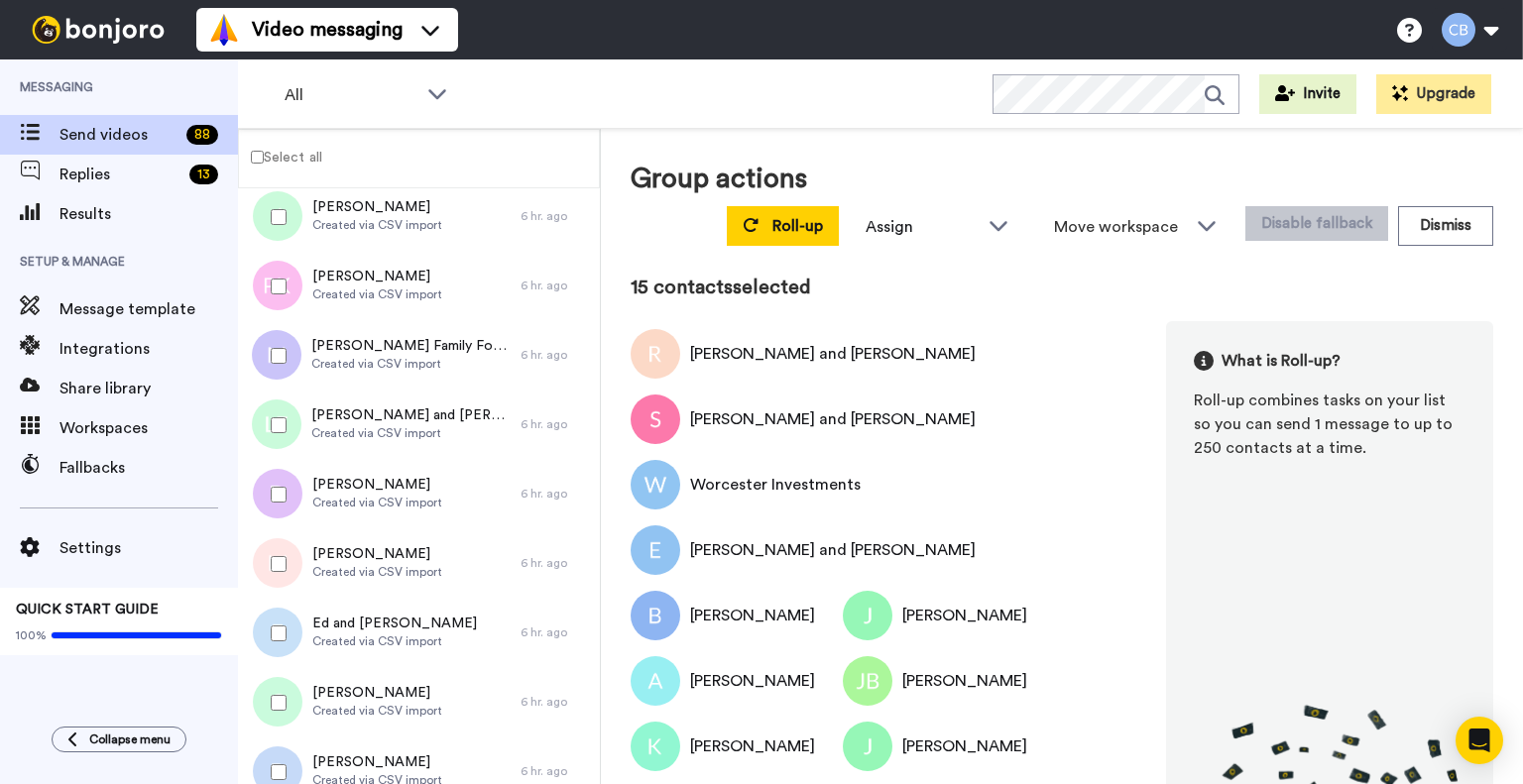 click at bounding box center (275, 633) 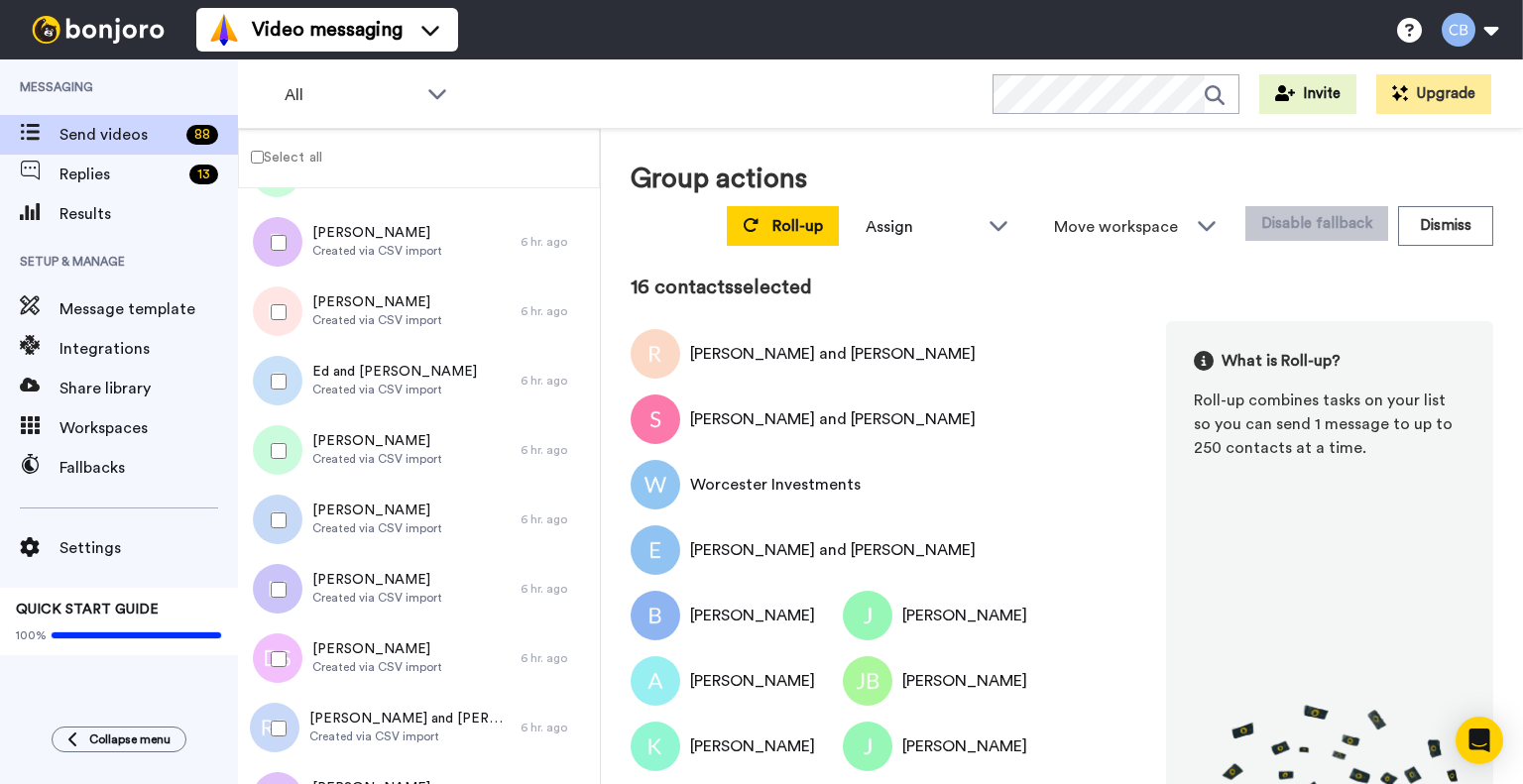 scroll, scrollTop: 1007, scrollLeft: 0, axis: vertical 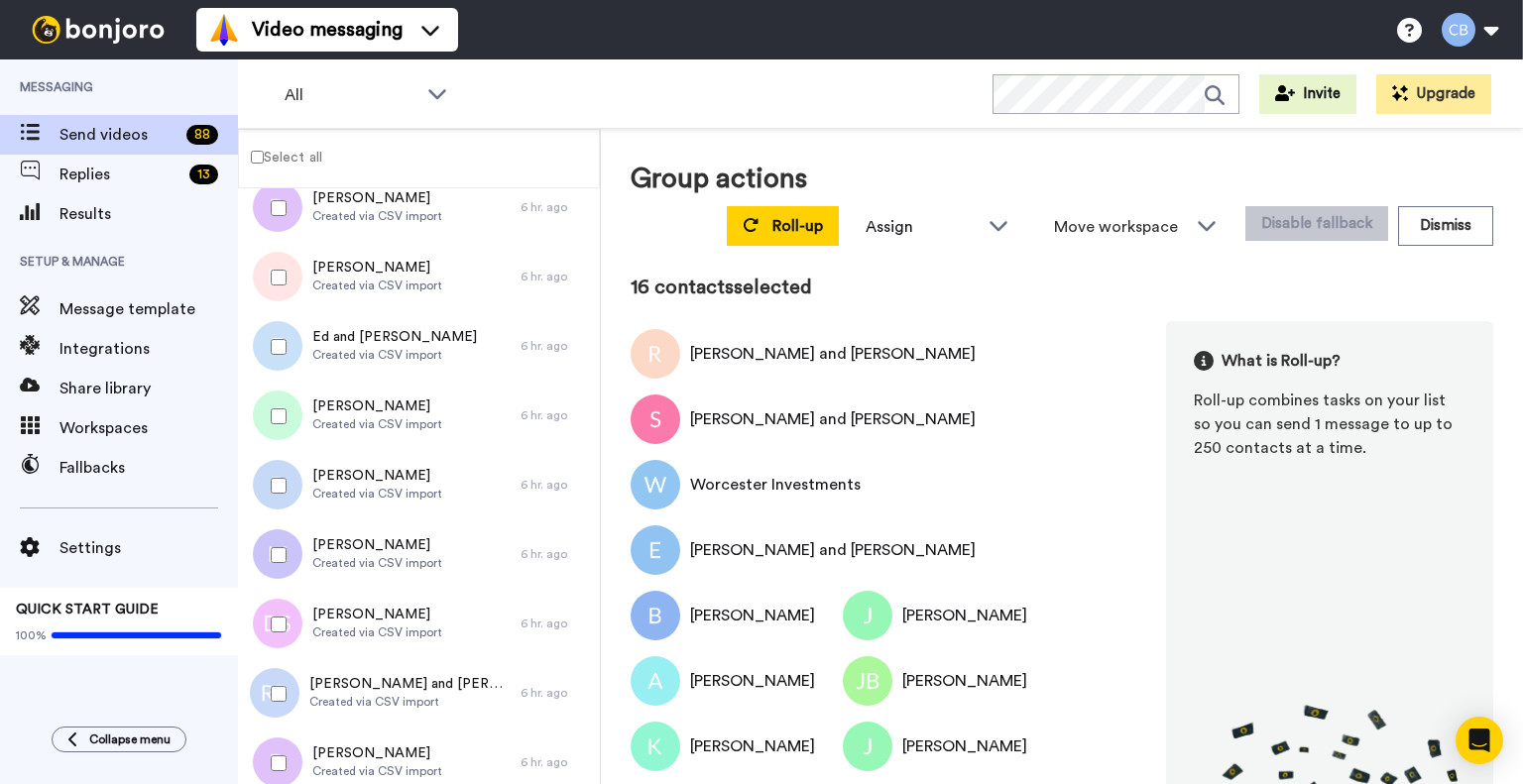 click at bounding box center [275, 416] 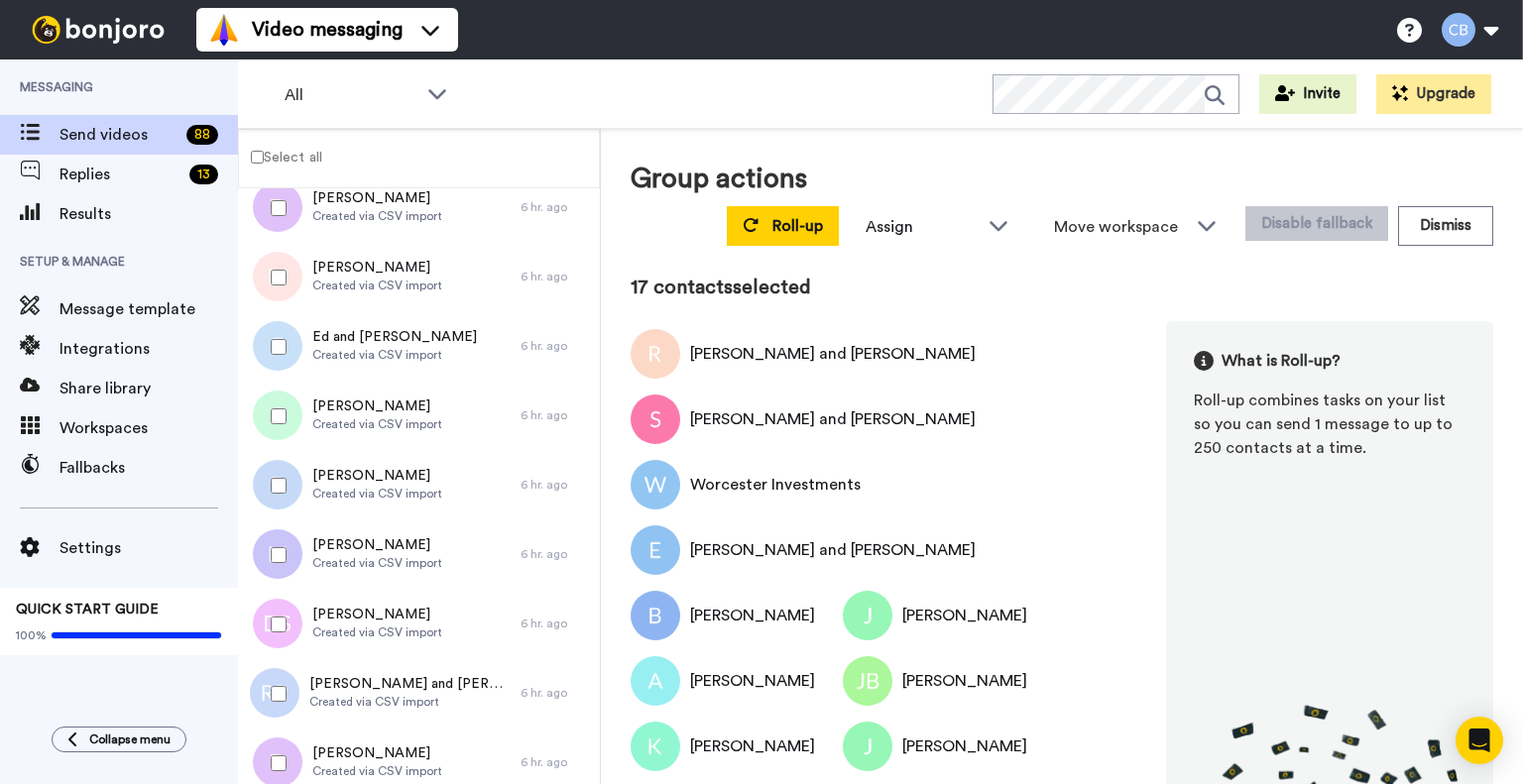 click at bounding box center (275, 486) 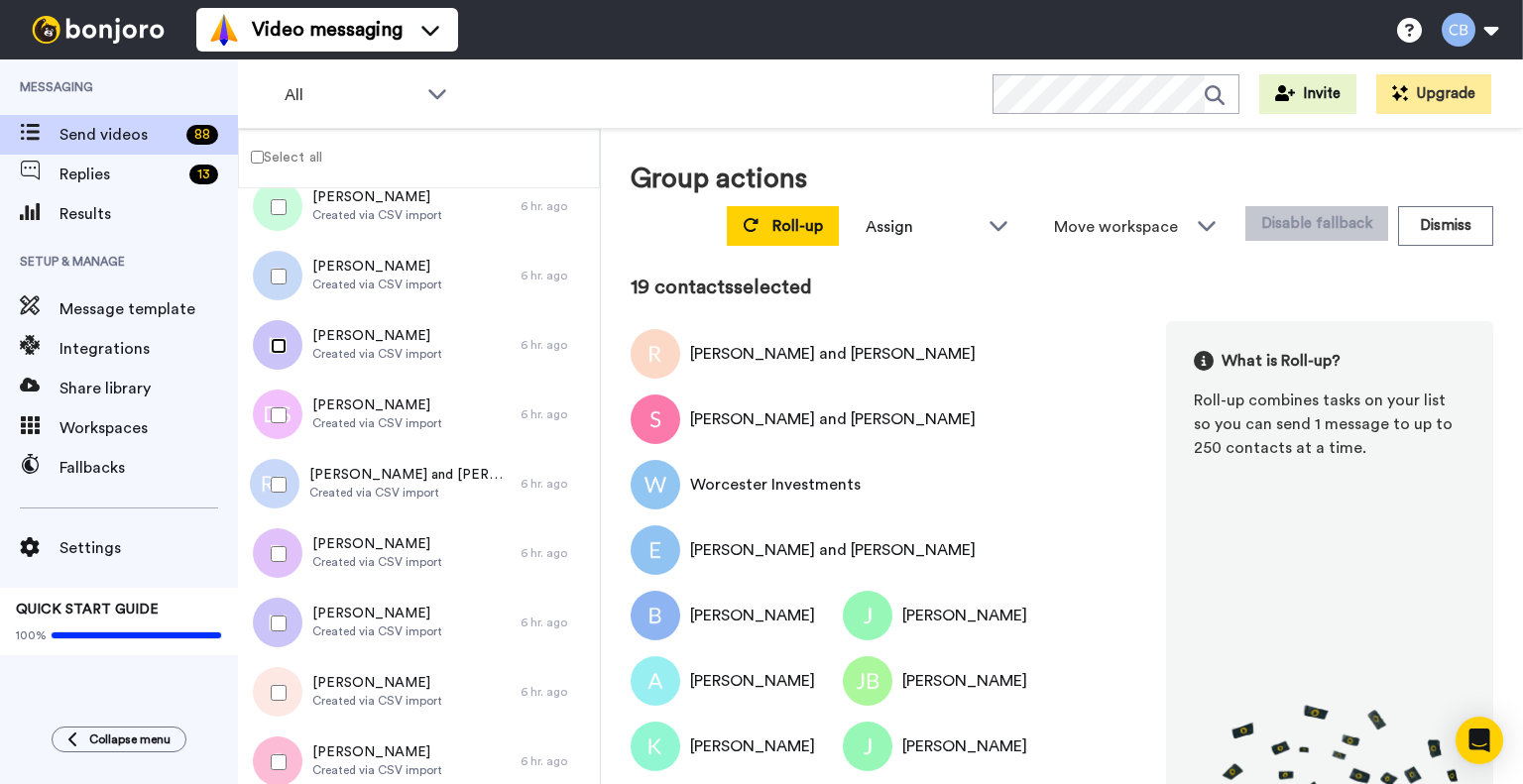 scroll, scrollTop: 1251, scrollLeft: 0, axis: vertical 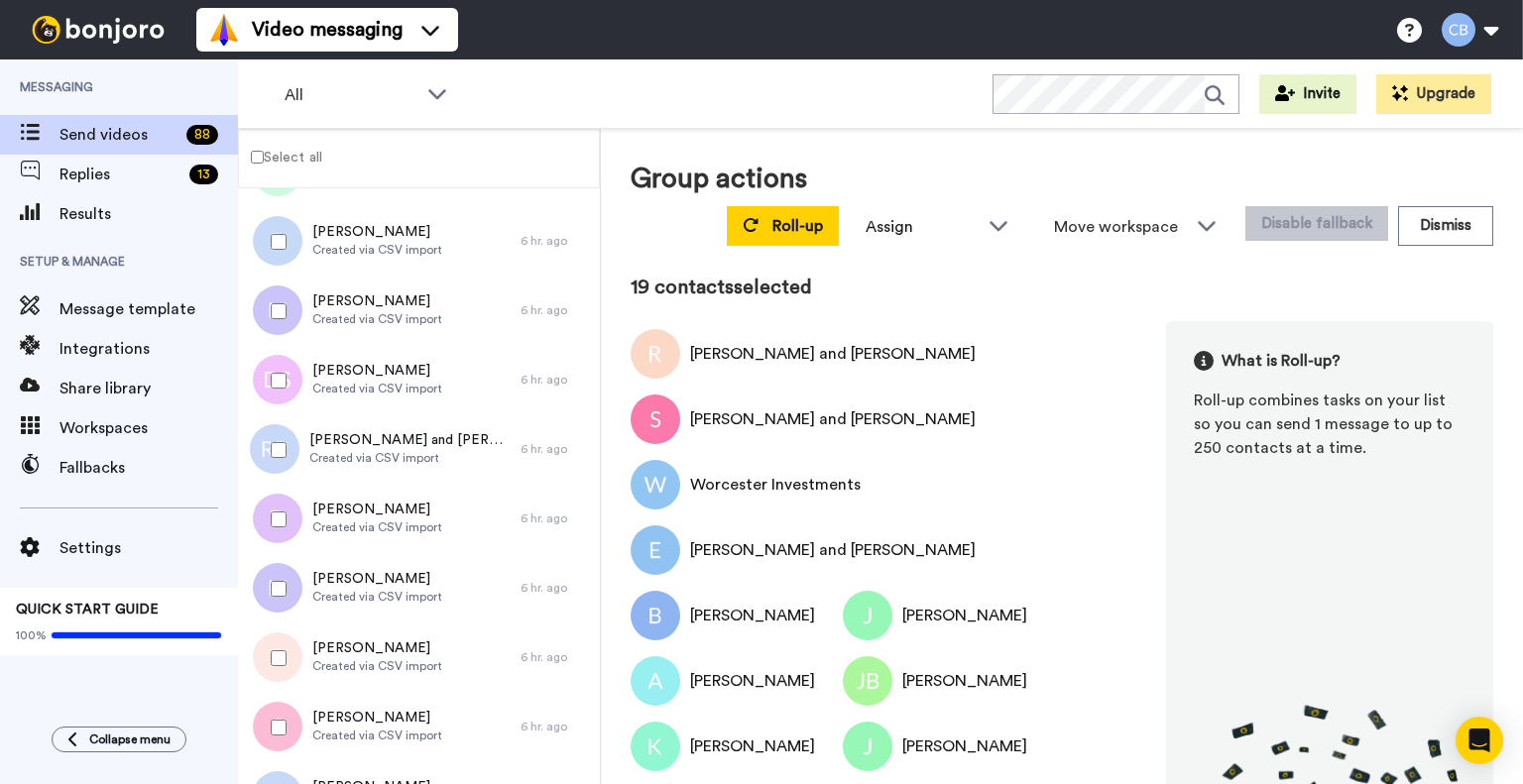 click at bounding box center (275, 450) 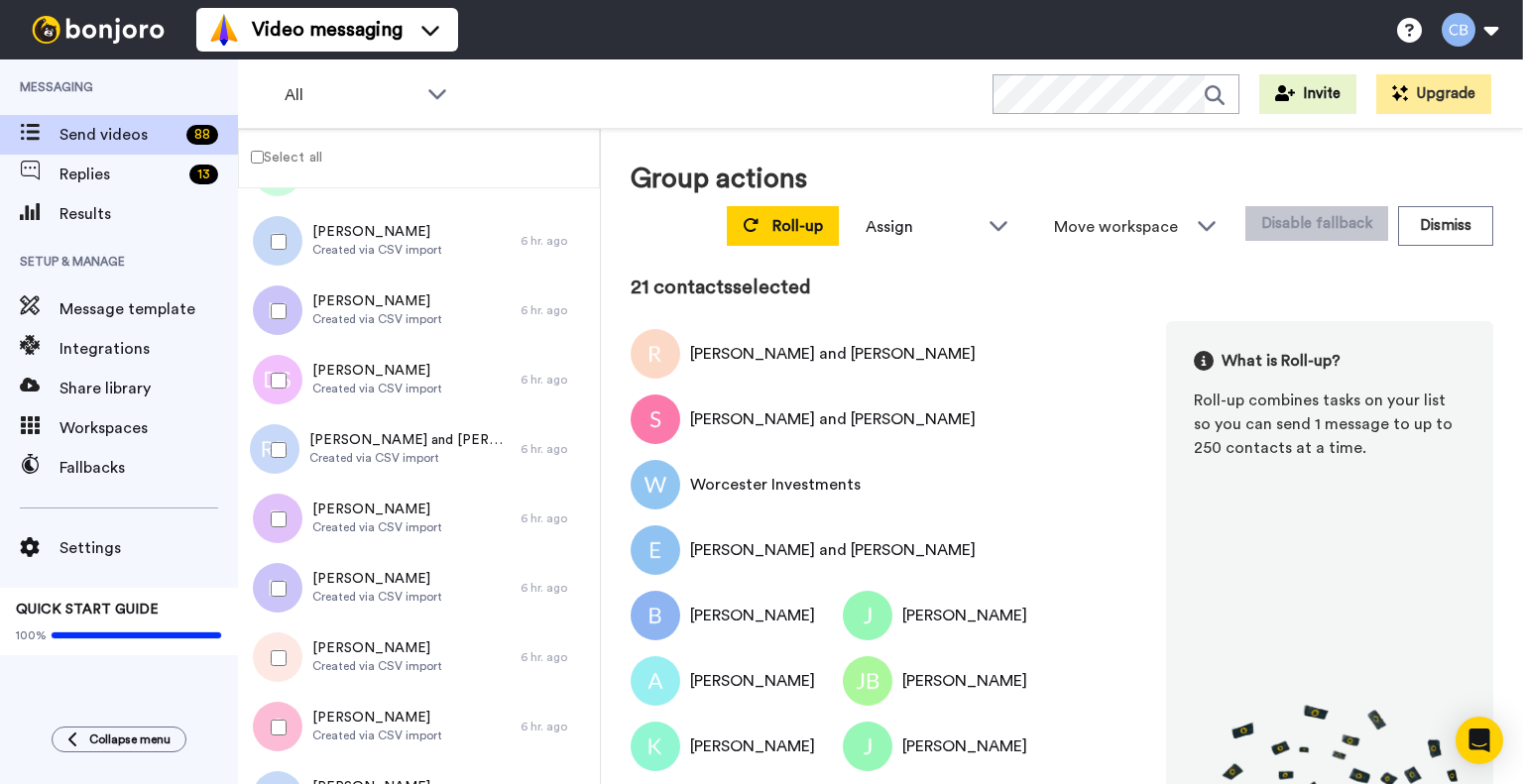 click at bounding box center [275, 589] 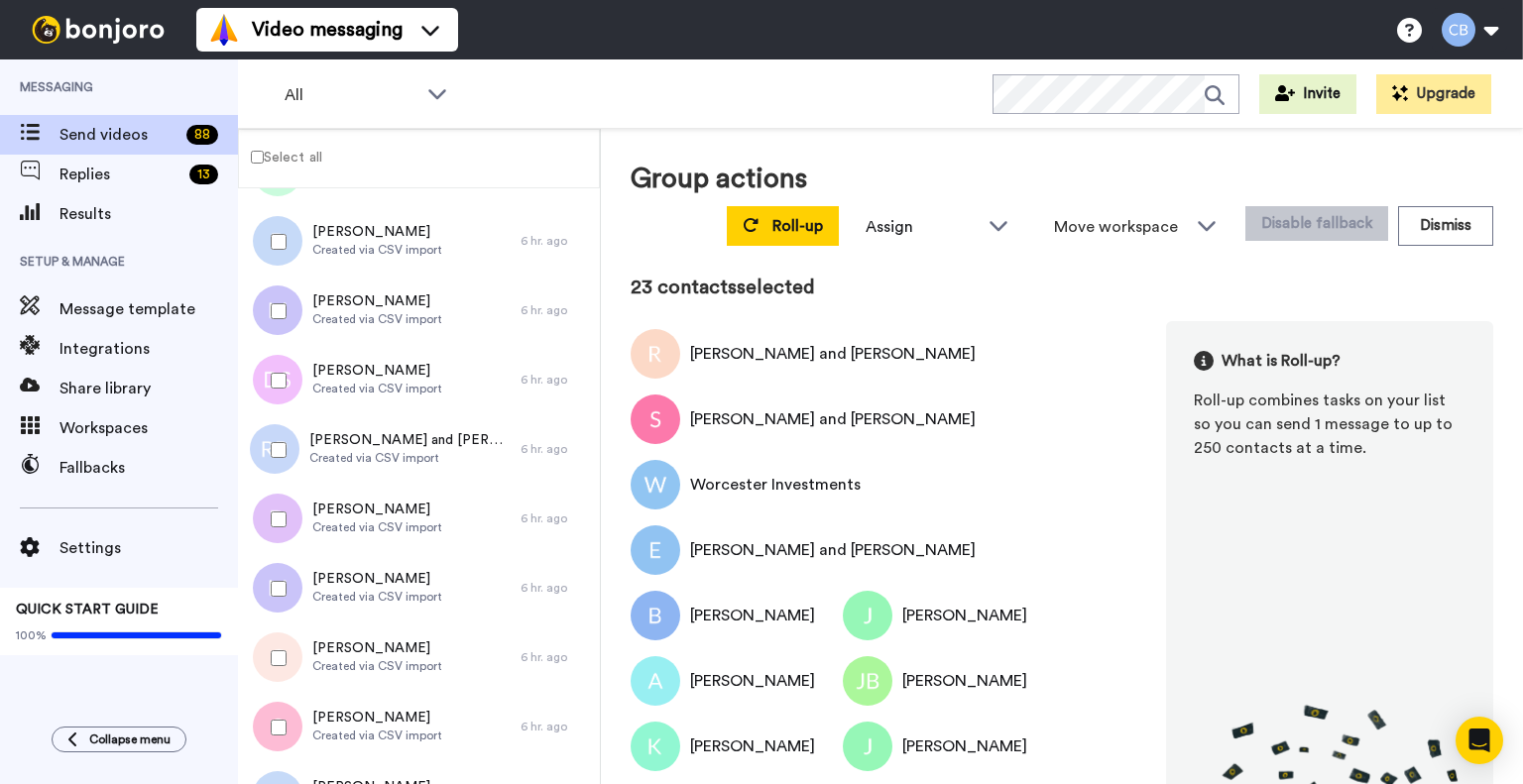 click at bounding box center [275, 728] 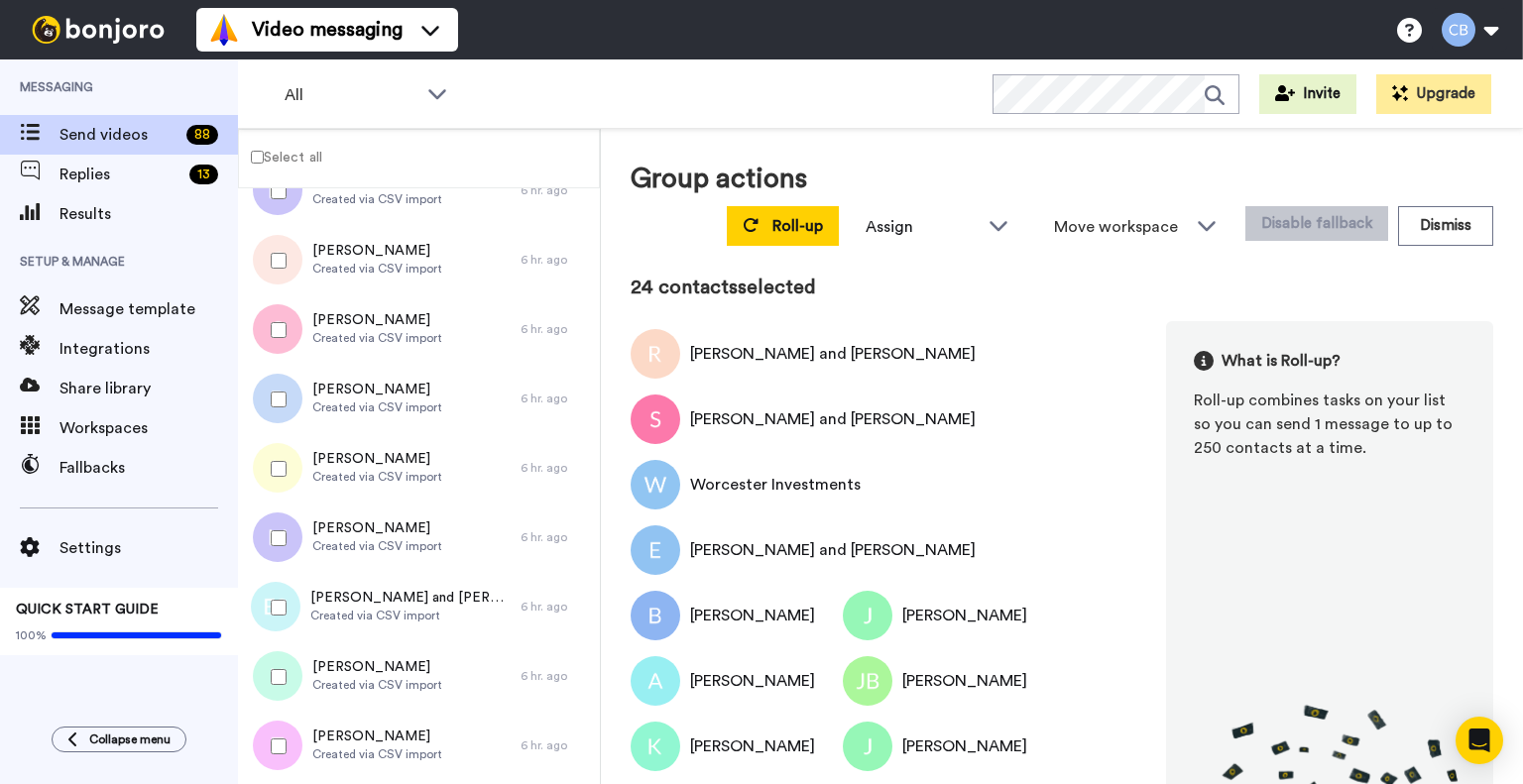 scroll, scrollTop: 1677, scrollLeft: 0, axis: vertical 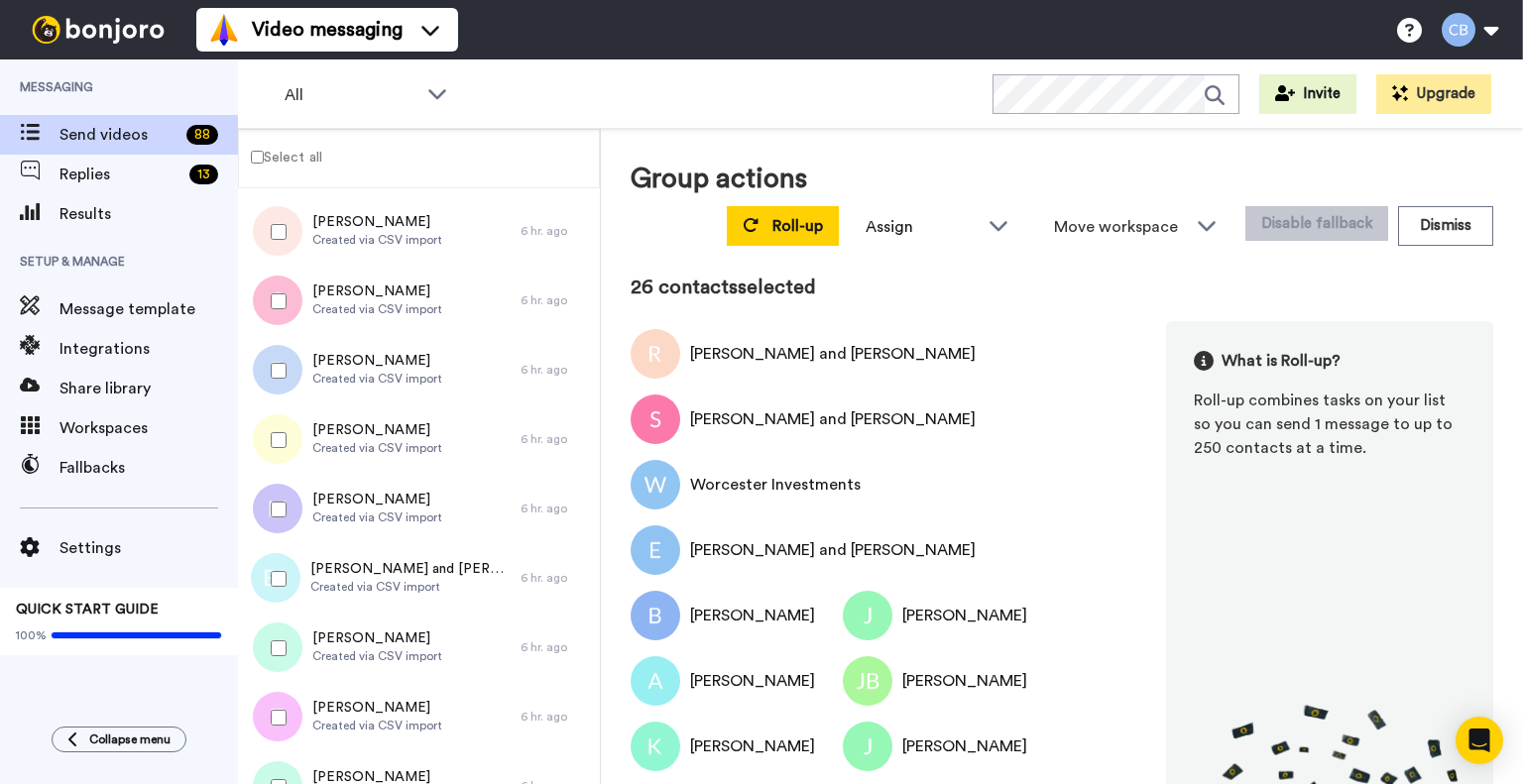 click at bounding box center [275, 509] 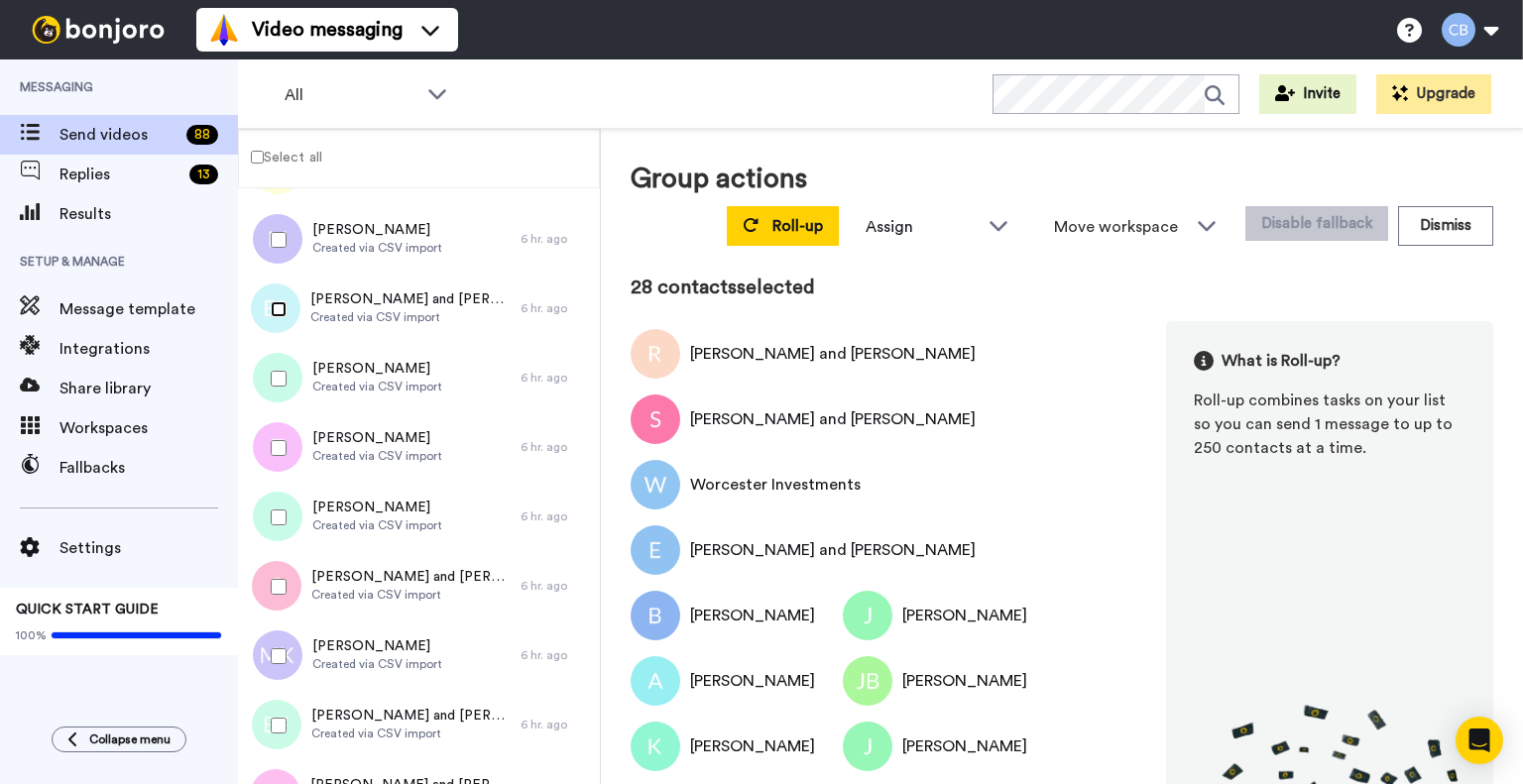 scroll, scrollTop: 1980, scrollLeft: 0, axis: vertical 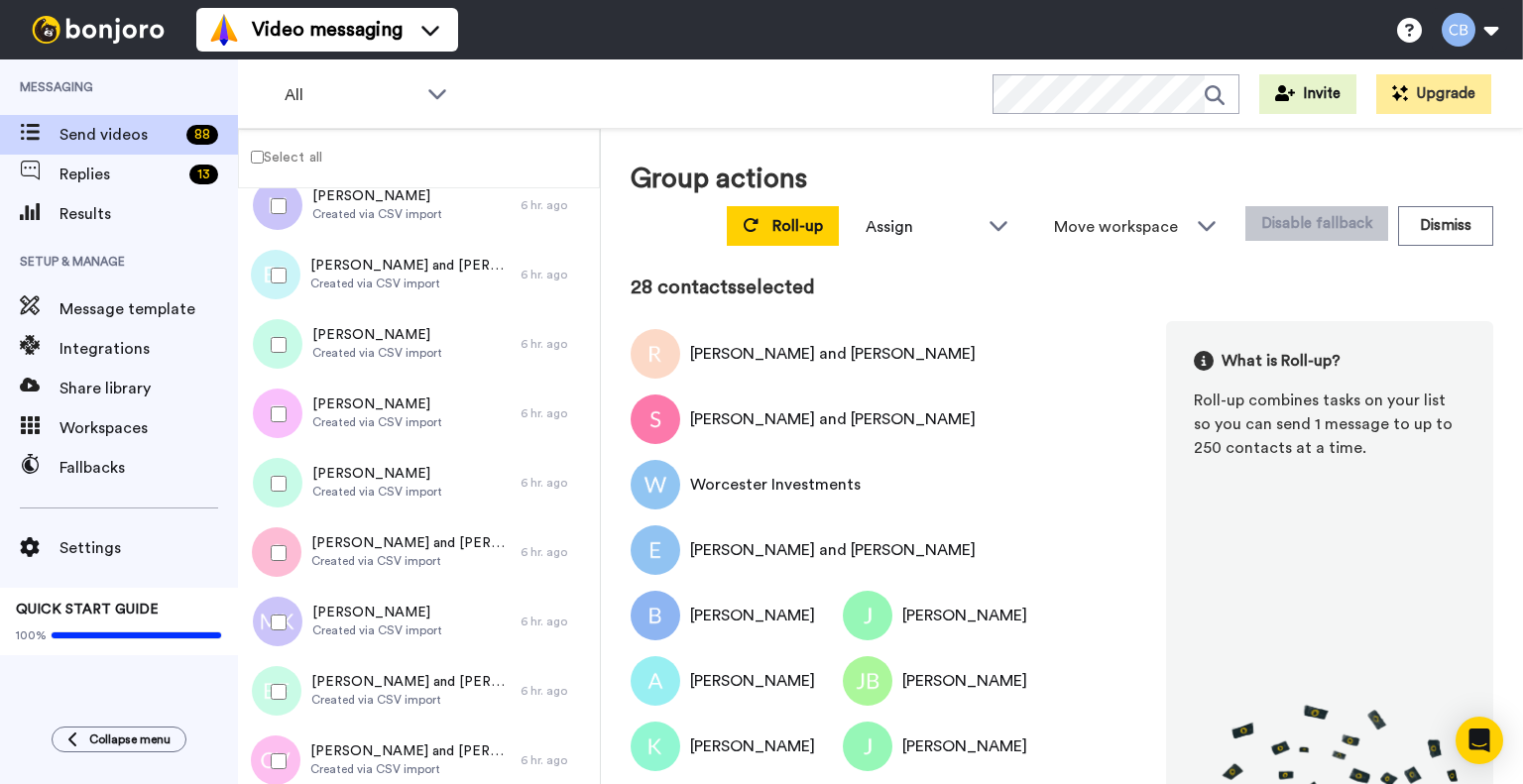 click at bounding box center (275, 345) 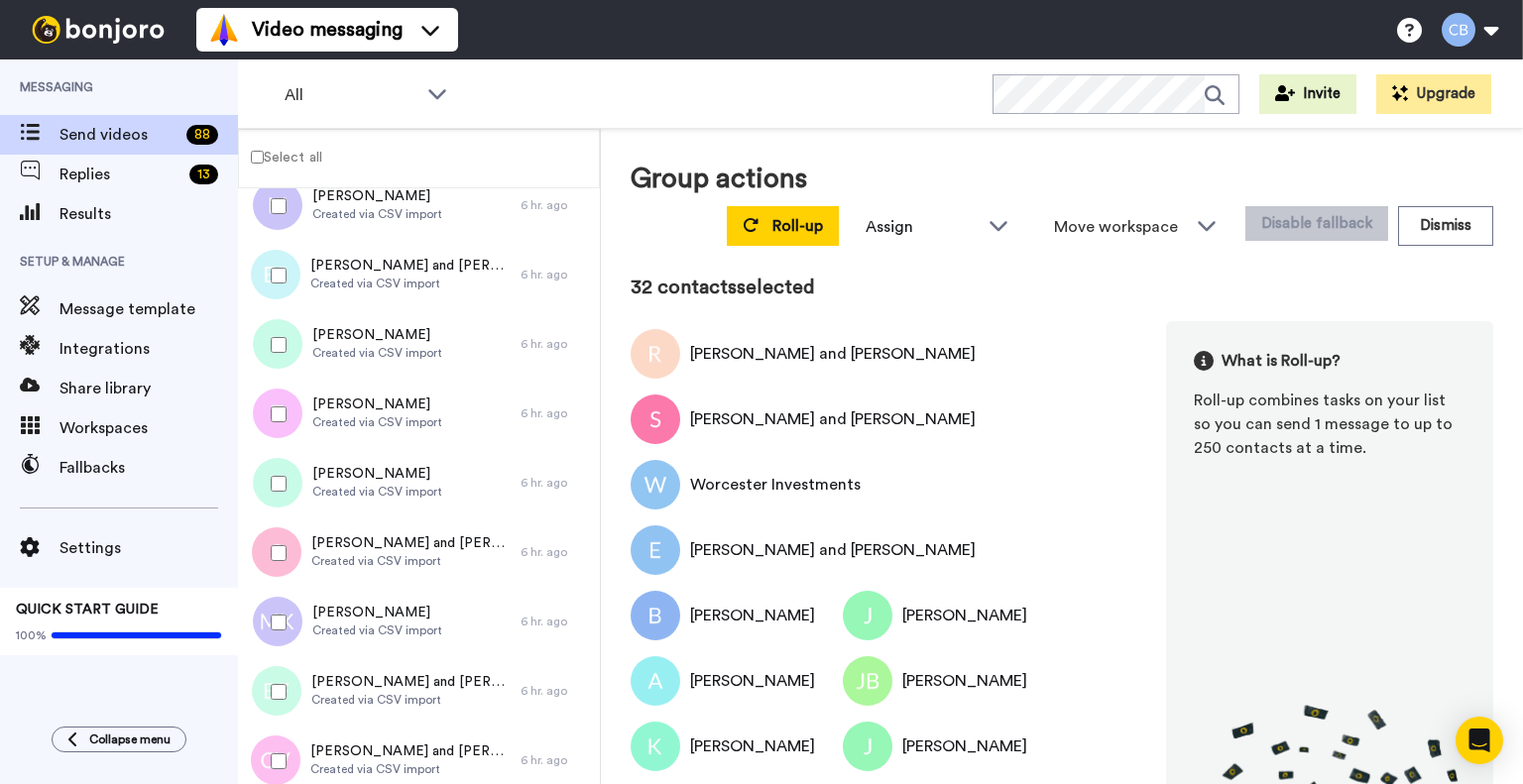 click at bounding box center [275, 622] 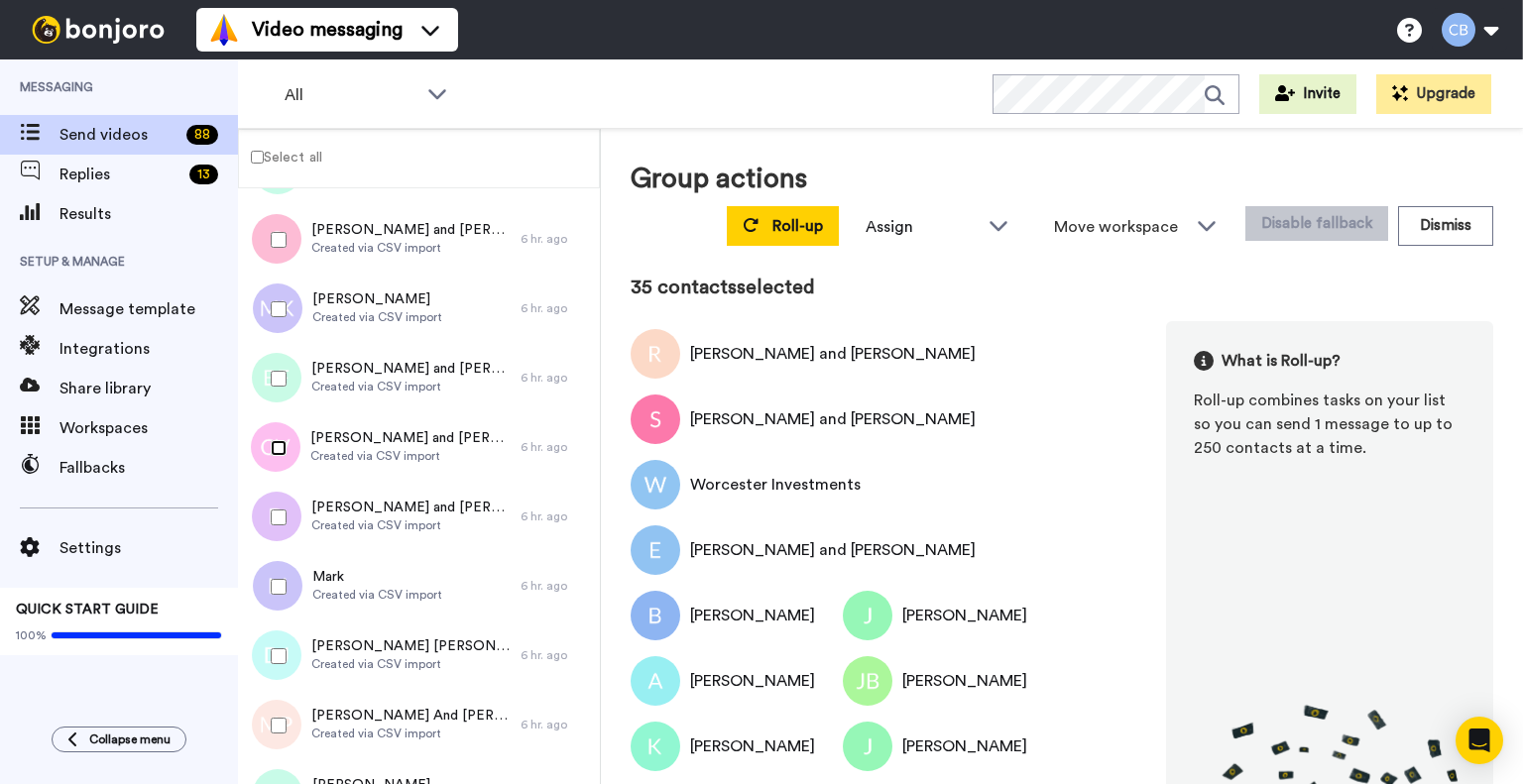 scroll, scrollTop: 2313, scrollLeft: 0, axis: vertical 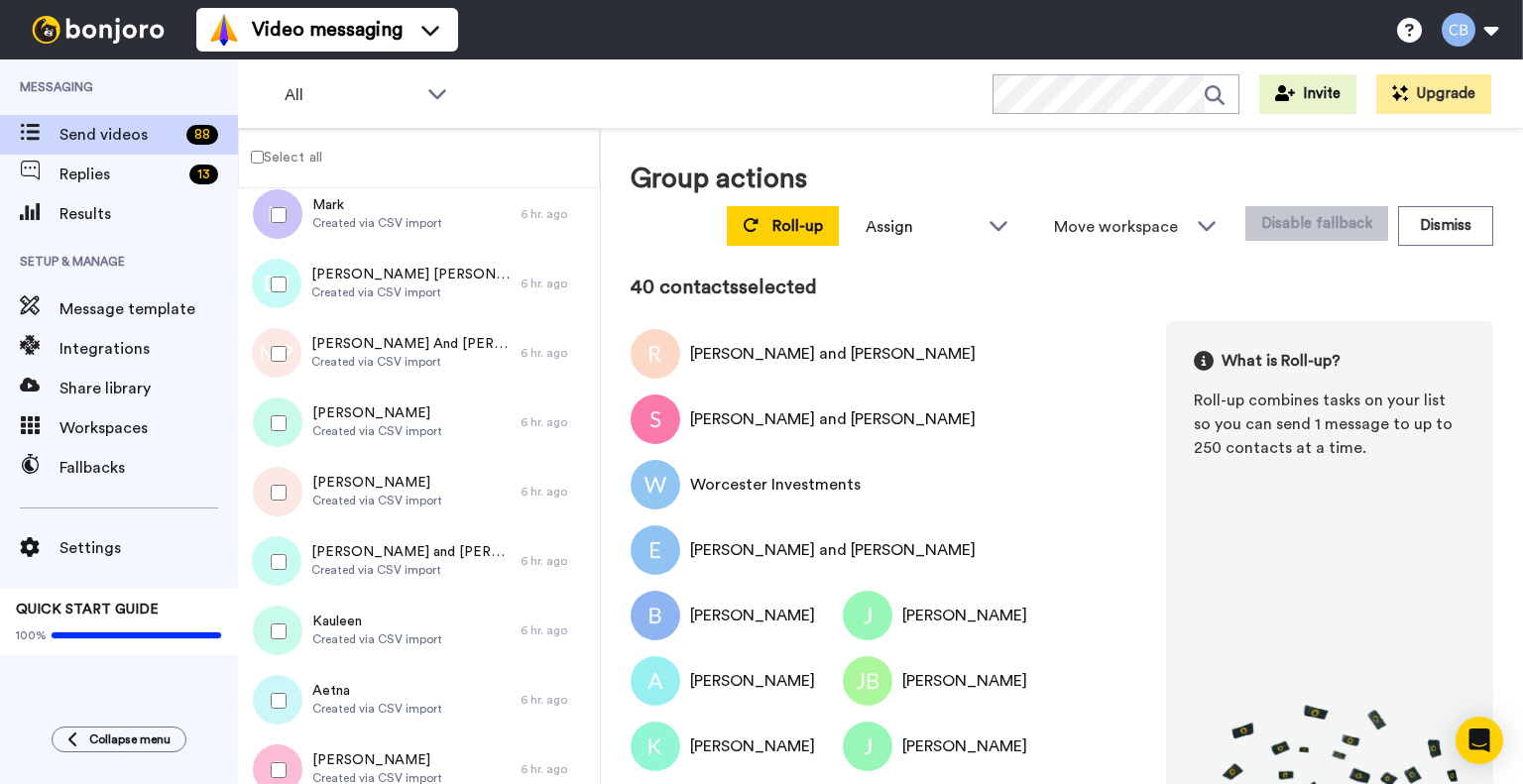 click at bounding box center [275, 562] 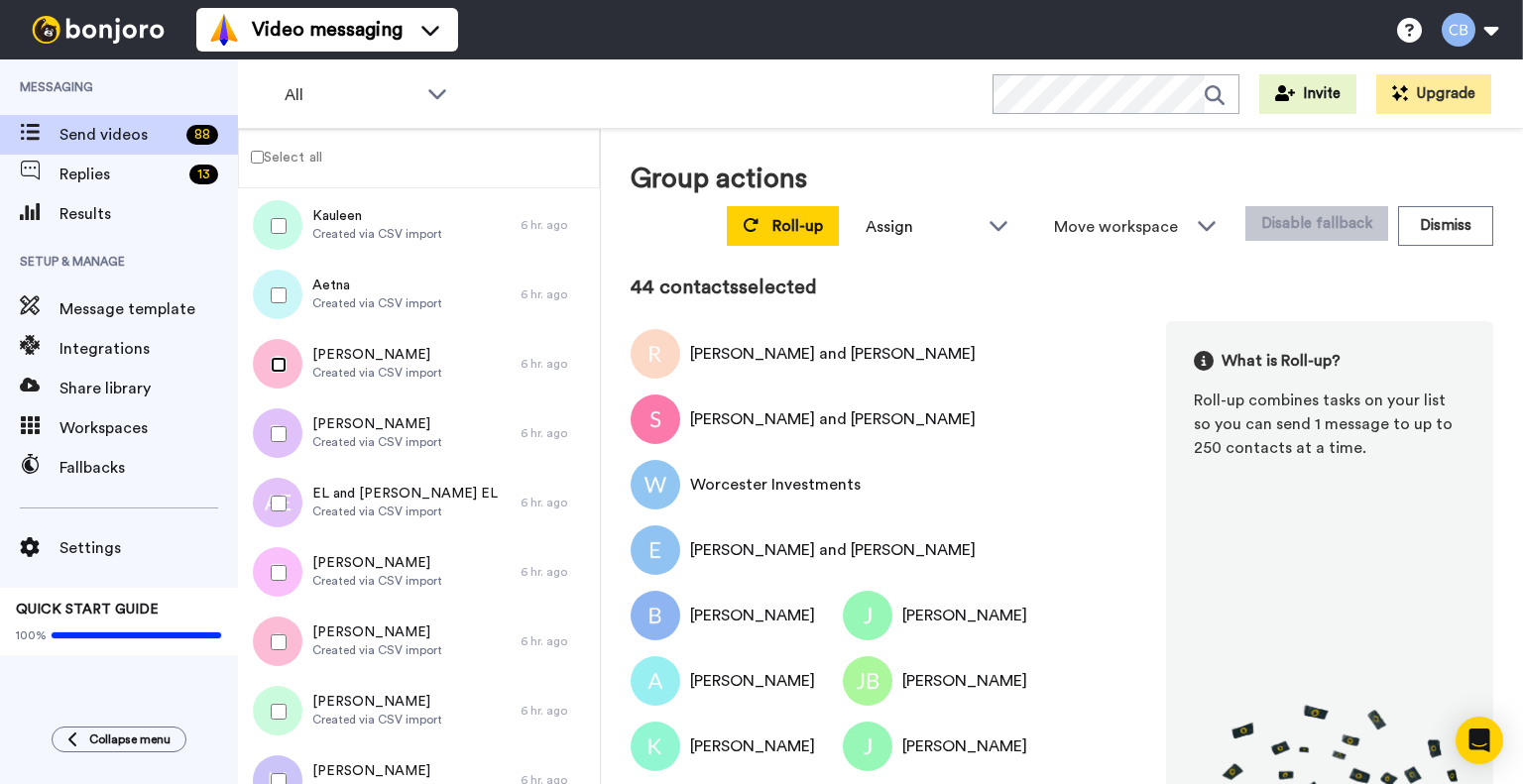scroll, scrollTop: 3085, scrollLeft: 0, axis: vertical 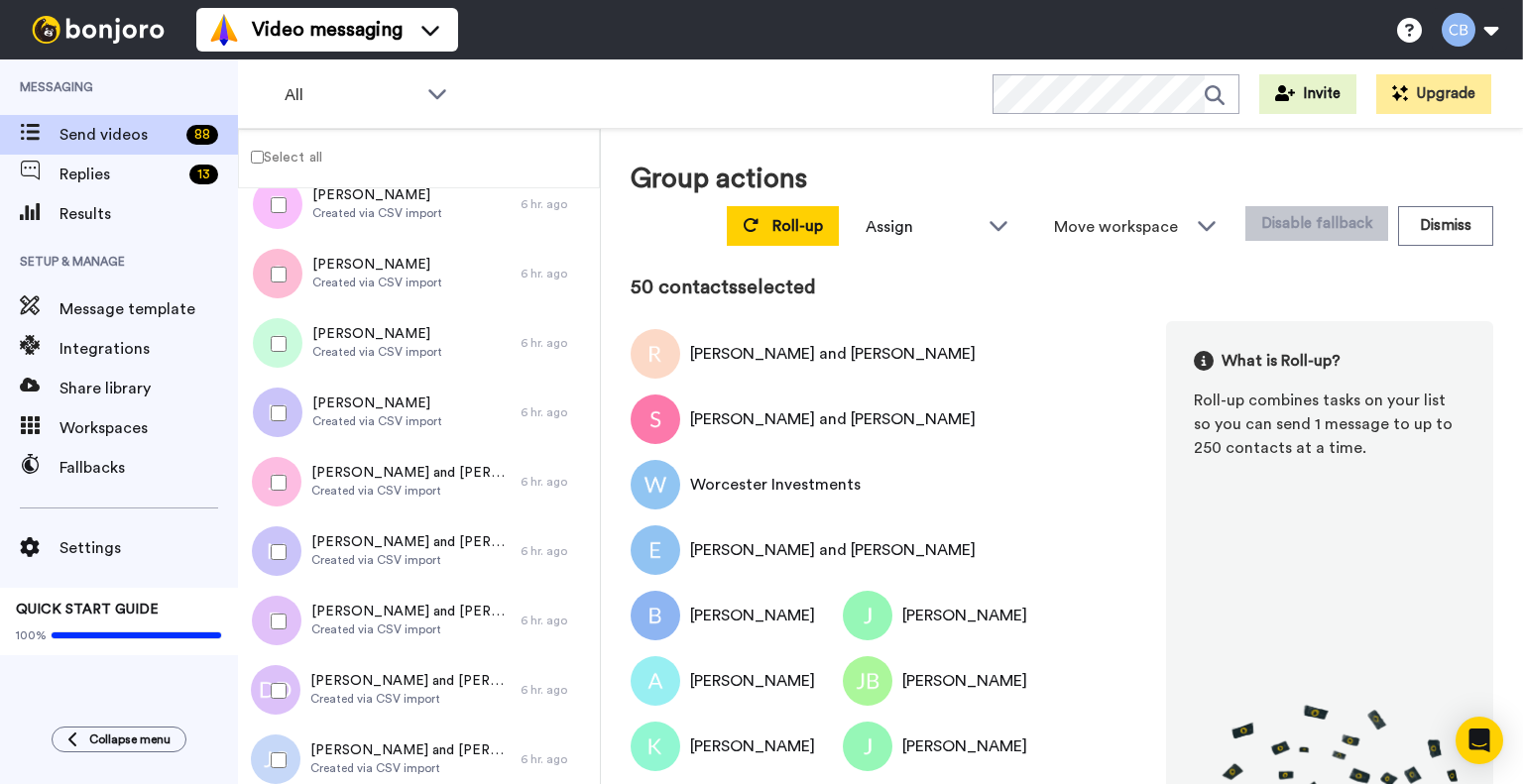 click at bounding box center [275, 483] 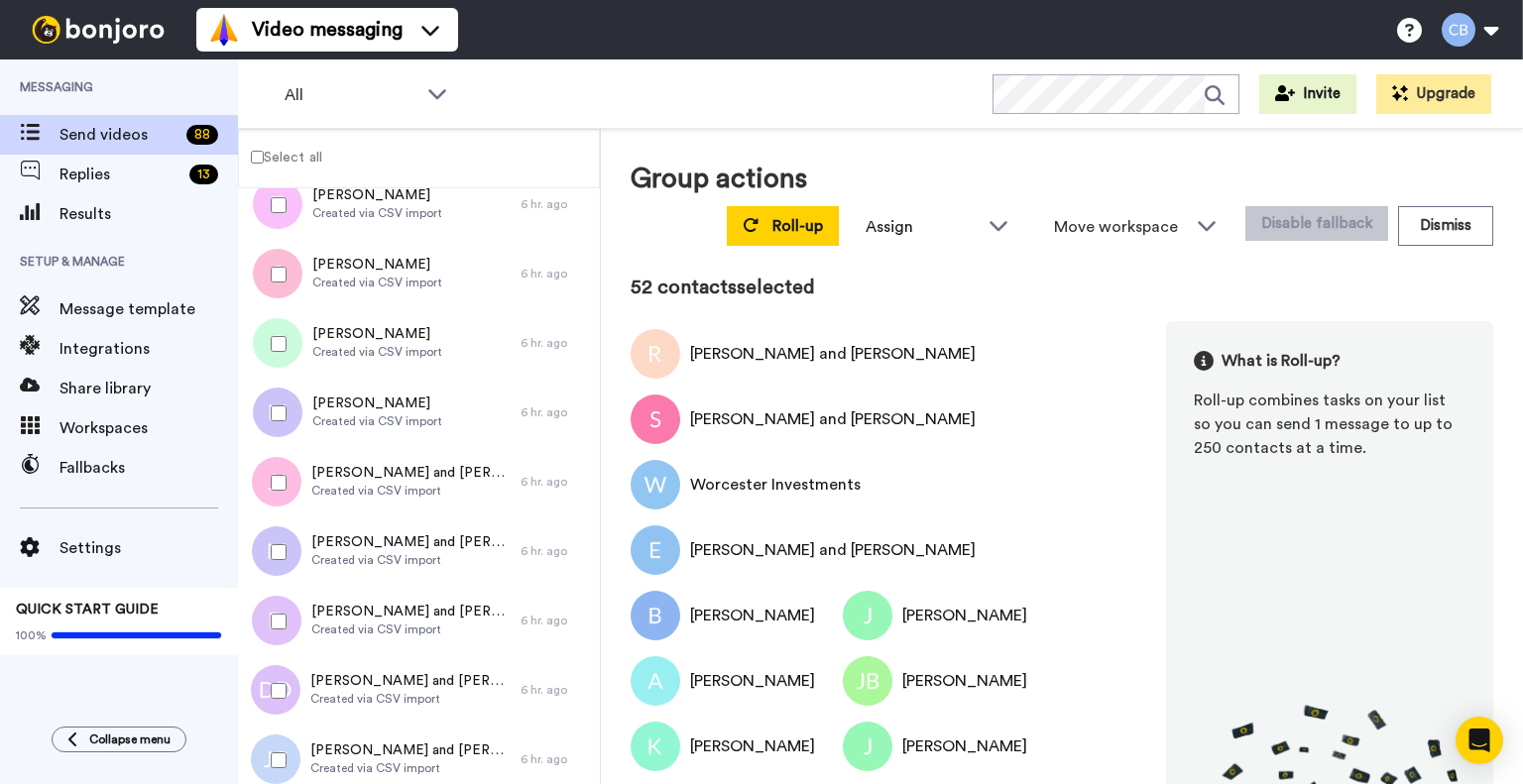 click at bounding box center (275, 621) 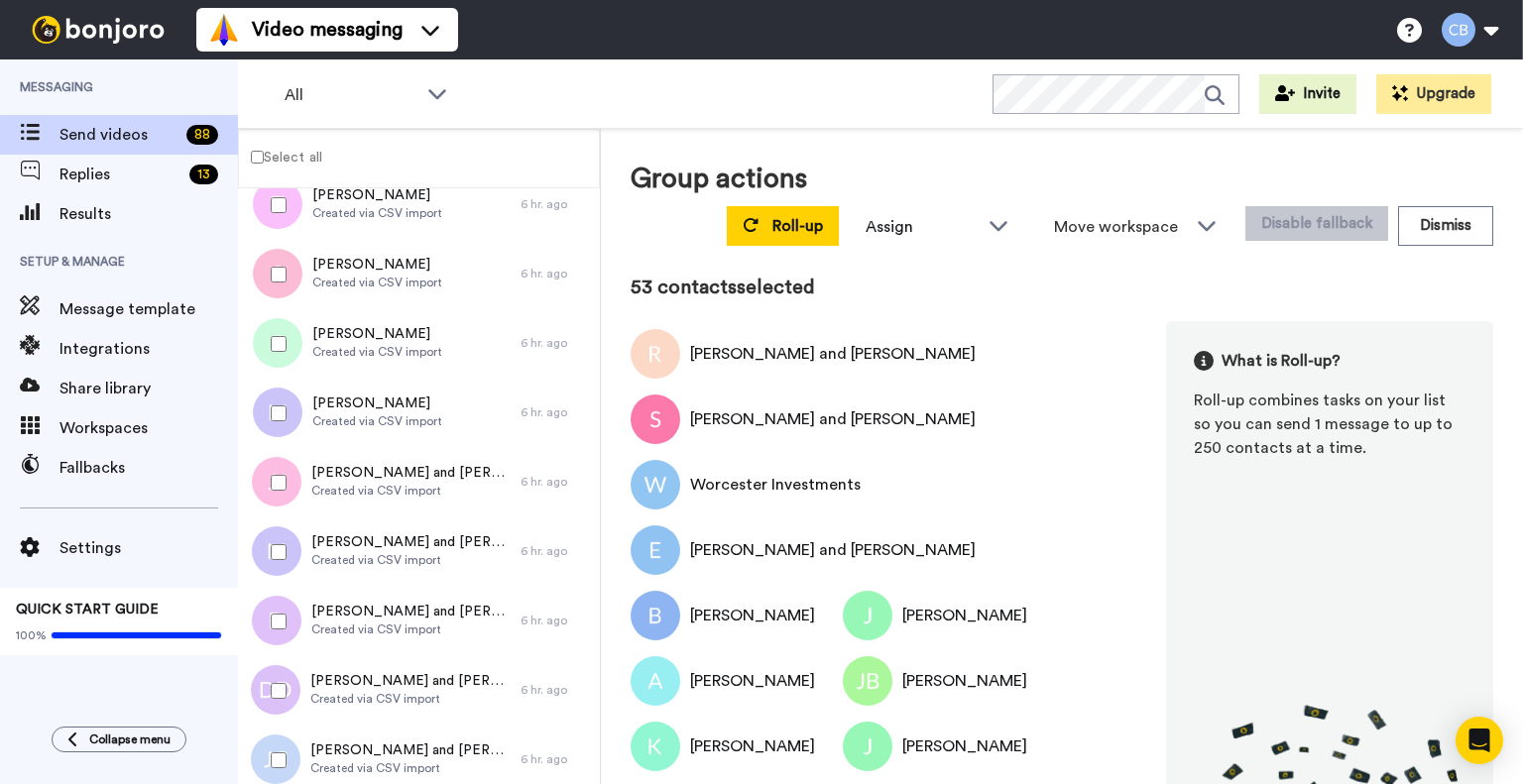 click at bounding box center (275, 691) 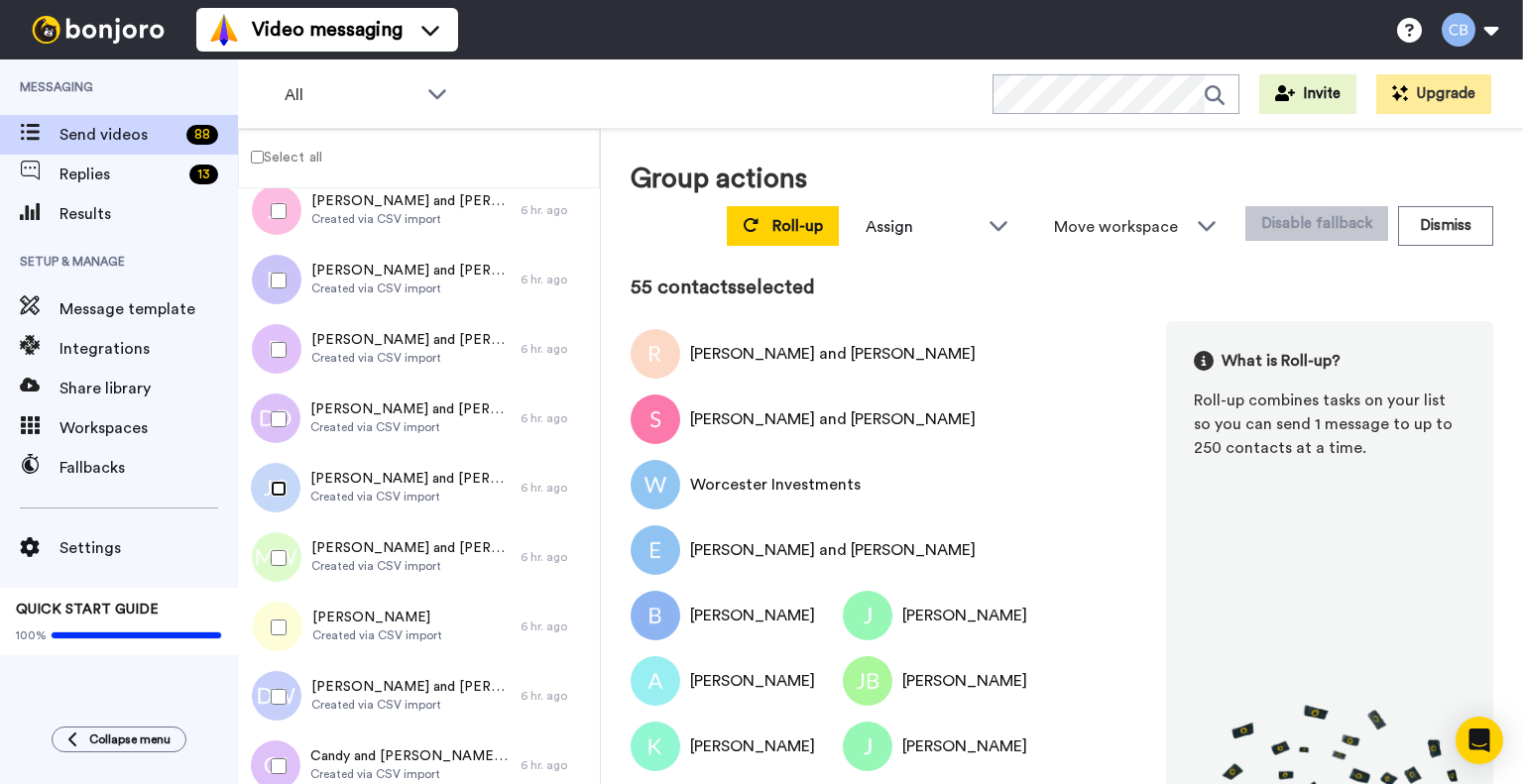 scroll, scrollTop: 3725, scrollLeft: 0, axis: vertical 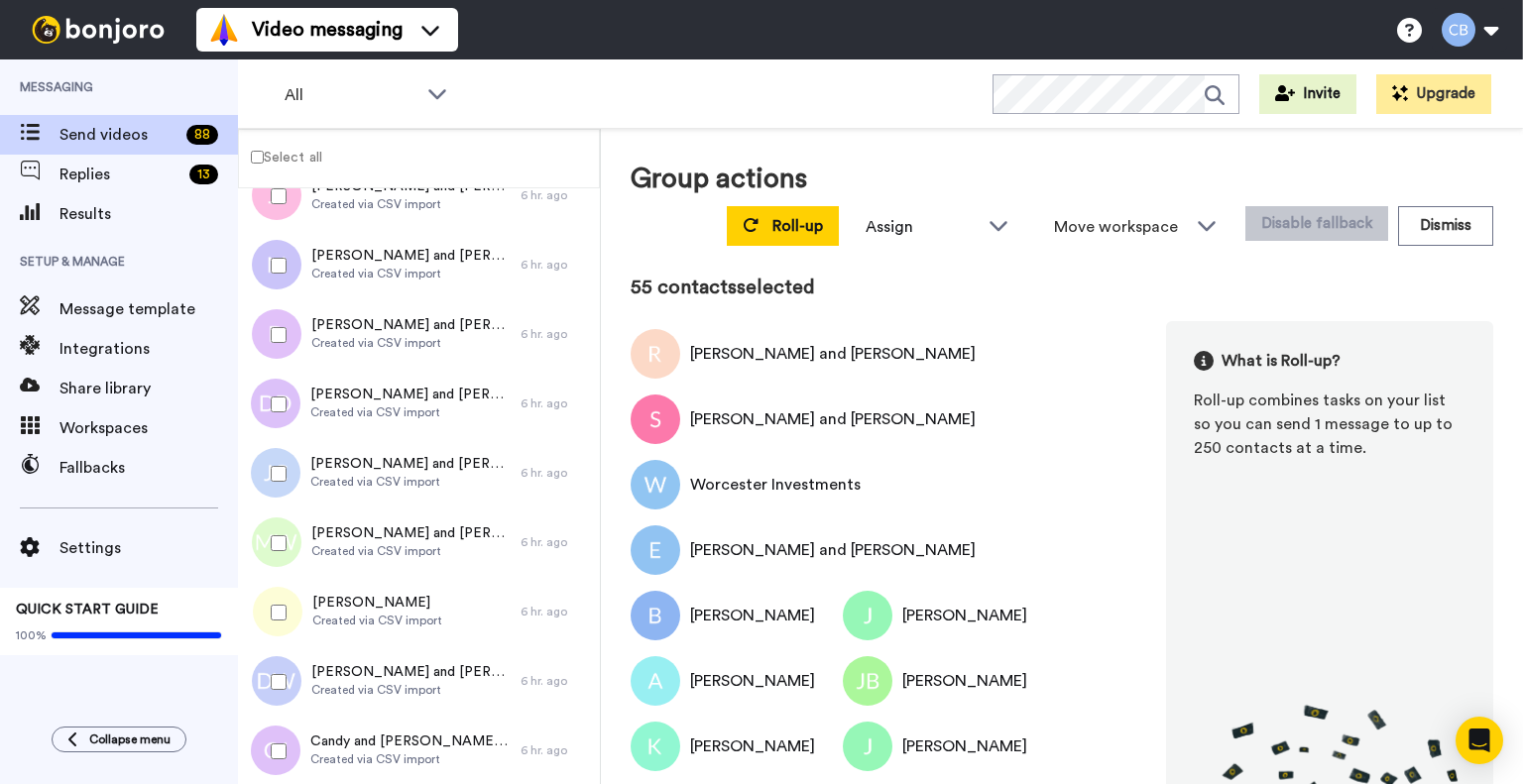 click at bounding box center [275, 543] 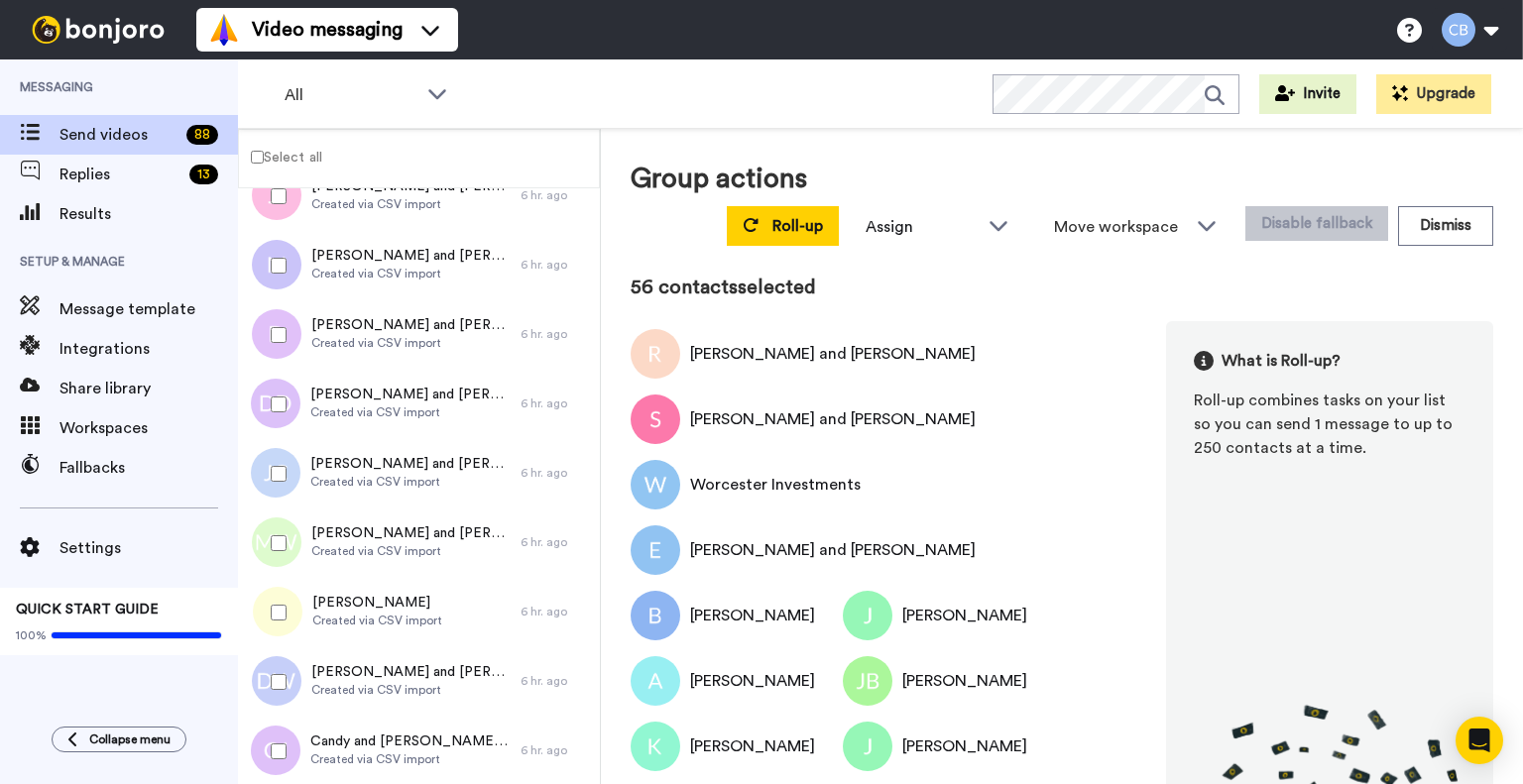click at bounding box center (275, 613) 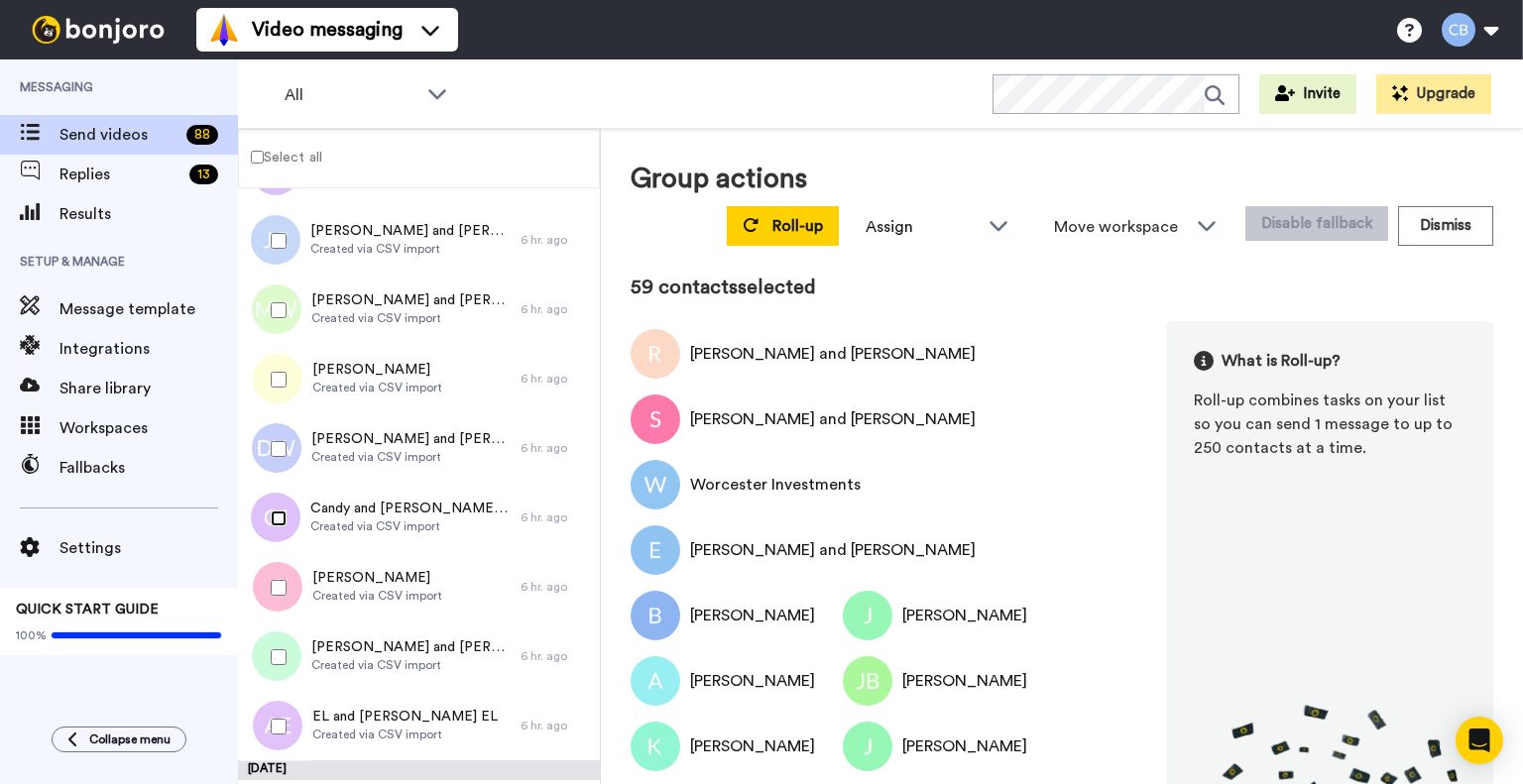 scroll, scrollTop: 4055, scrollLeft: 0, axis: vertical 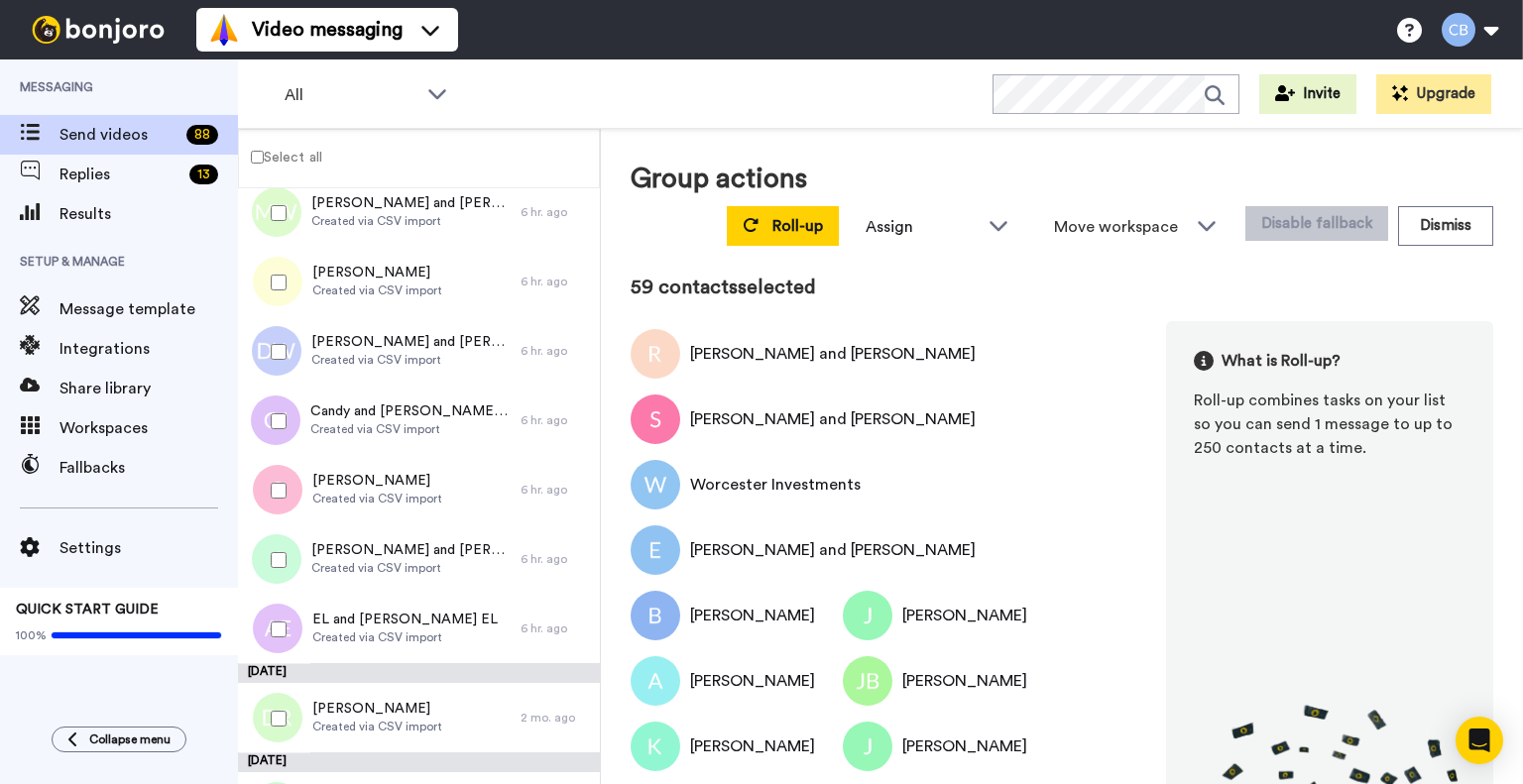 click at bounding box center (275, 491) 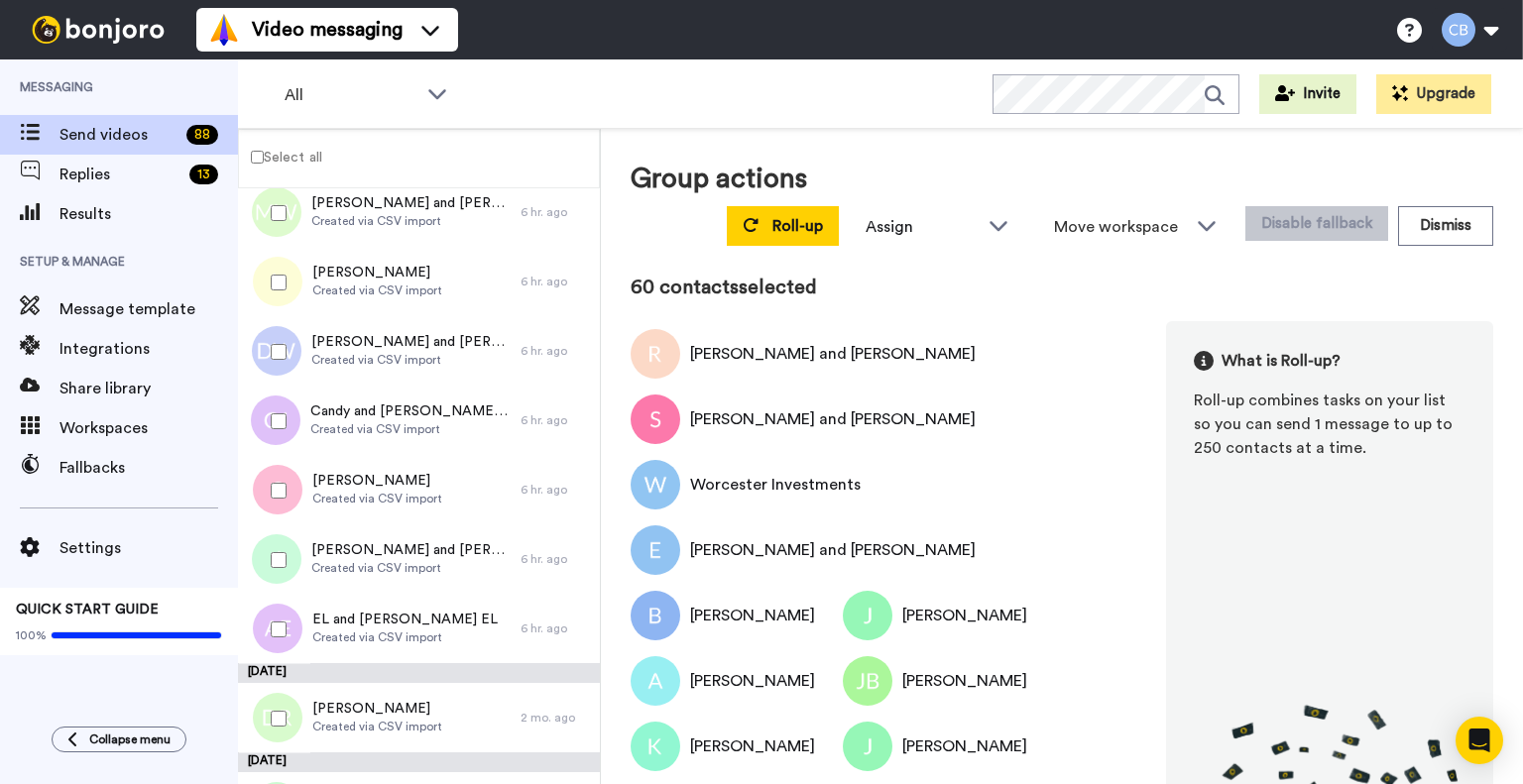 click at bounding box center [275, 560] 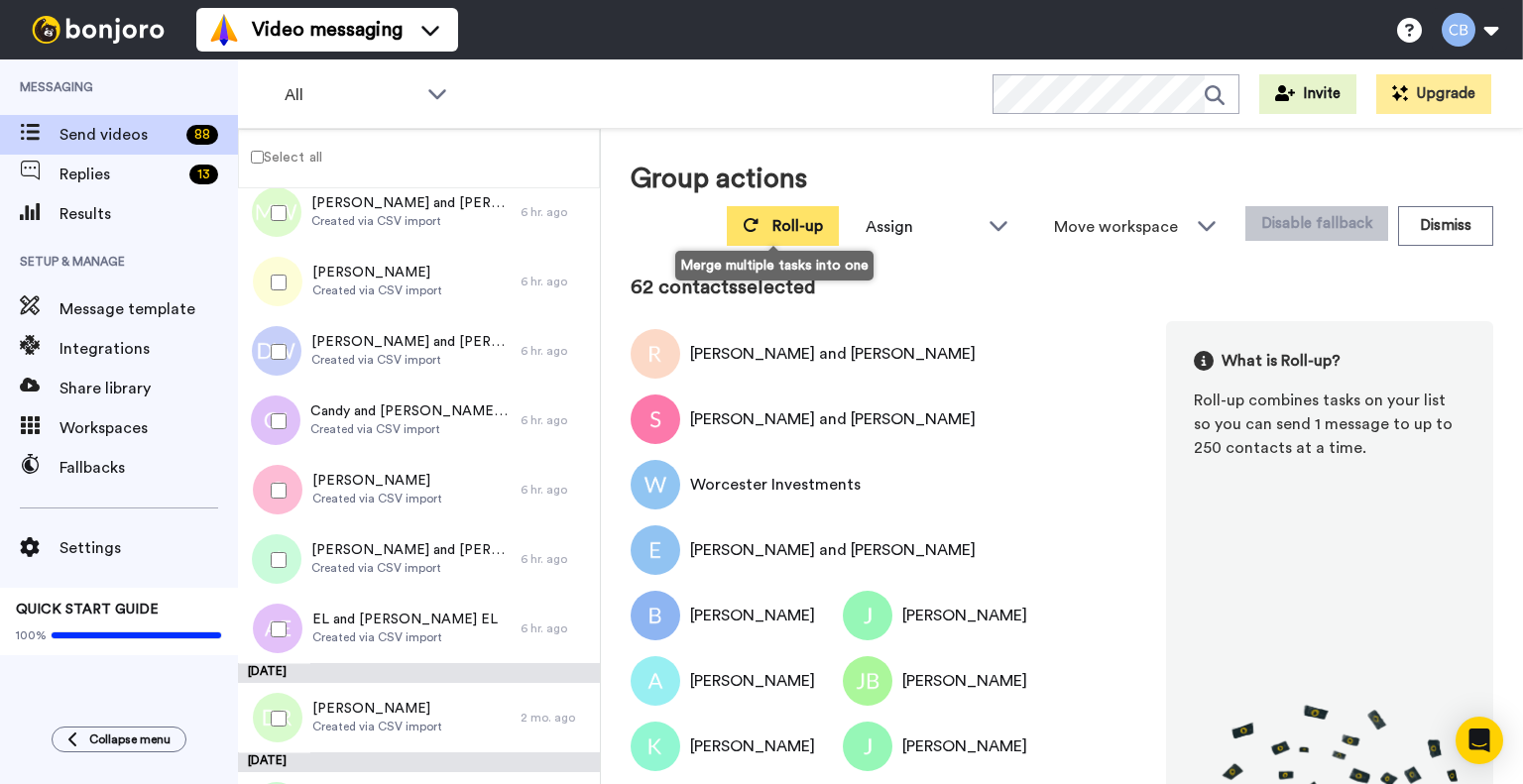 click on "Roll-up" at bounding box center [782, 226] 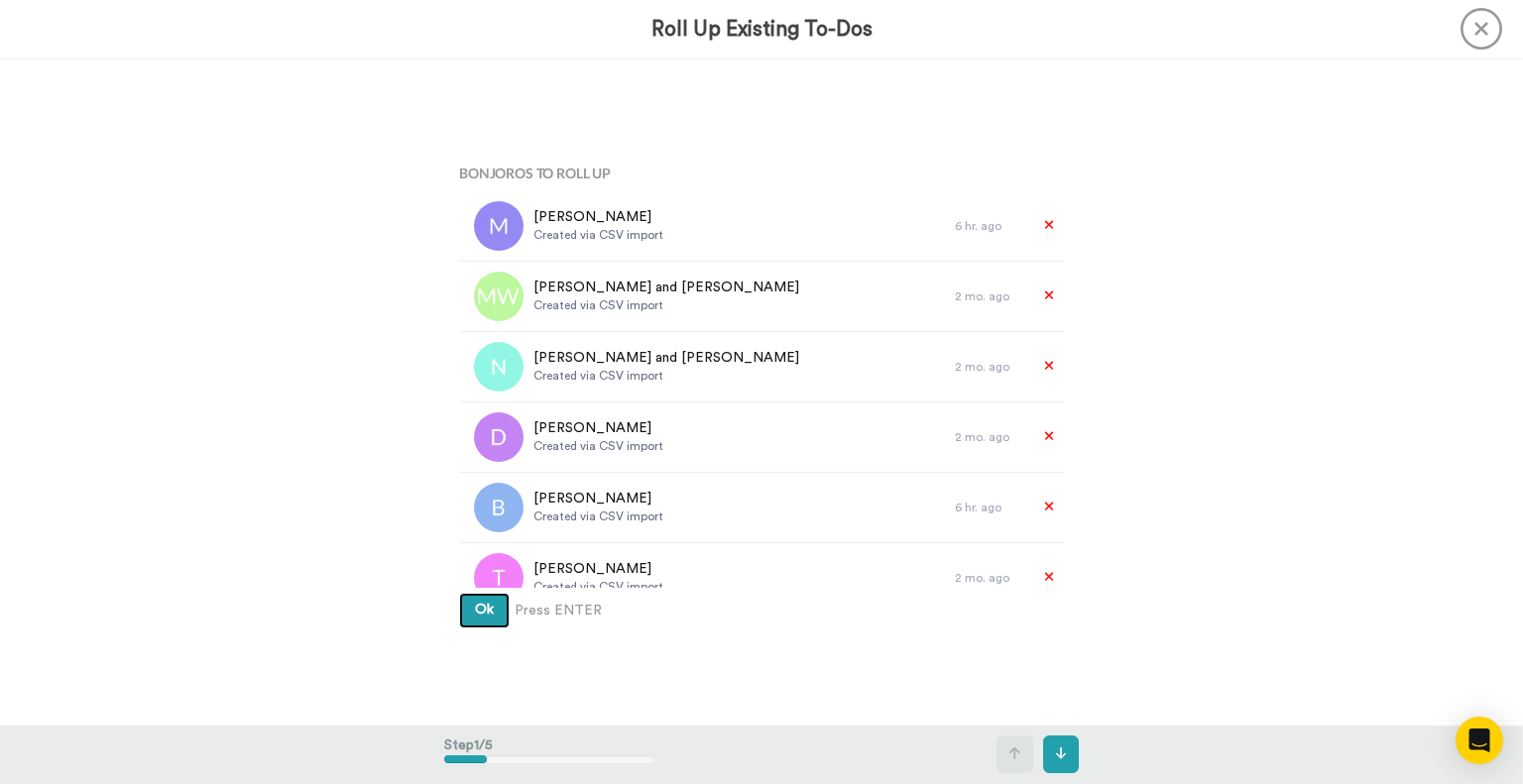 click on "Ok" at bounding box center [484, 611] 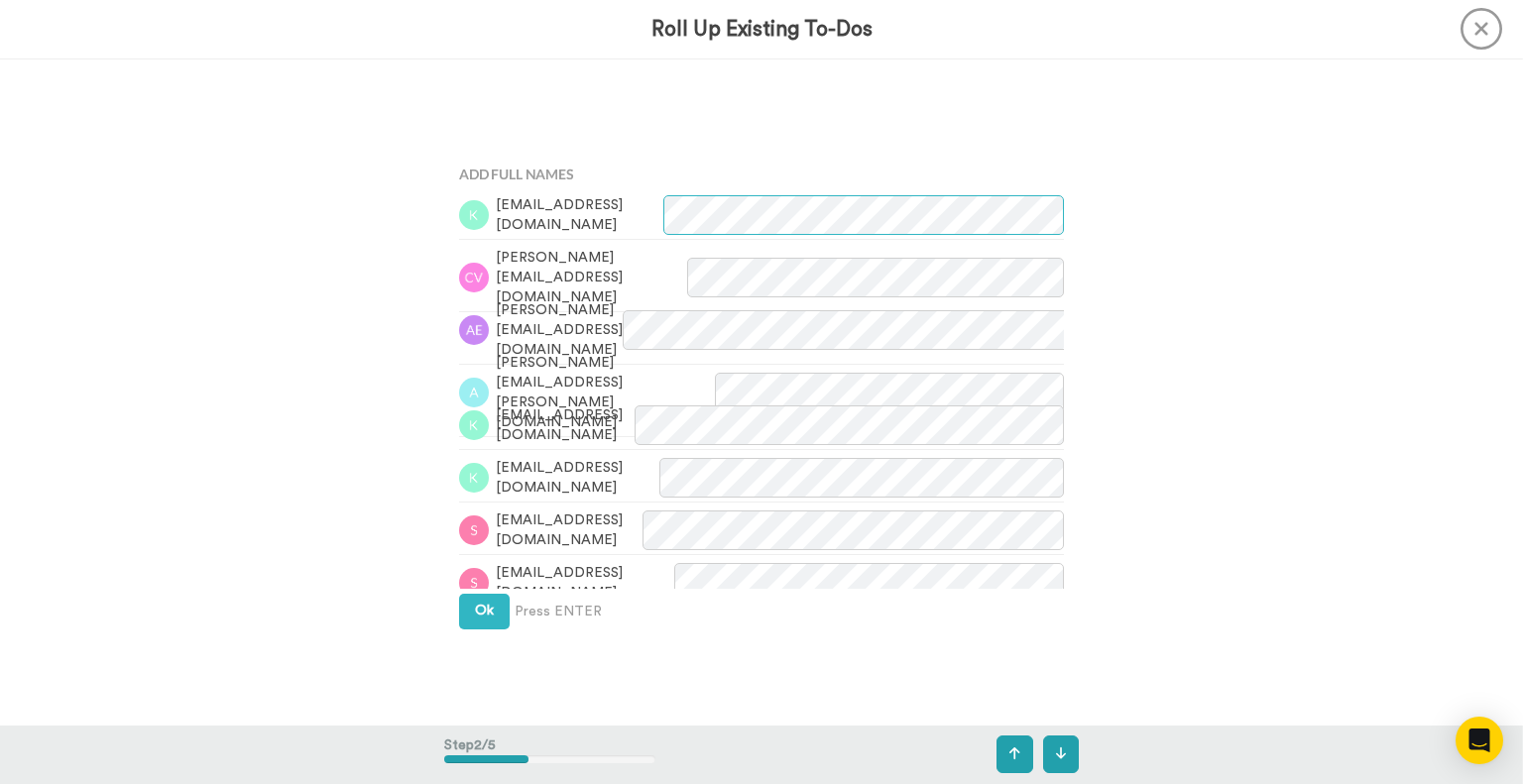scroll, scrollTop: 666, scrollLeft: 0, axis: vertical 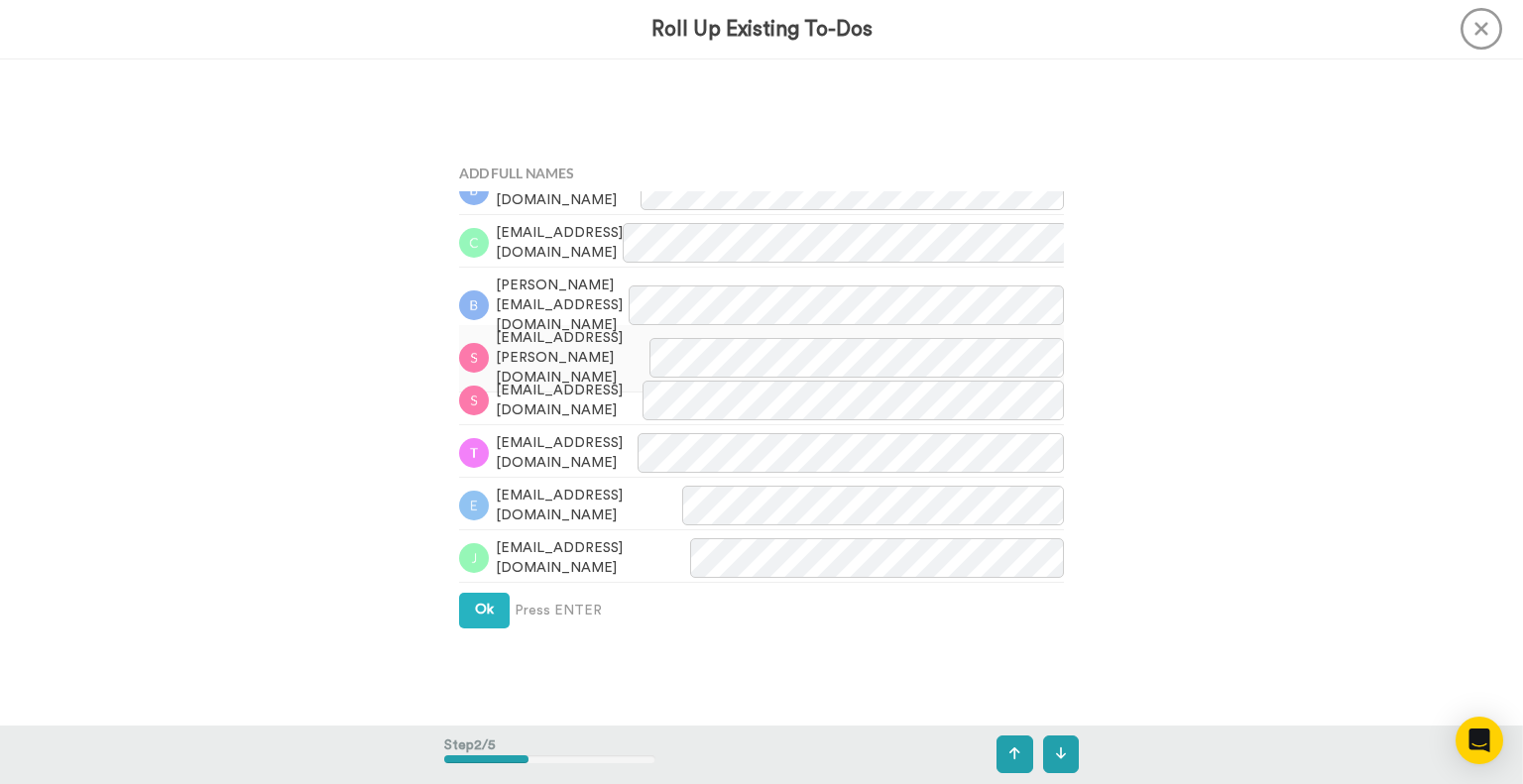 drag, startPoint x: 595, startPoint y: 339, endPoint x: 578, endPoint y: 339, distance: 17 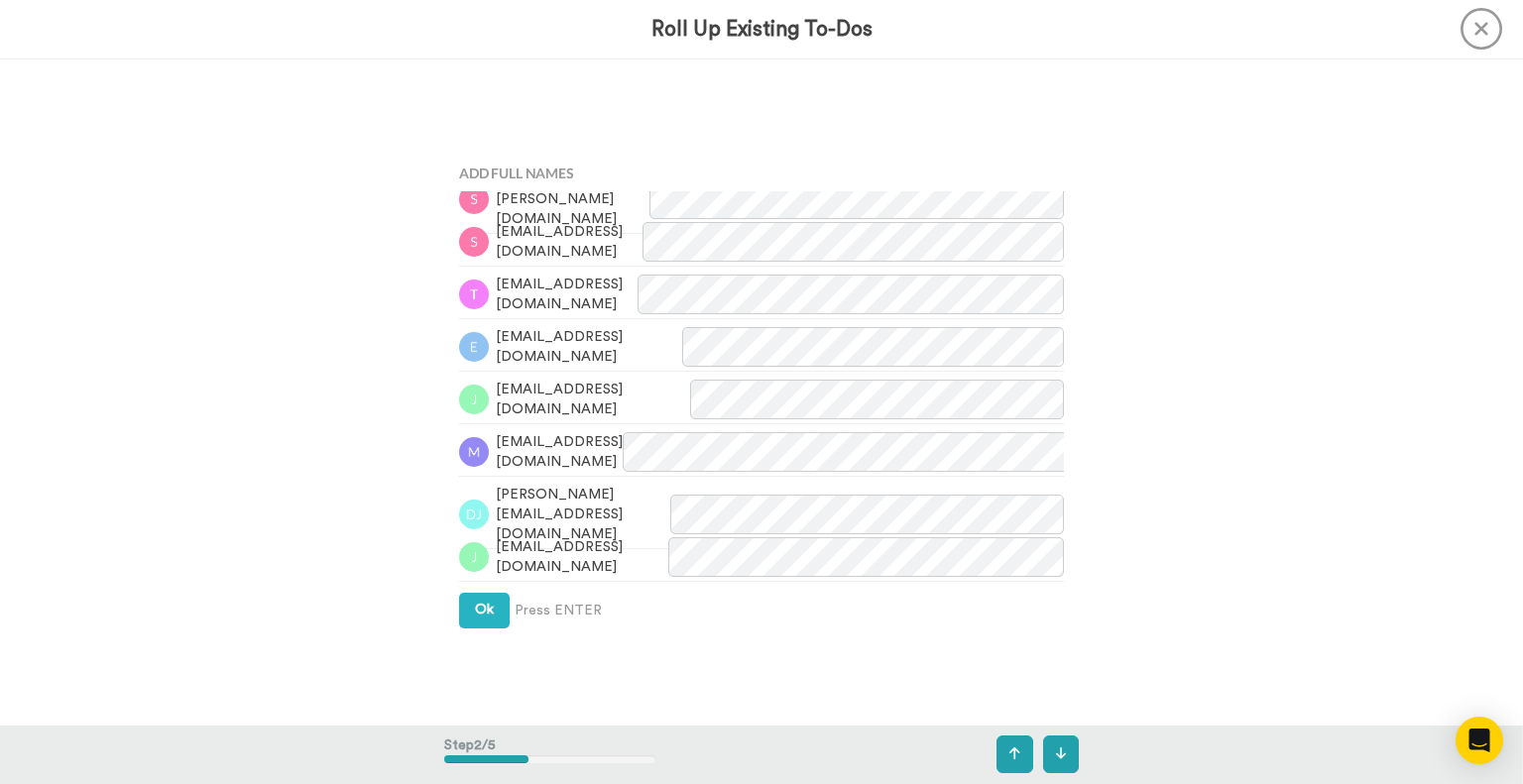 scroll, scrollTop: 1903, scrollLeft: 0, axis: vertical 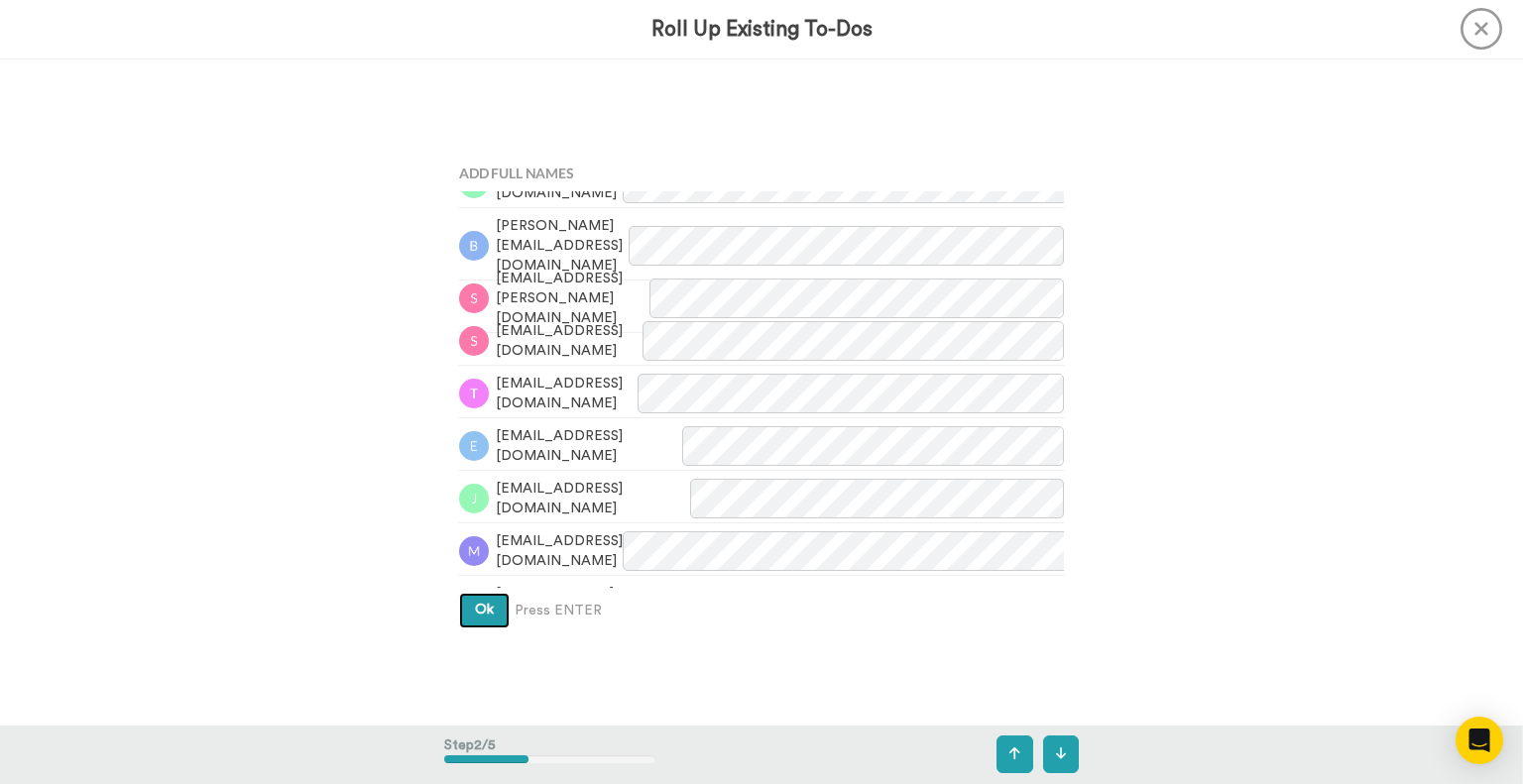 click on "Ok" at bounding box center (484, 610) 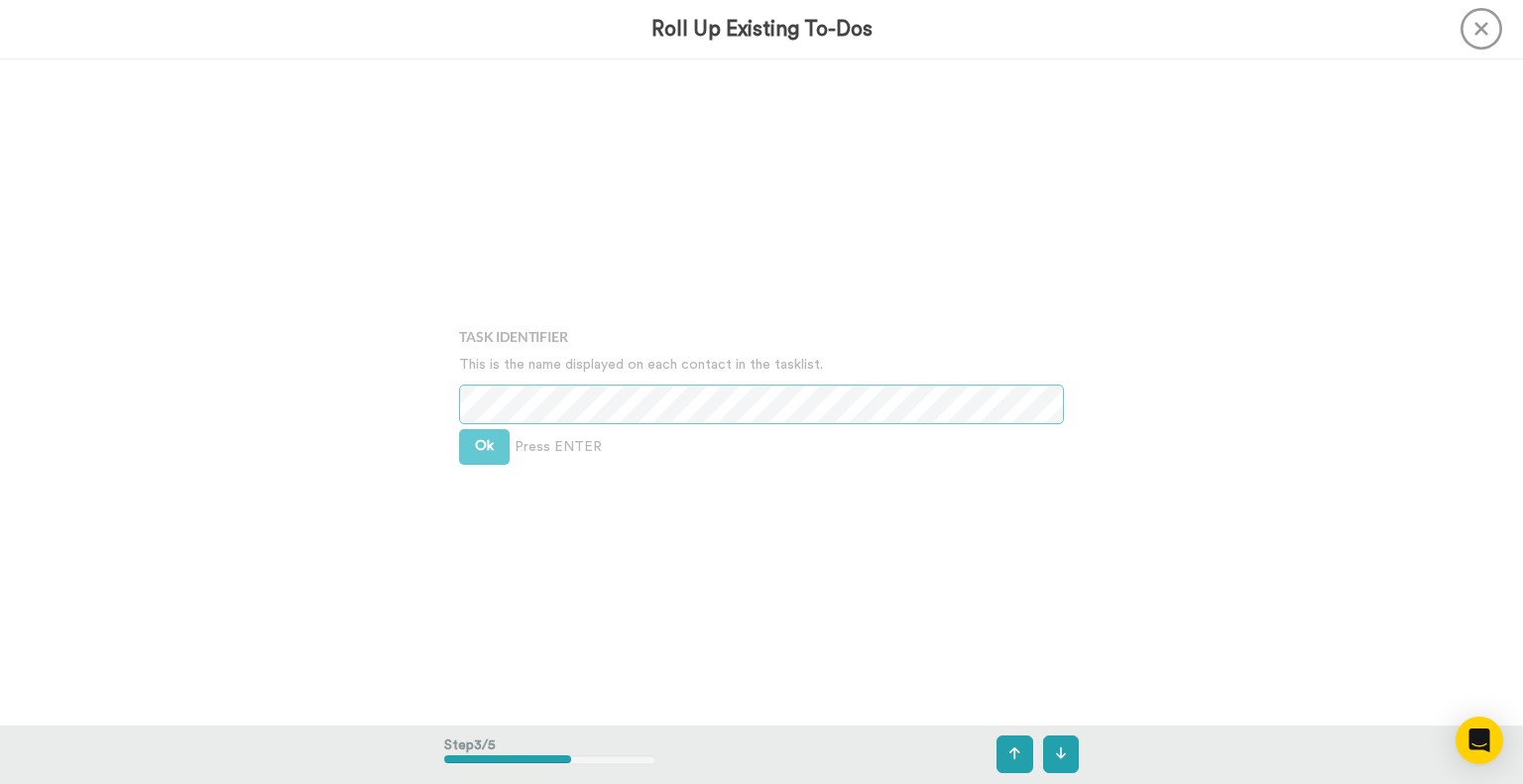 scroll, scrollTop: 1332, scrollLeft: 0, axis: vertical 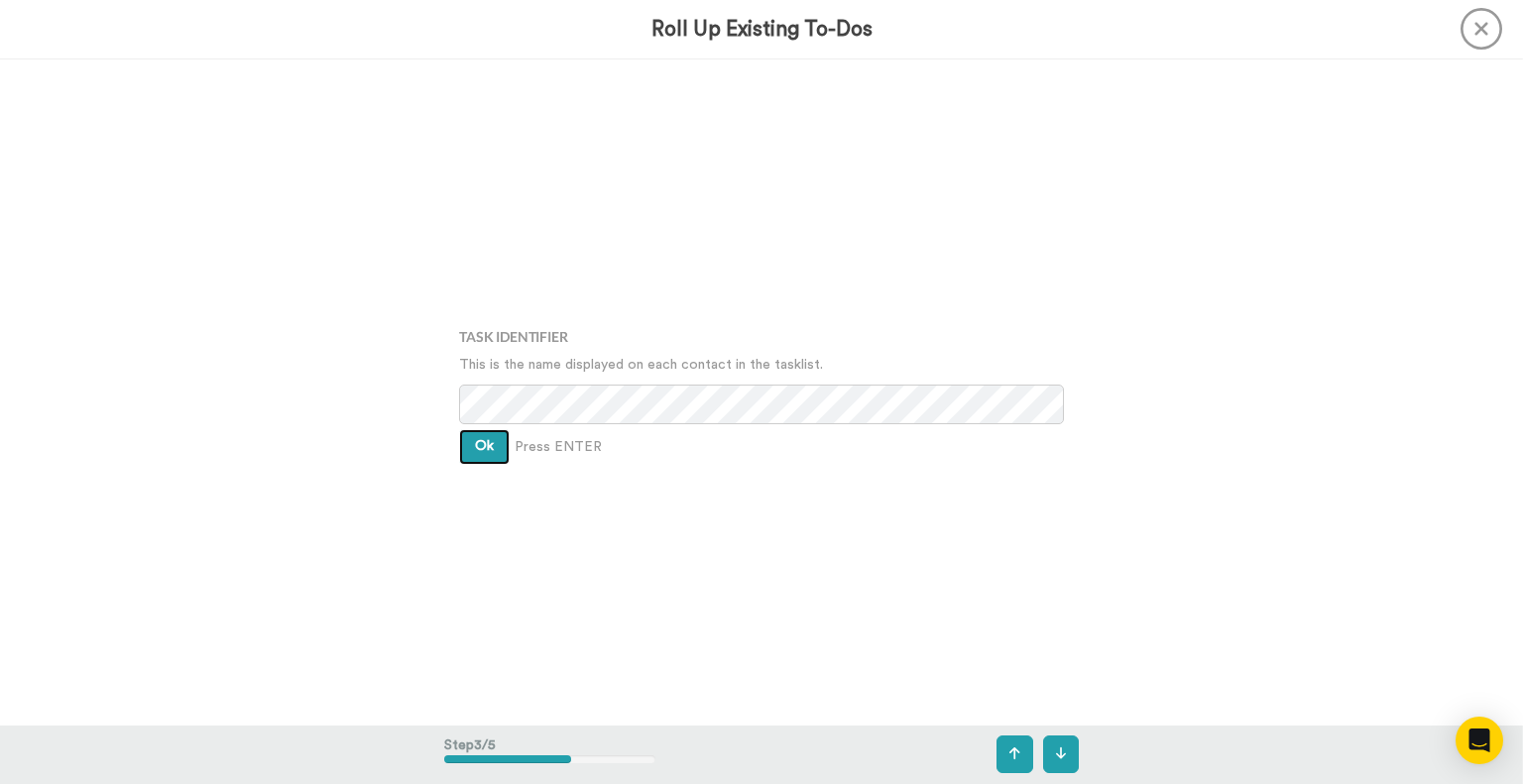 click on "Ok" at bounding box center (484, 446) 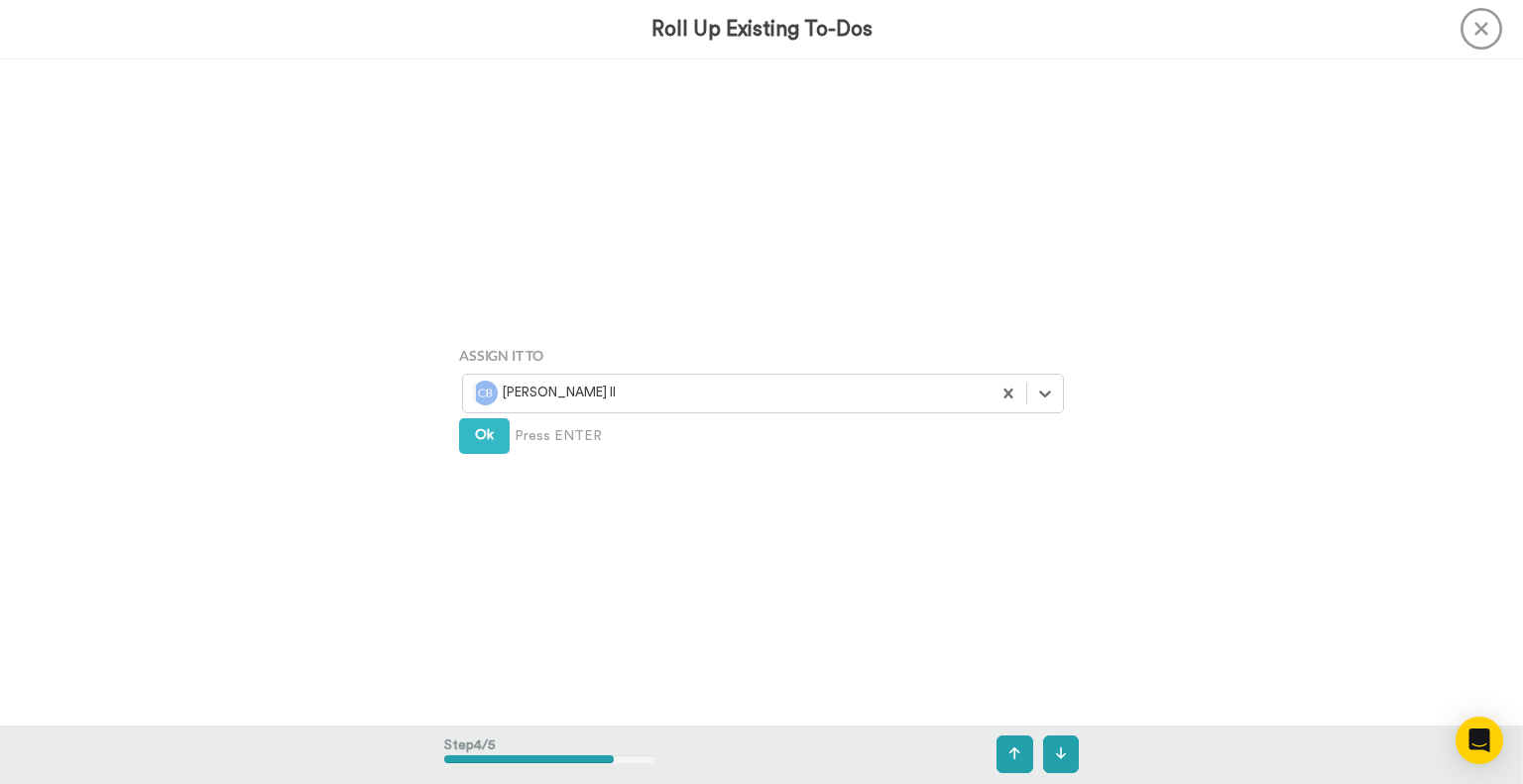 scroll, scrollTop: 1998, scrollLeft: 0, axis: vertical 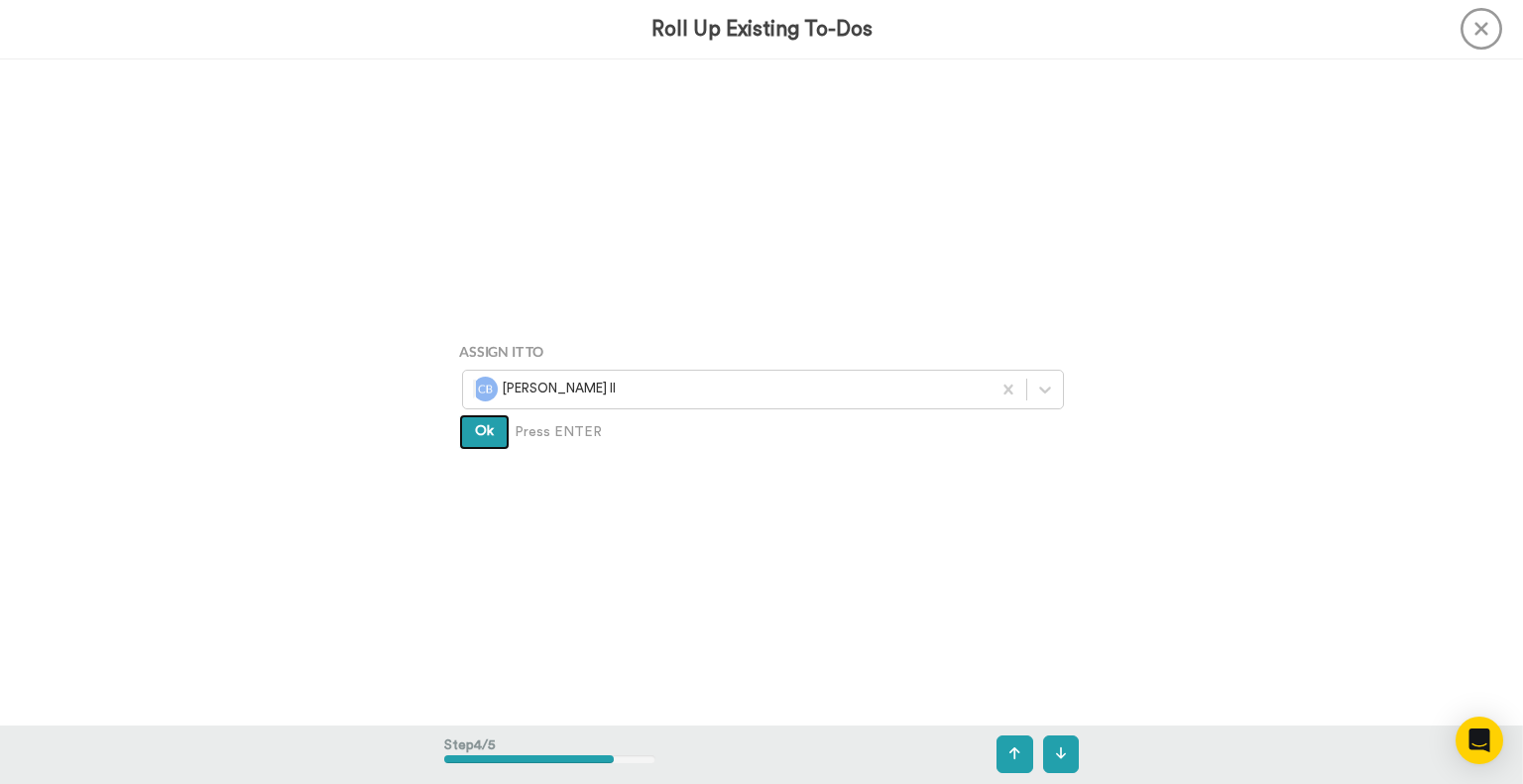 click on "Ok" at bounding box center (484, 432) 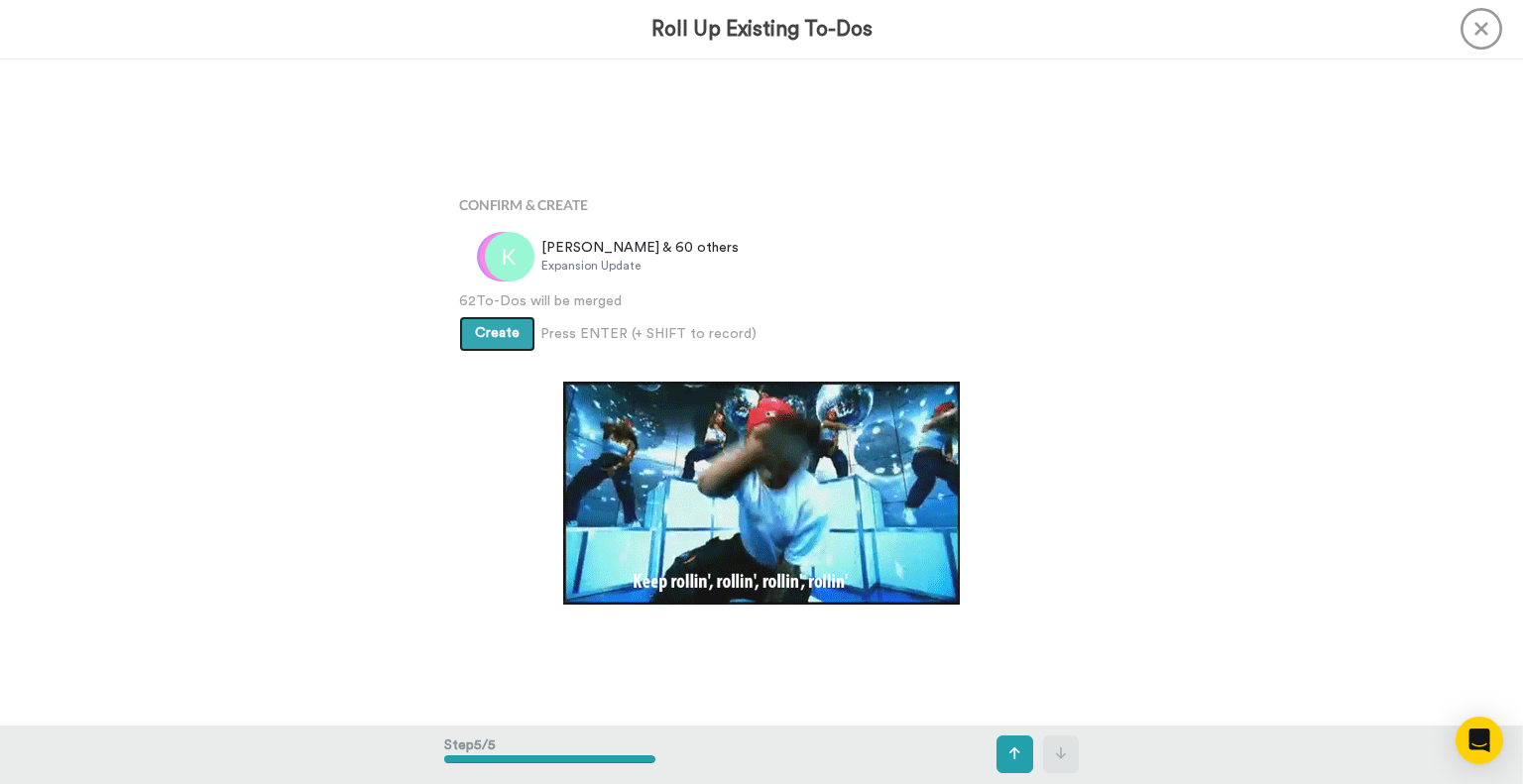 scroll, scrollTop: 2664, scrollLeft: 0, axis: vertical 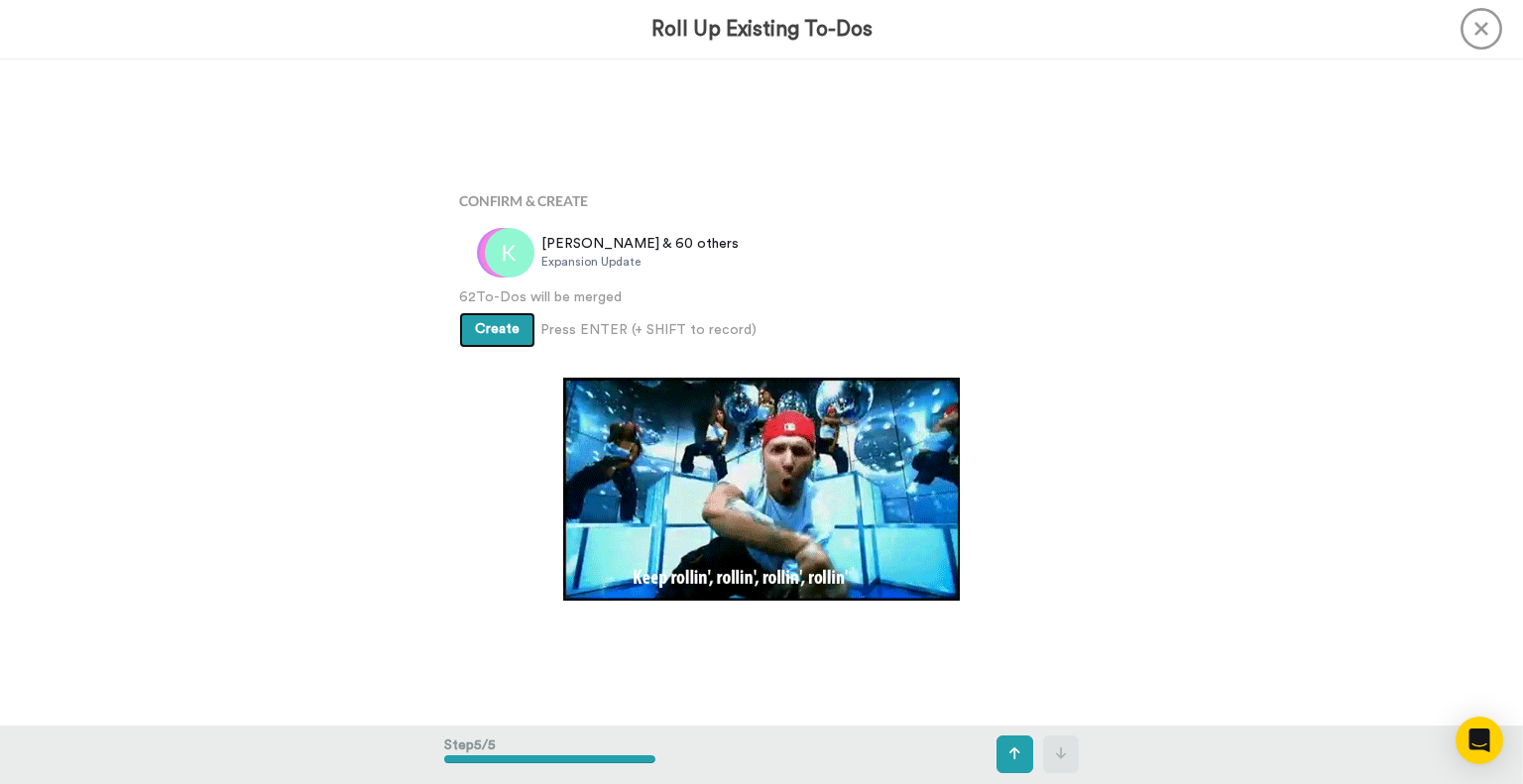 click on "Create" at bounding box center (497, 330) 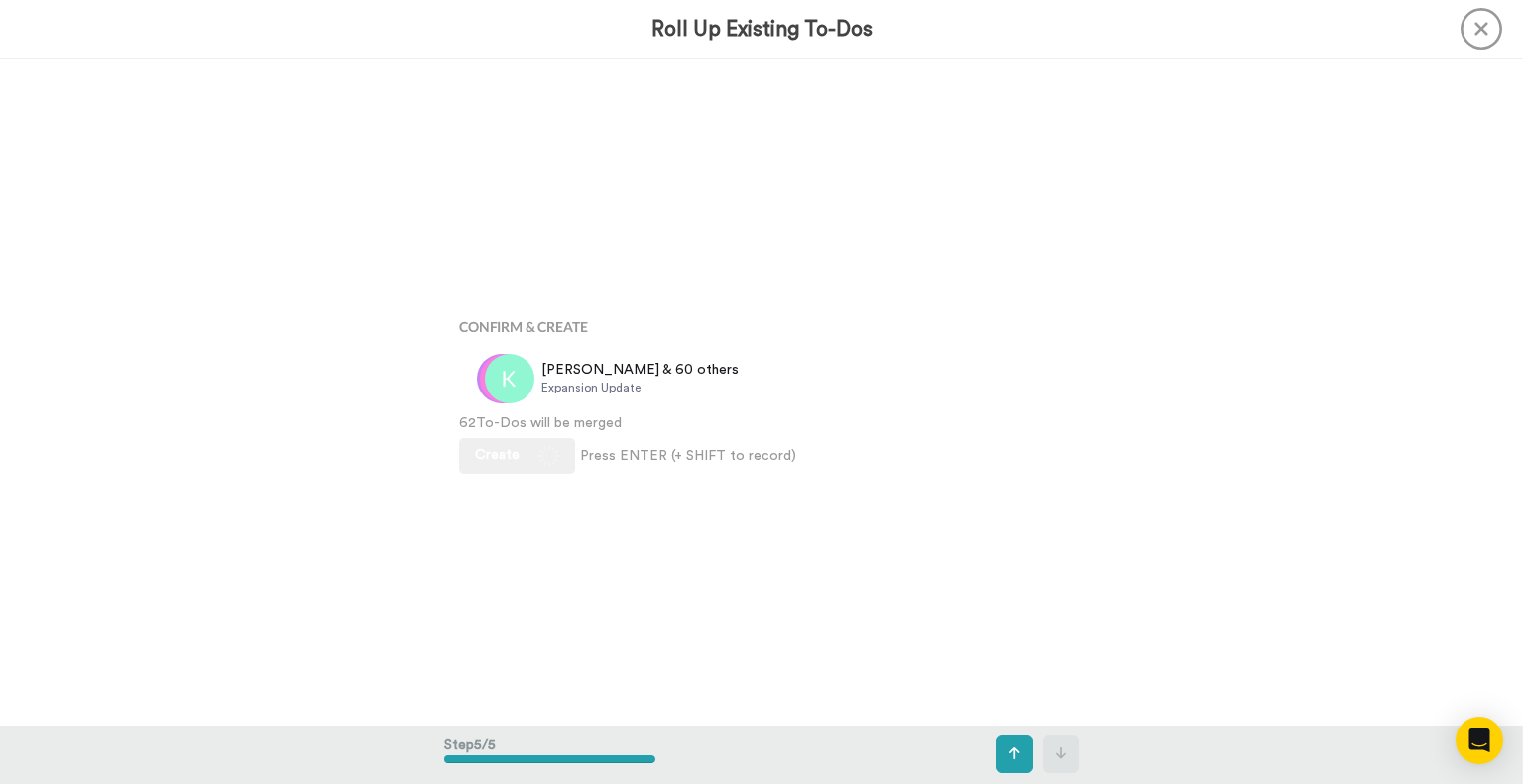 click on "Confirm & Create Karen & 60 others Expansion Update 62  To-Dos will be merged Create Press ENTER (+ SHIFT to record) Create & Add Another" at bounding box center [762, 392] 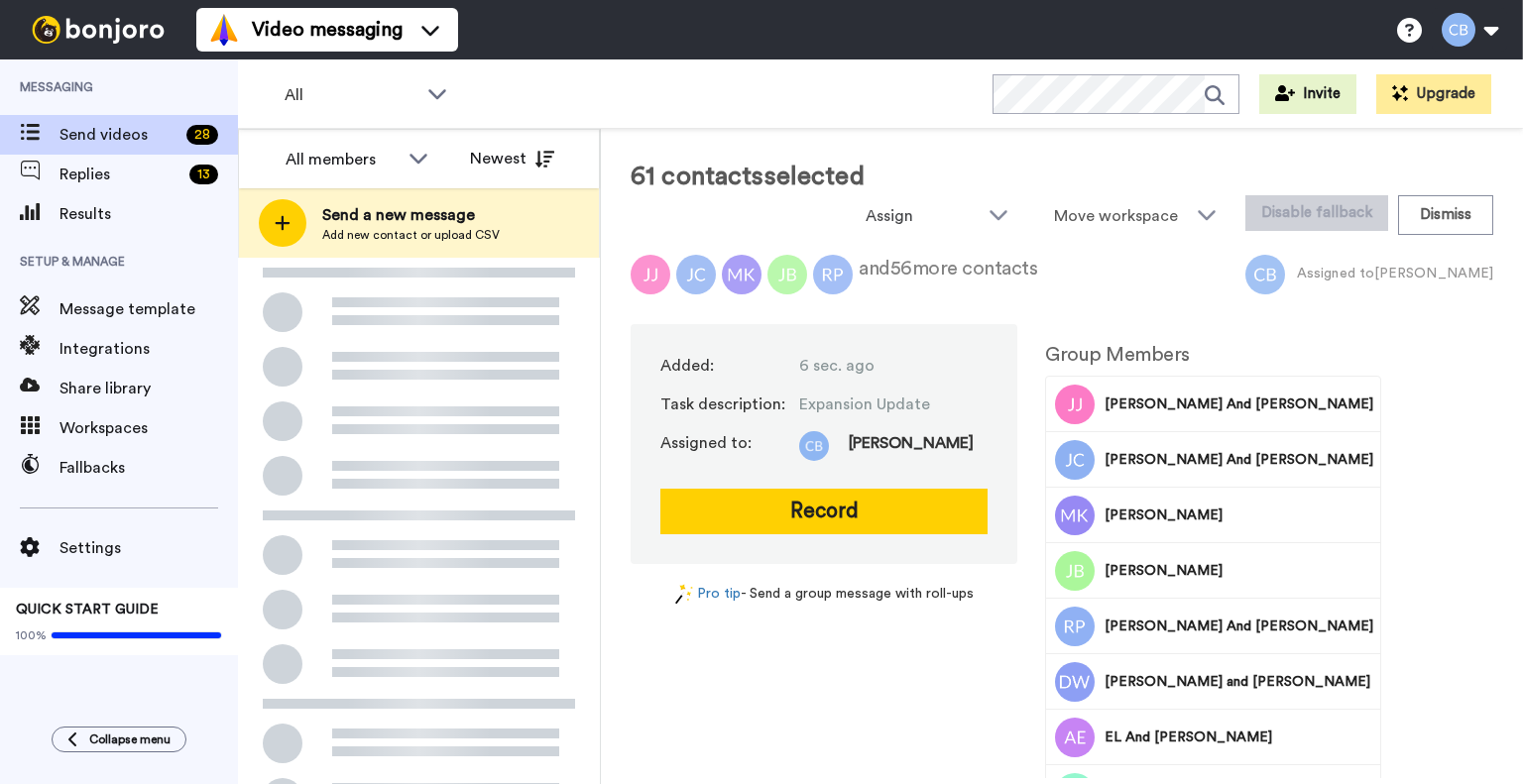 scroll, scrollTop: 0, scrollLeft: 0, axis: both 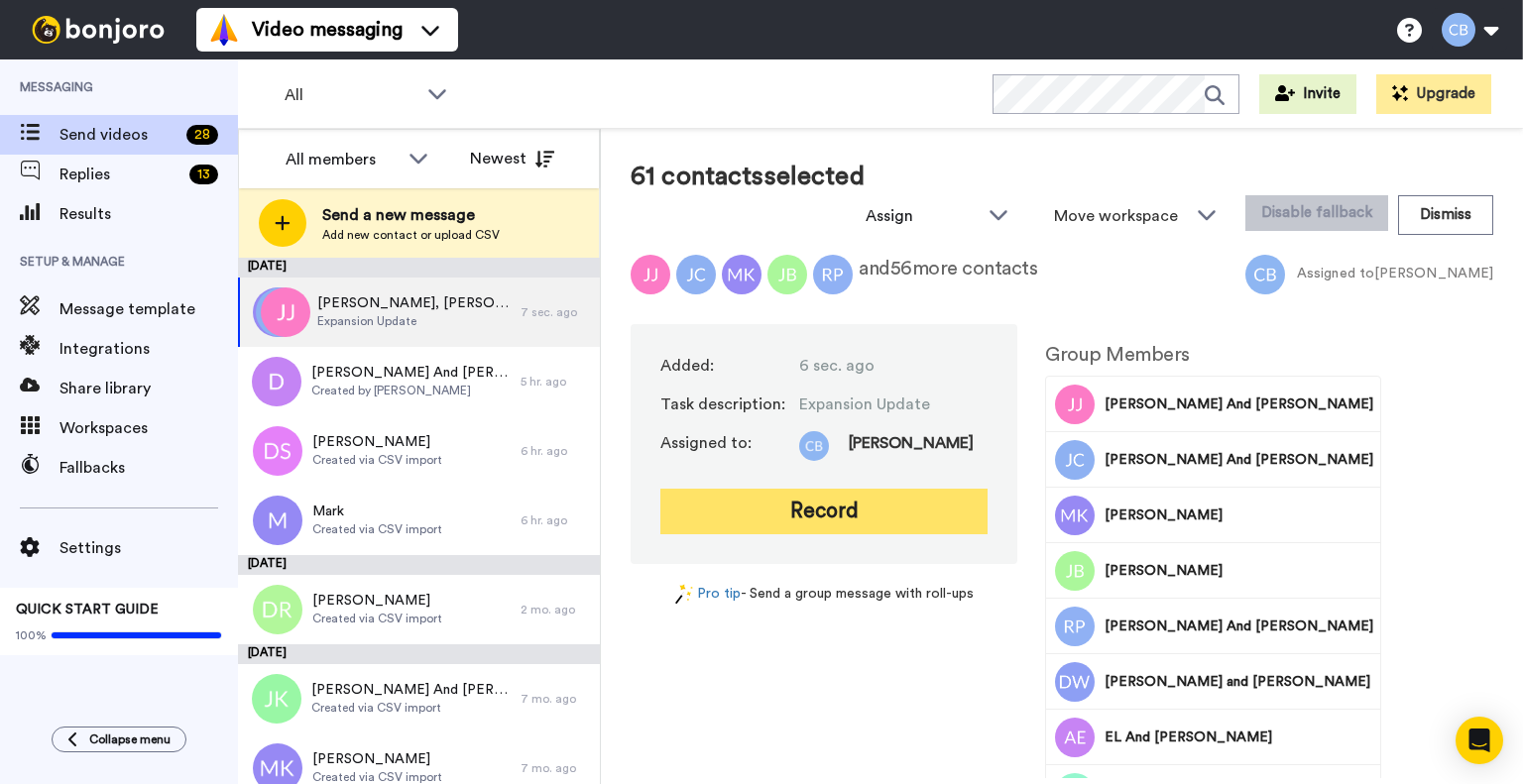 click on "Record" at bounding box center (824, 511) 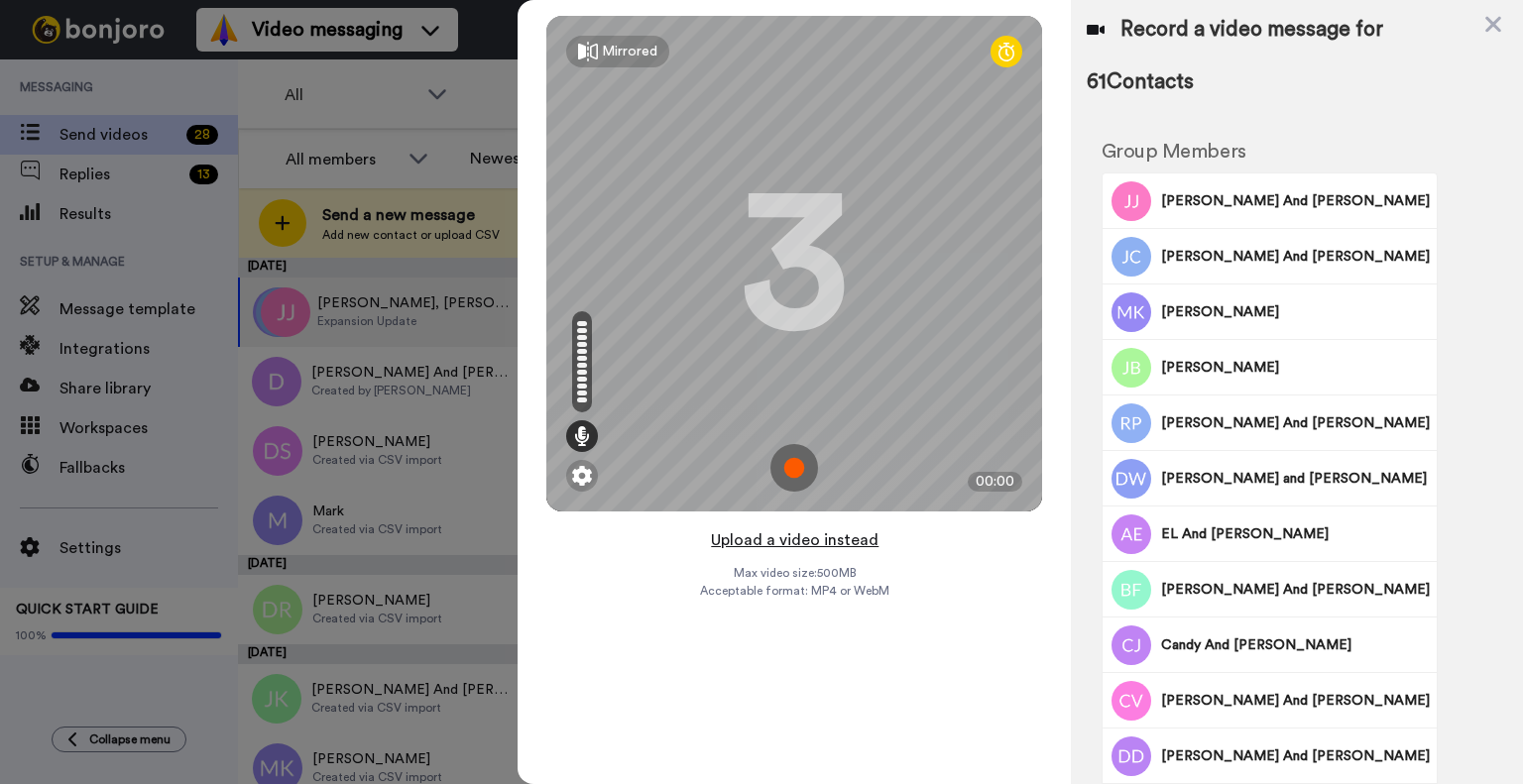 click on "Upload a video instead" at bounding box center (794, 540) 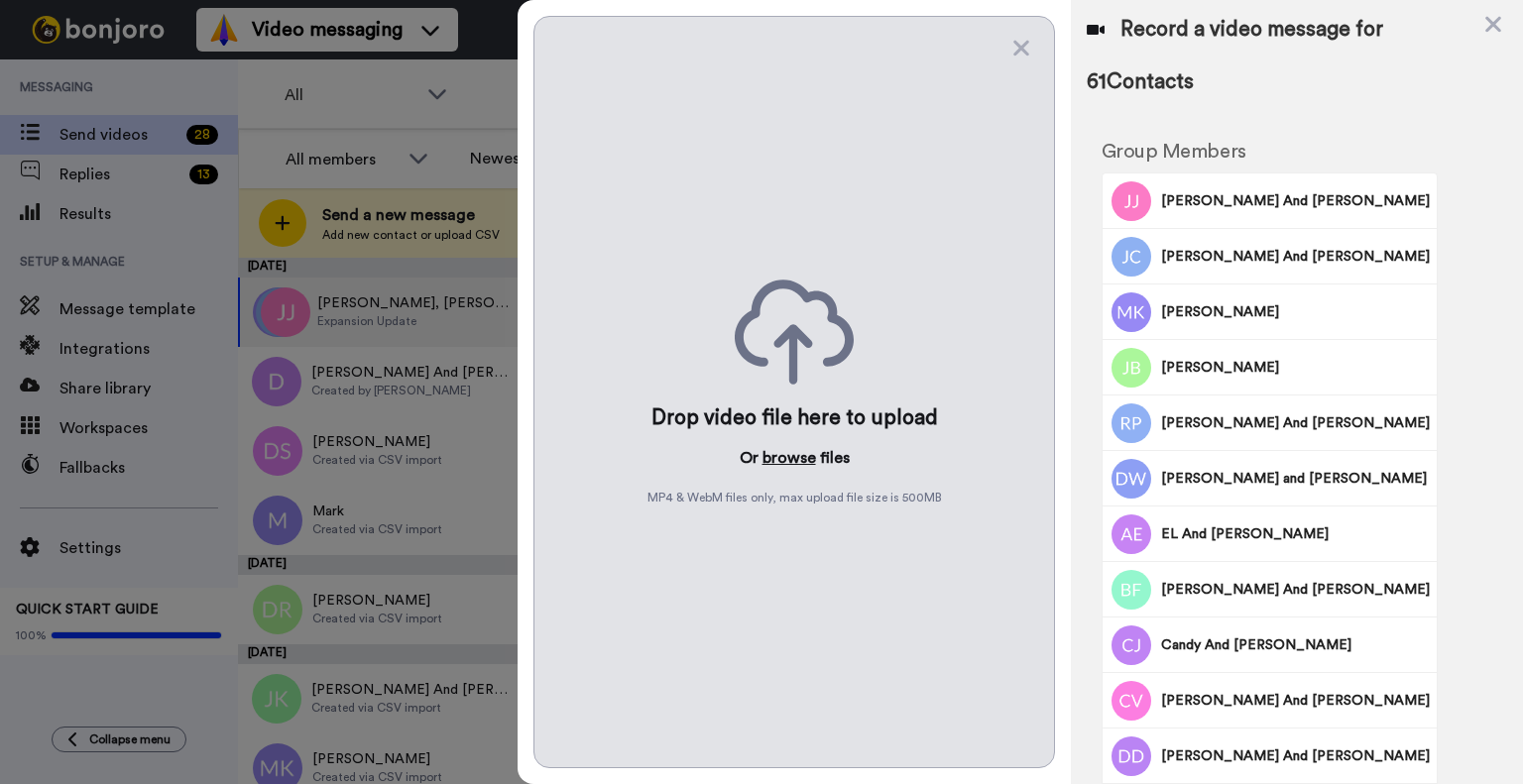 click on "browse" at bounding box center [789, 458] 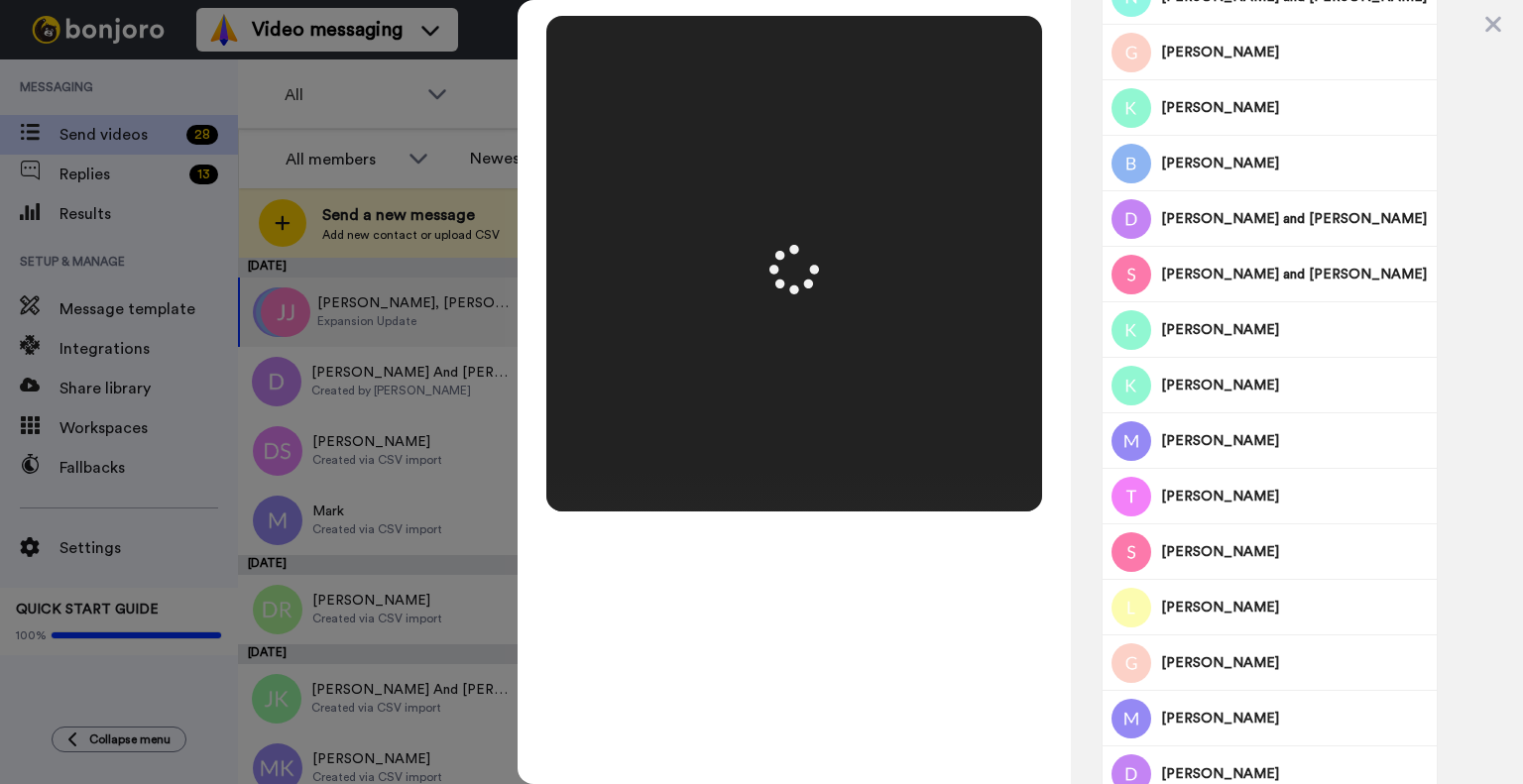 scroll, scrollTop: 2902, scrollLeft: 0, axis: vertical 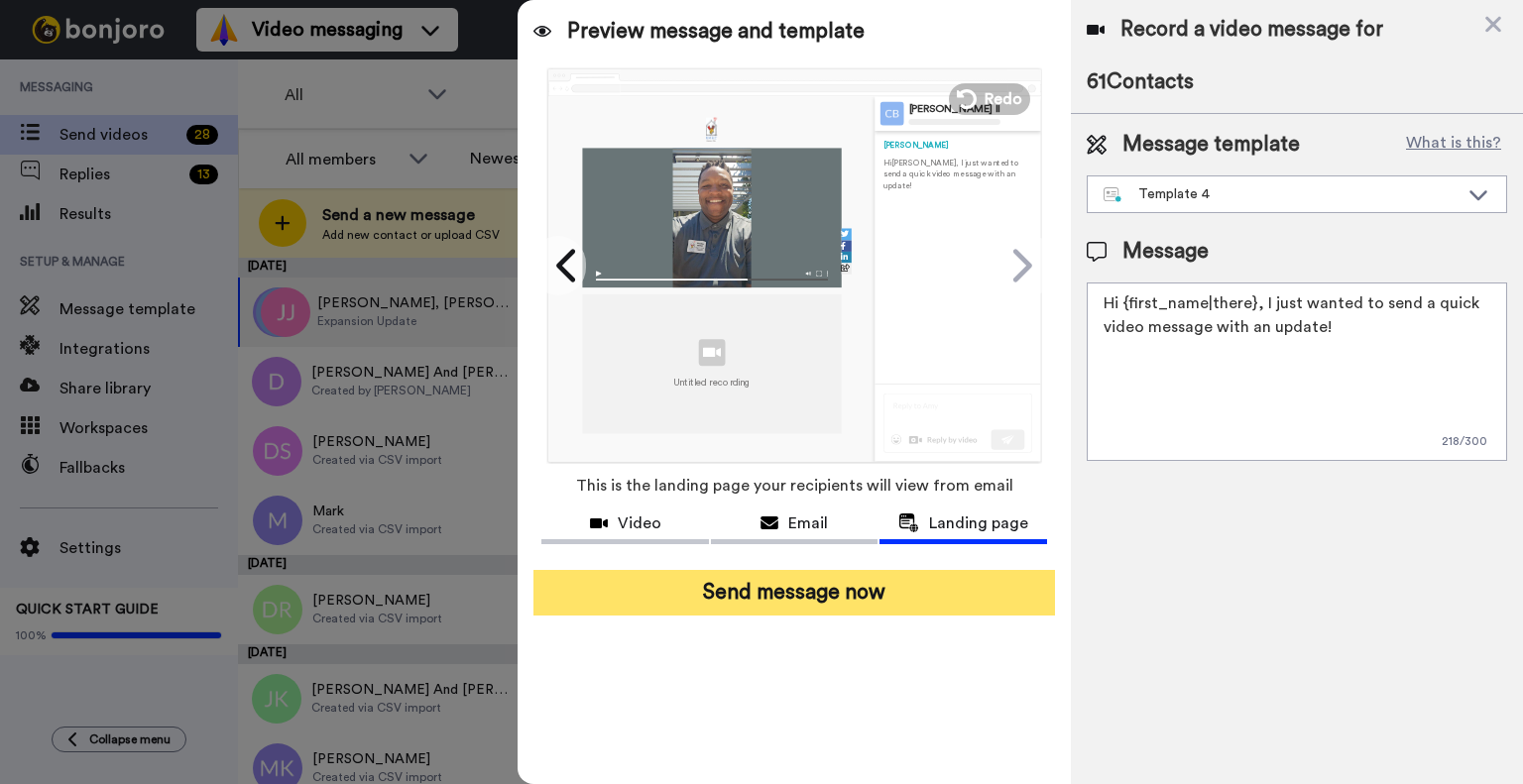 click on "Send message now" at bounding box center [794, 593] 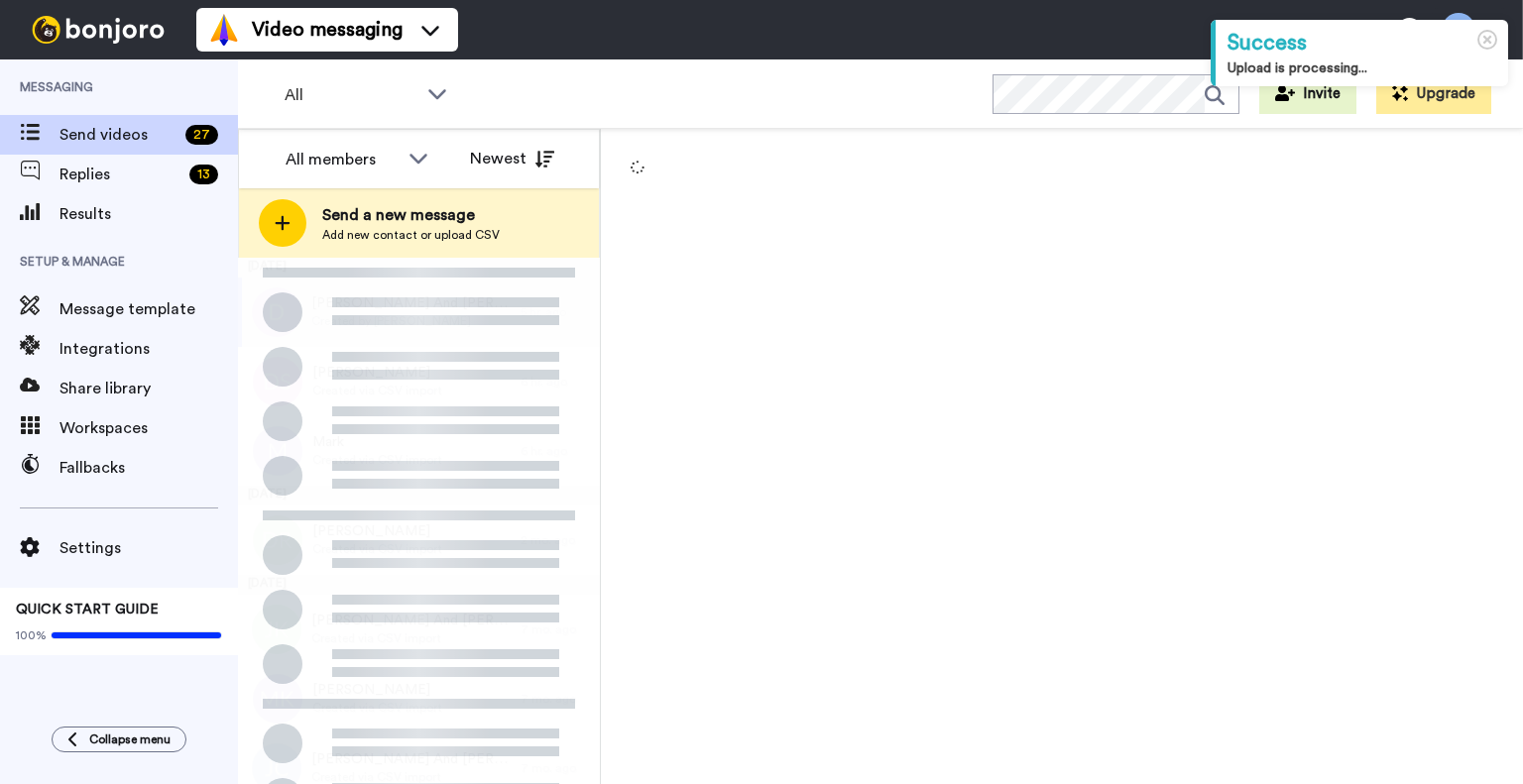 scroll, scrollTop: 0, scrollLeft: 0, axis: both 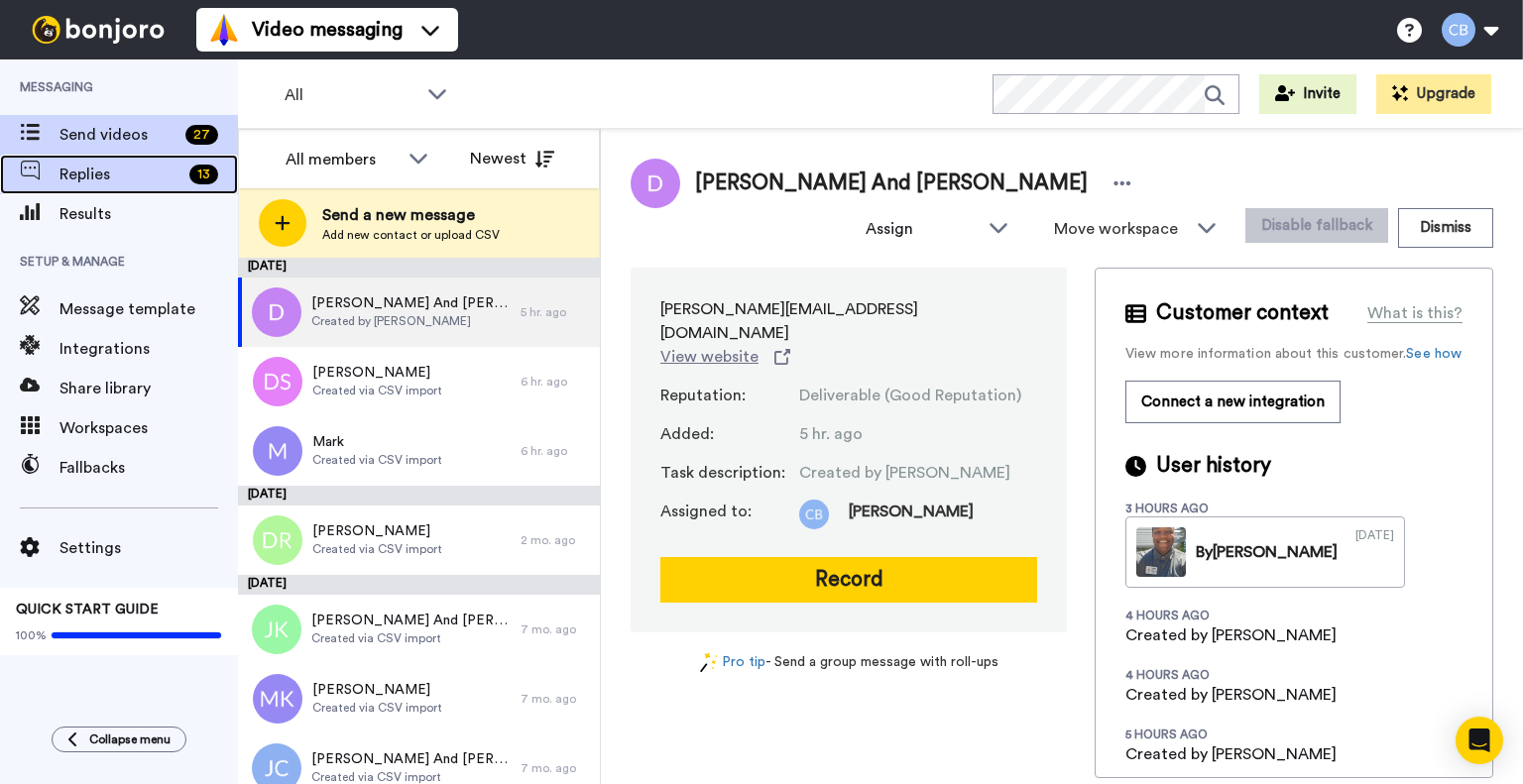 click on "Replies" at bounding box center [120, 174] 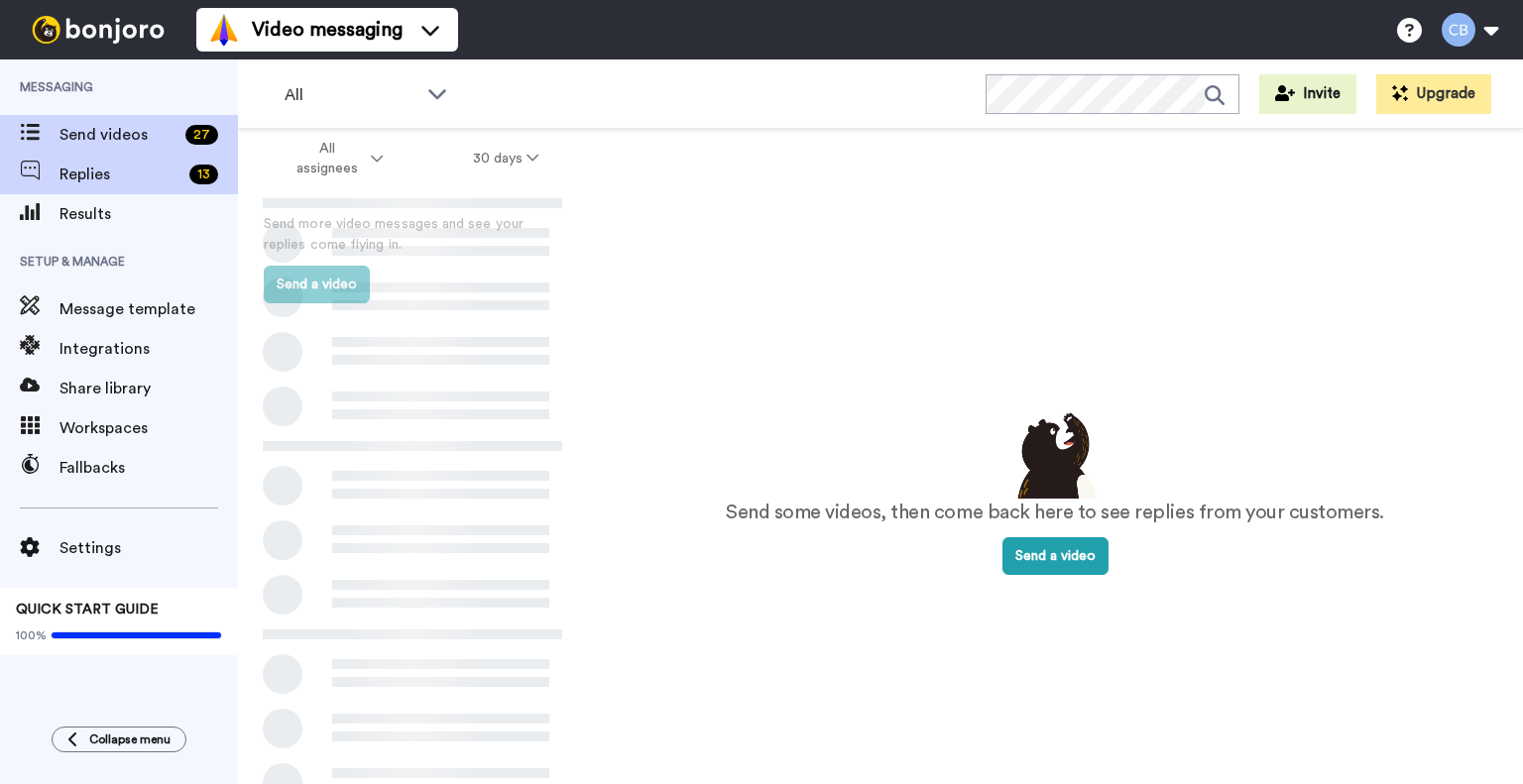 scroll, scrollTop: 0, scrollLeft: 0, axis: both 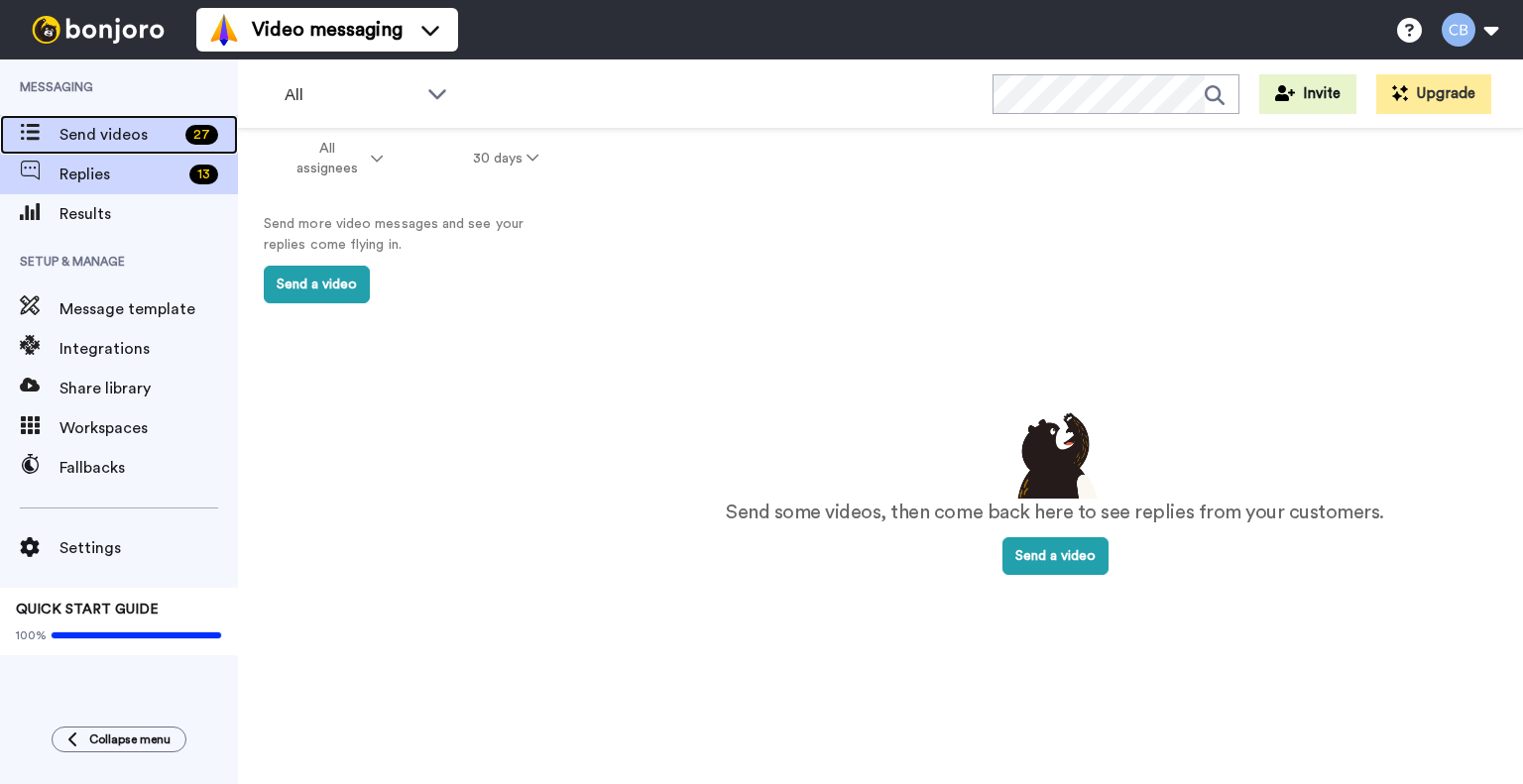 click on "Send videos" at bounding box center [118, 135] 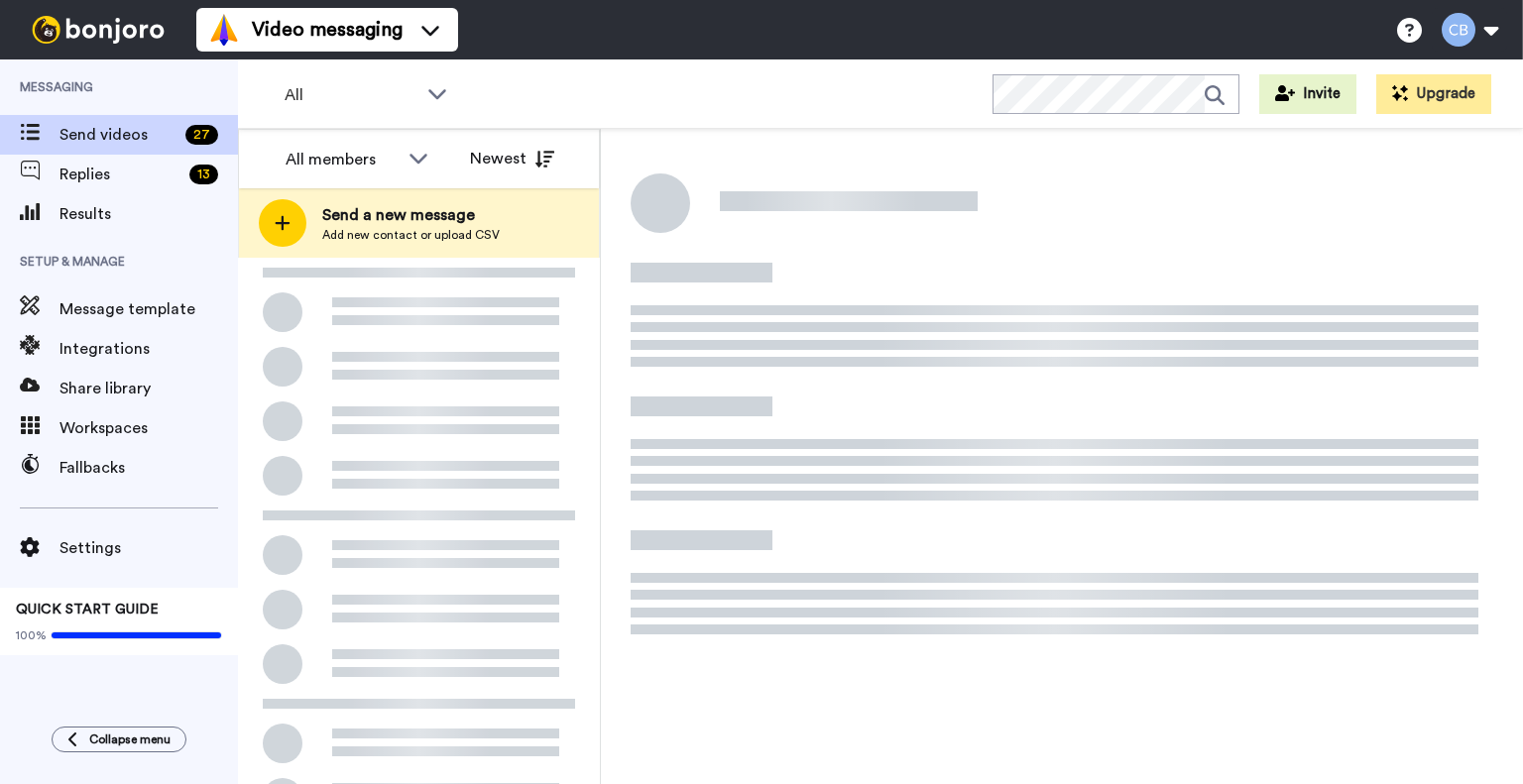 scroll, scrollTop: 0, scrollLeft: 0, axis: both 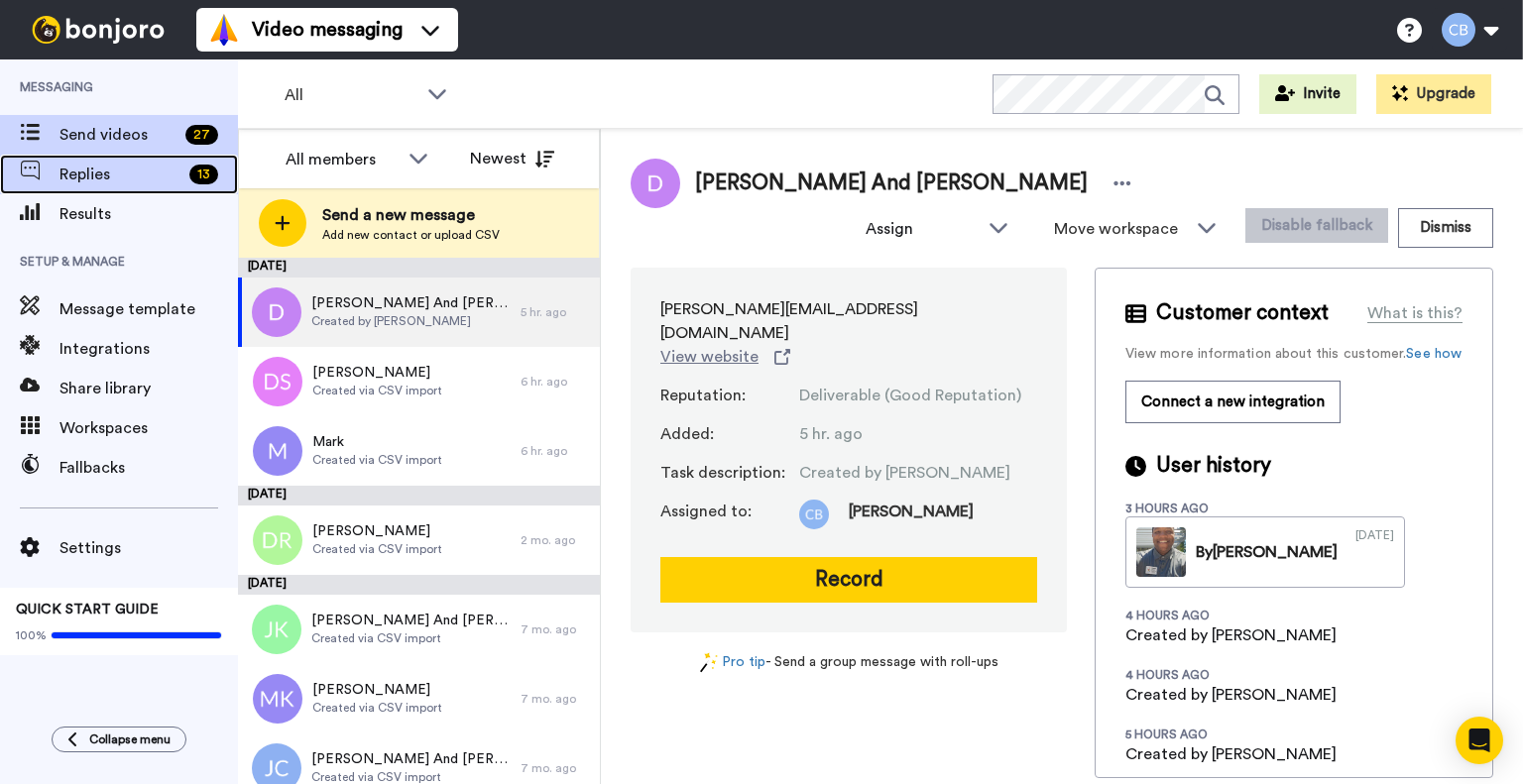 click on "Replies" at bounding box center (120, 174) 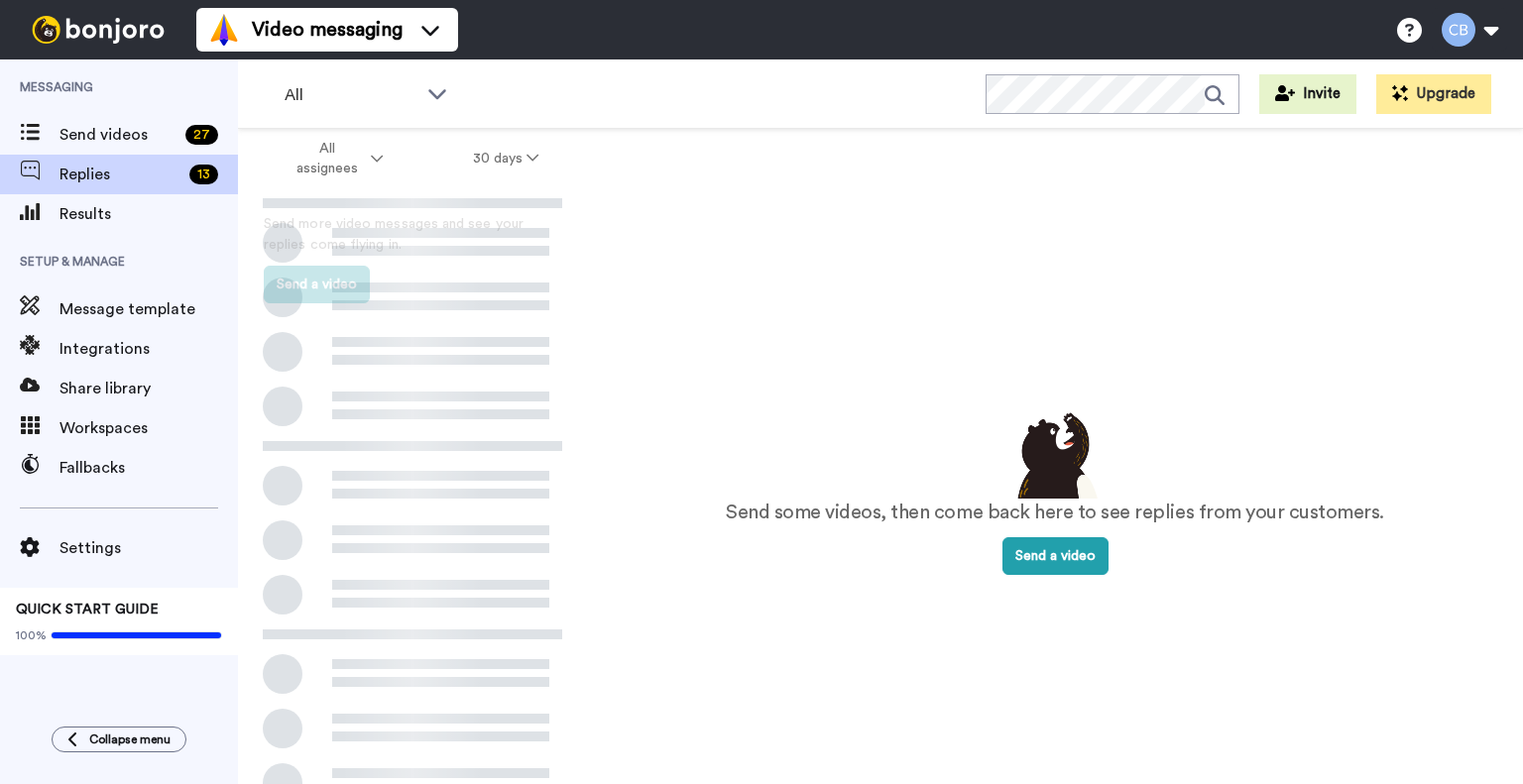 scroll, scrollTop: 0, scrollLeft: 0, axis: both 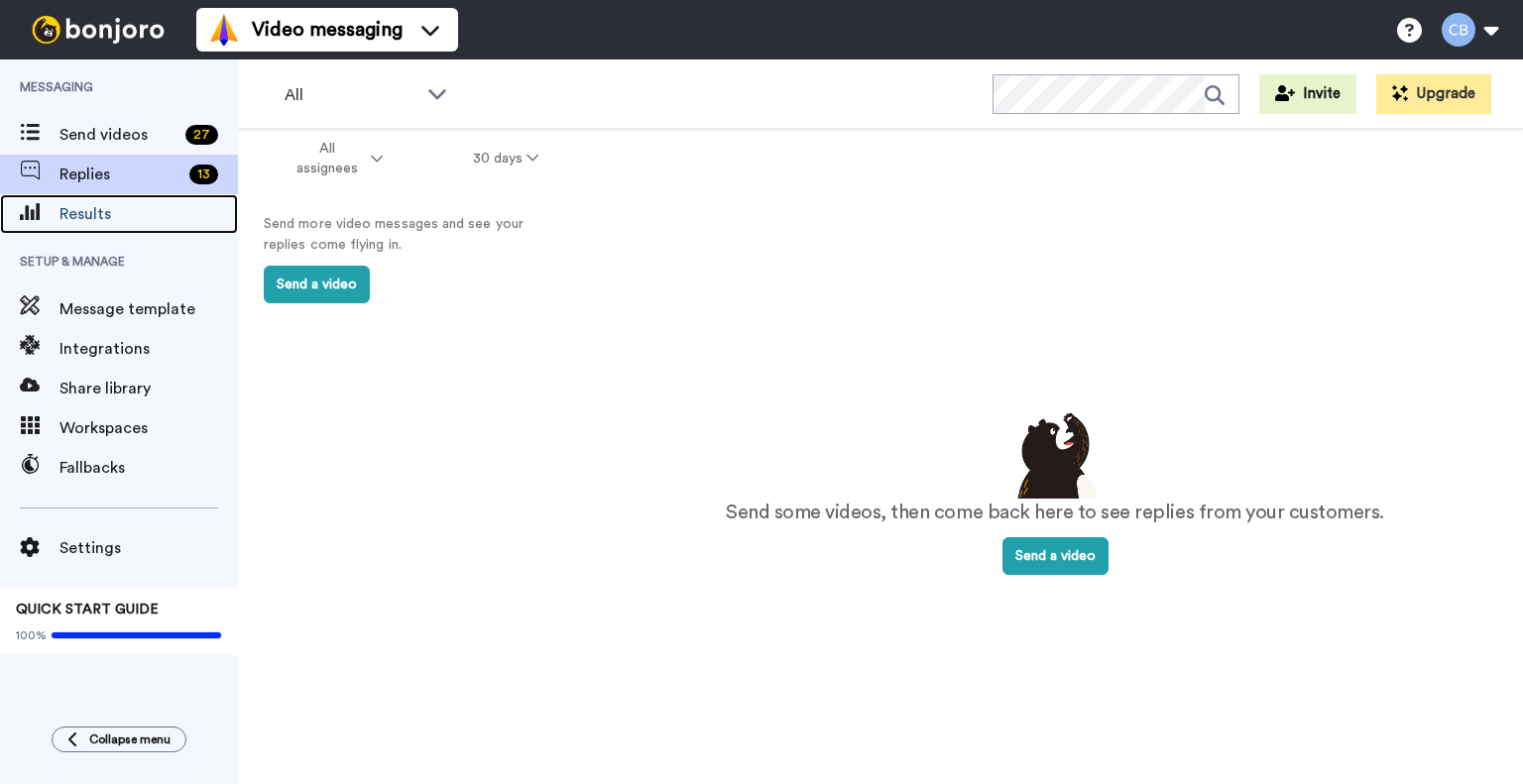 click on "Results" at bounding box center (149, 214) 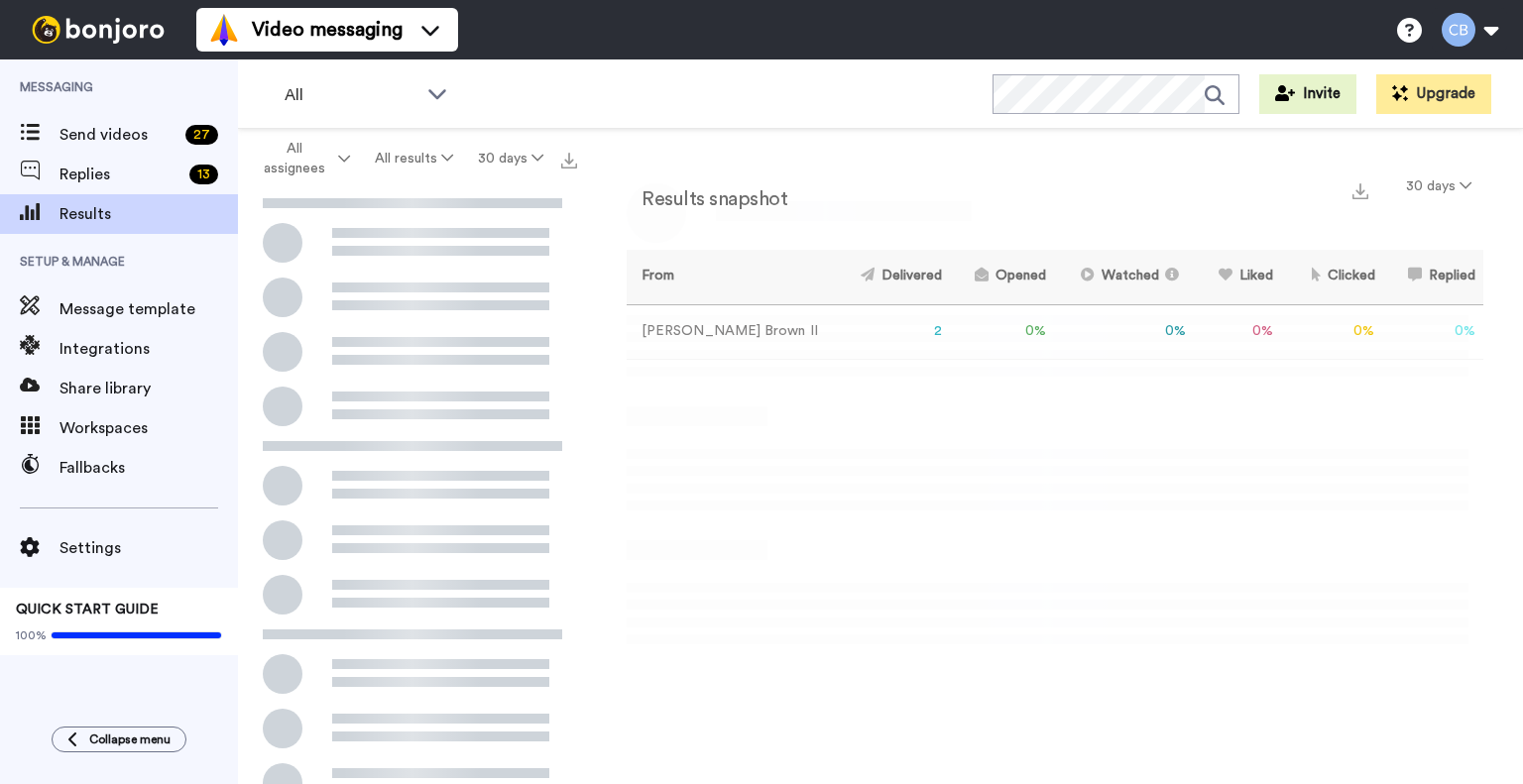 scroll, scrollTop: 0, scrollLeft: 0, axis: both 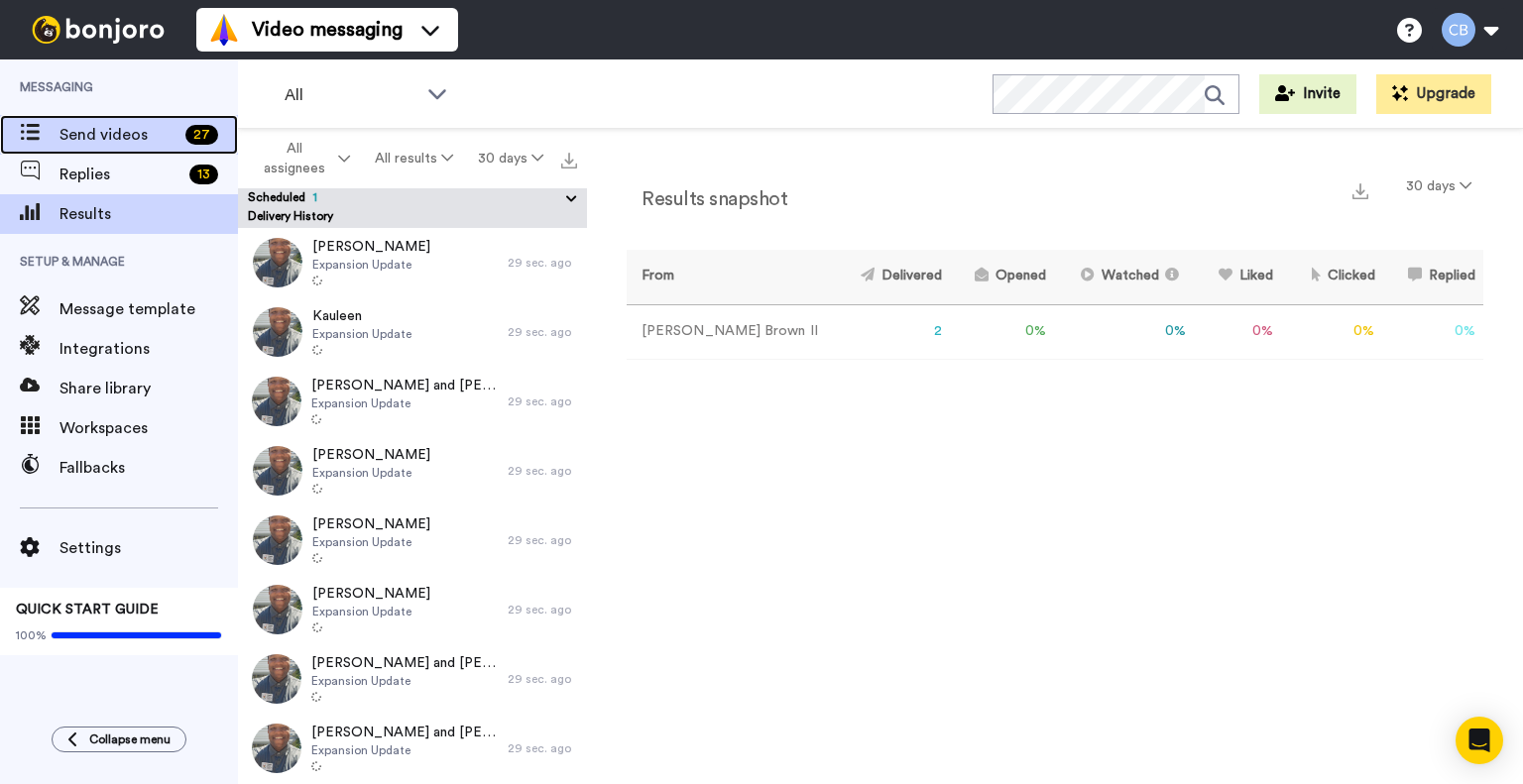 click on "Send videos" at bounding box center [118, 135] 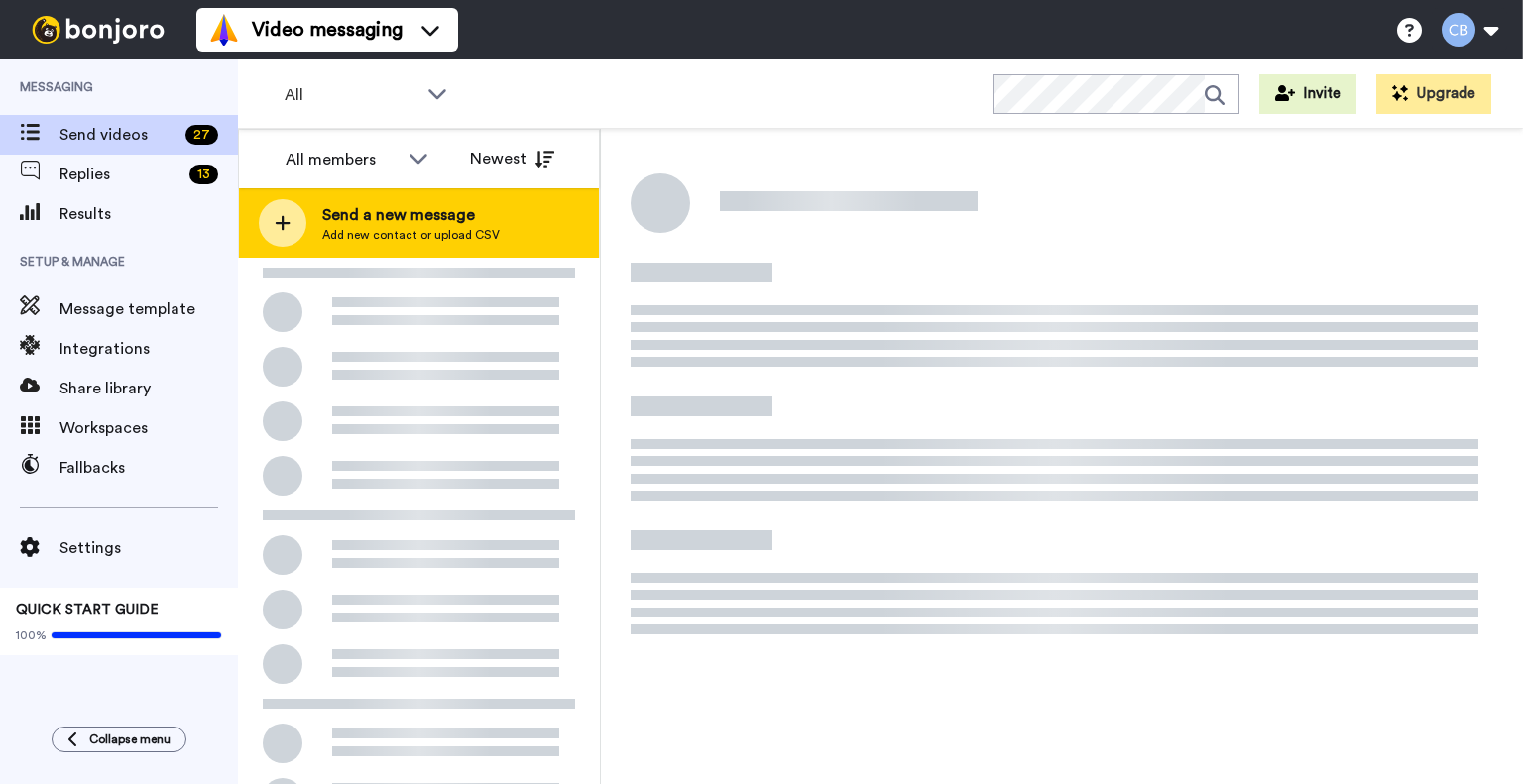 scroll, scrollTop: 0, scrollLeft: 0, axis: both 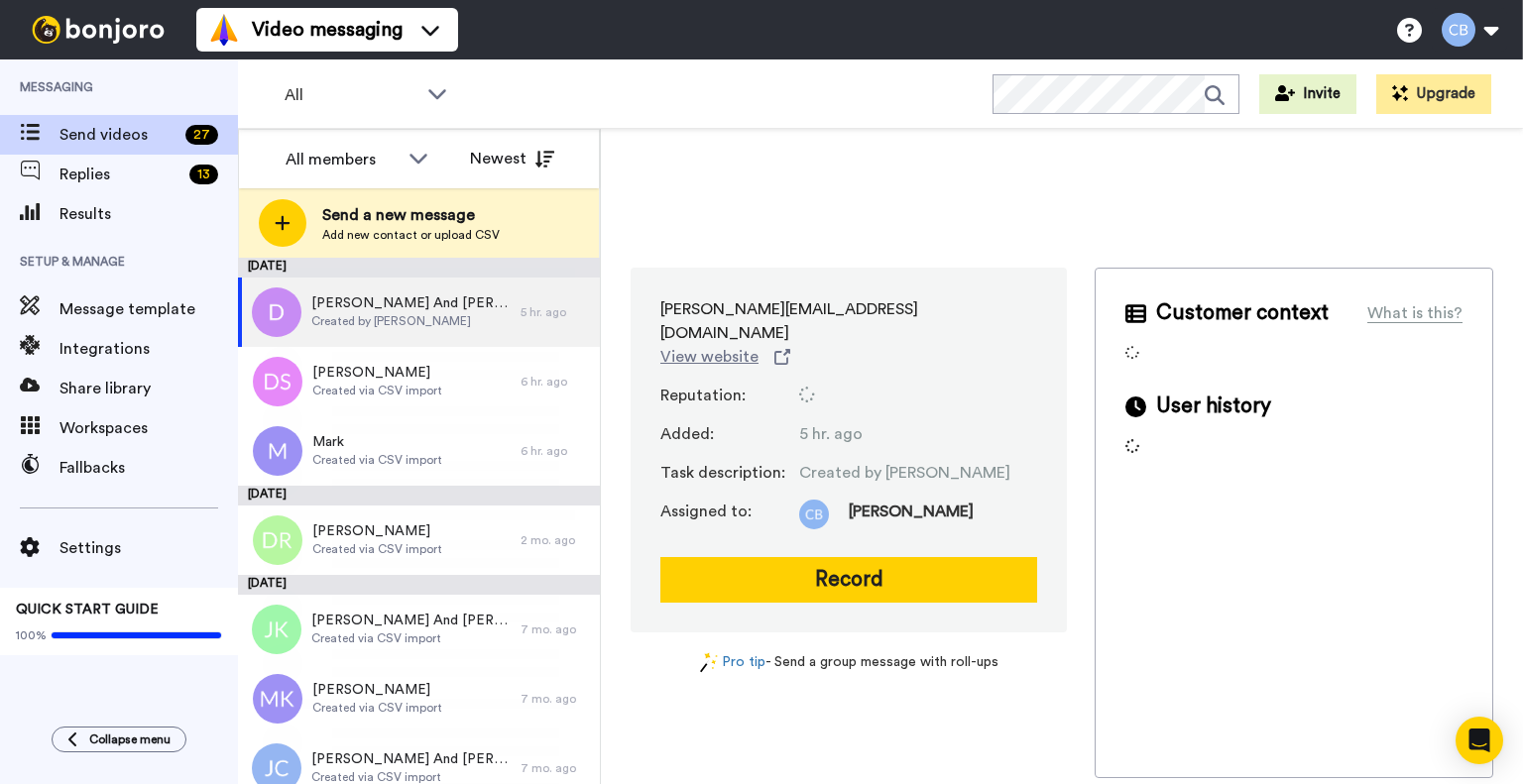 click on "Add new contact or upload CSV" at bounding box center (410, 235) 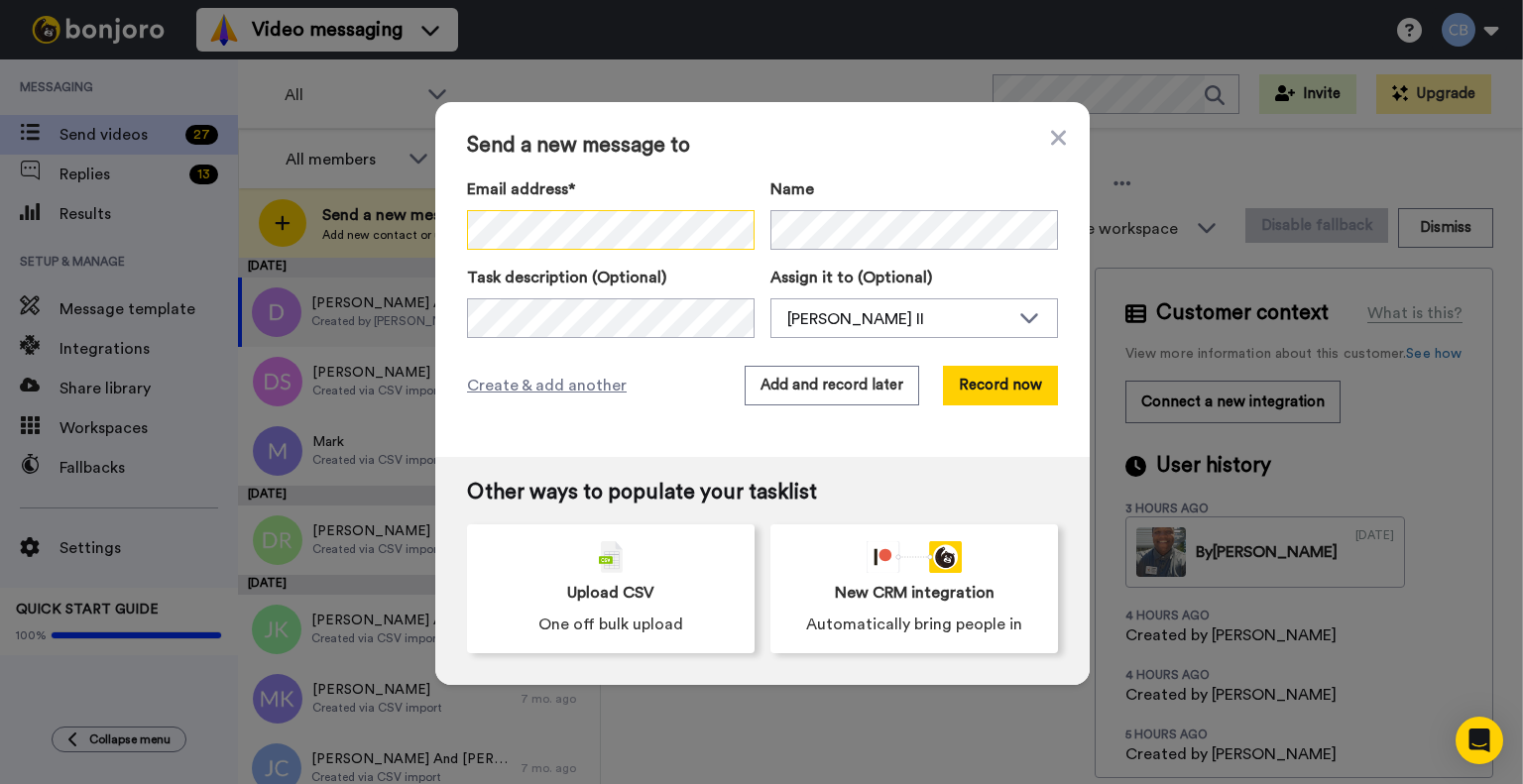 scroll, scrollTop: 0, scrollLeft: 0, axis: both 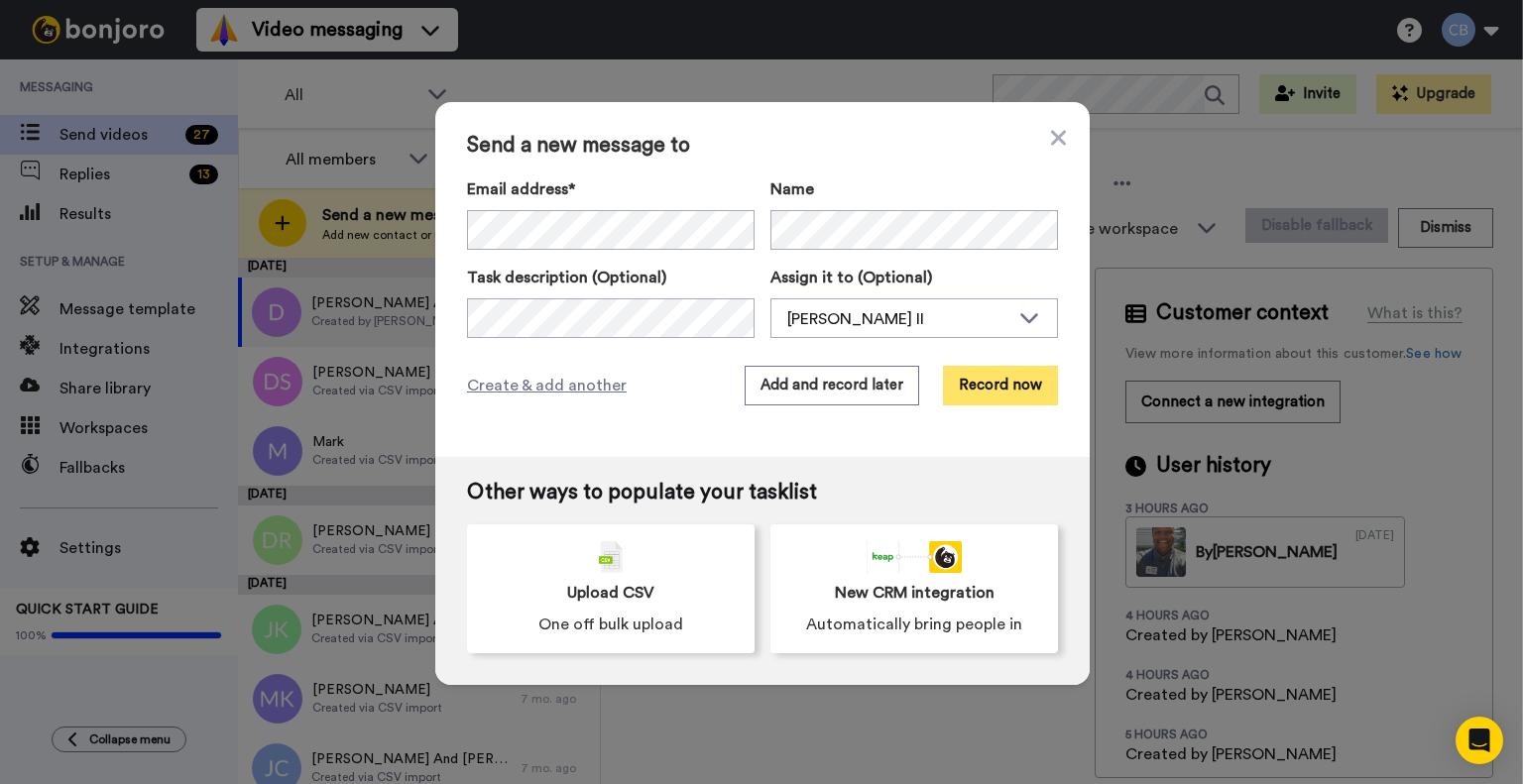 click on "Record now" at bounding box center (1000, 386) 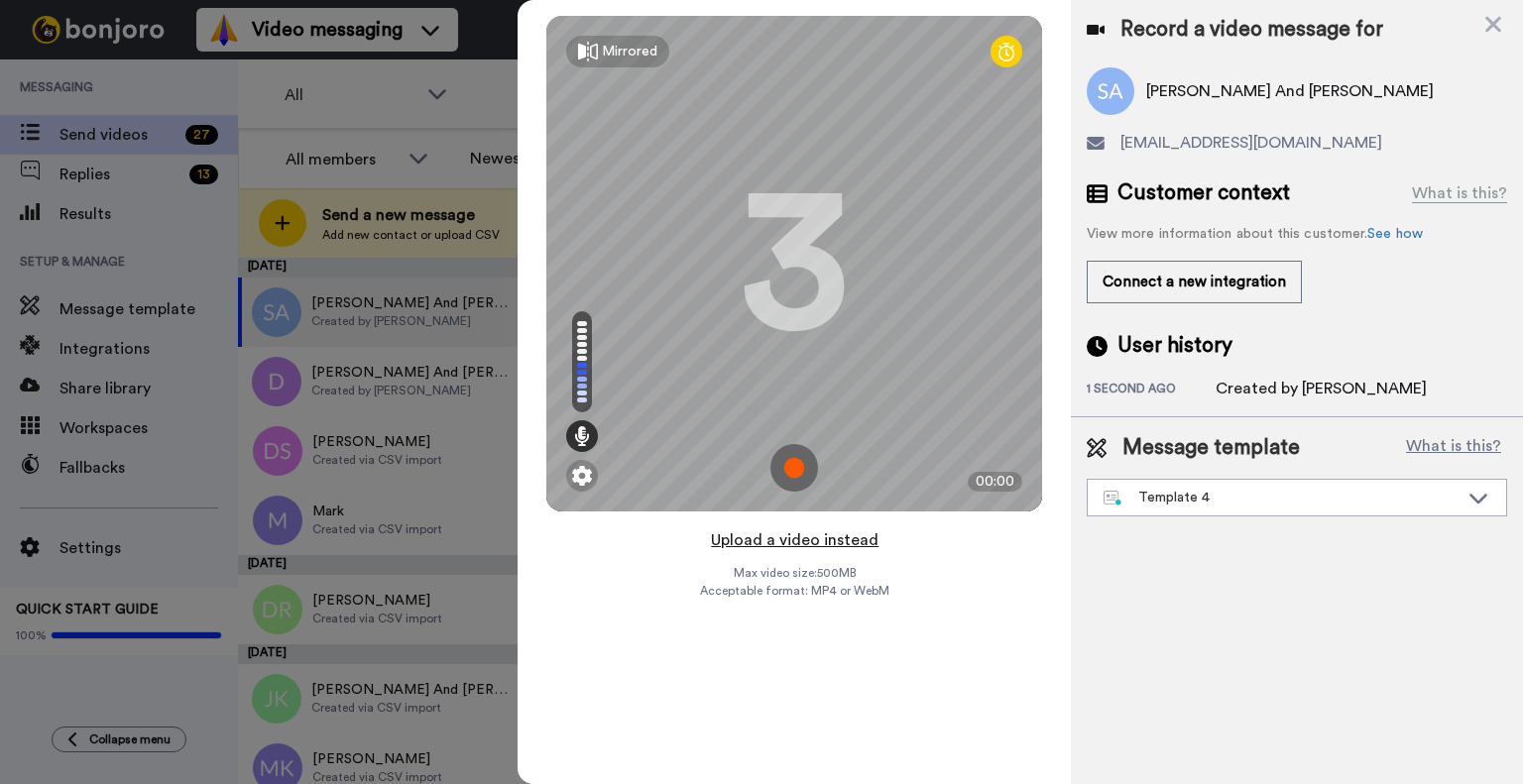 click on "Upload a video instead" at bounding box center (794, 540) 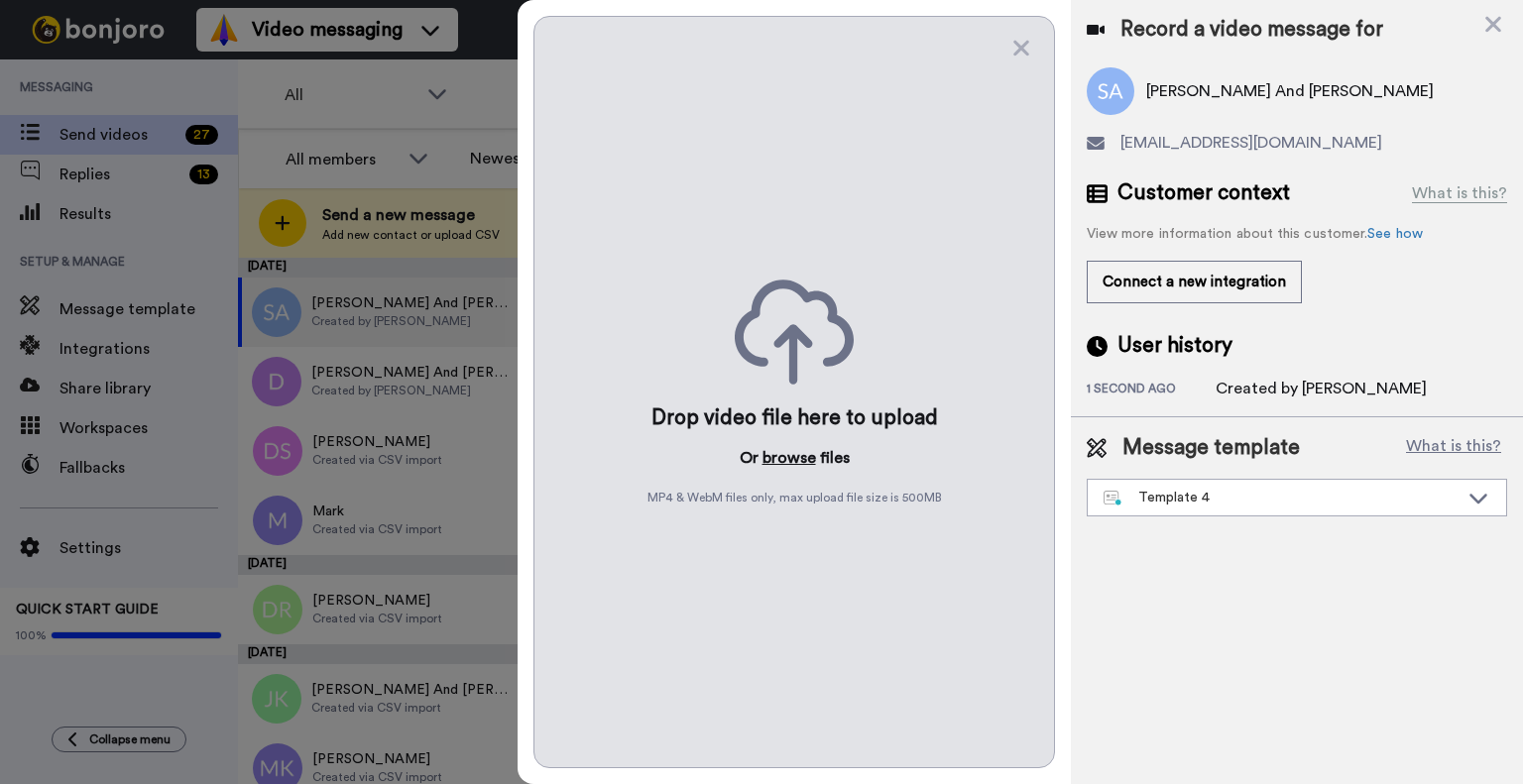 click on "browse" at bounding box center (789, 458) 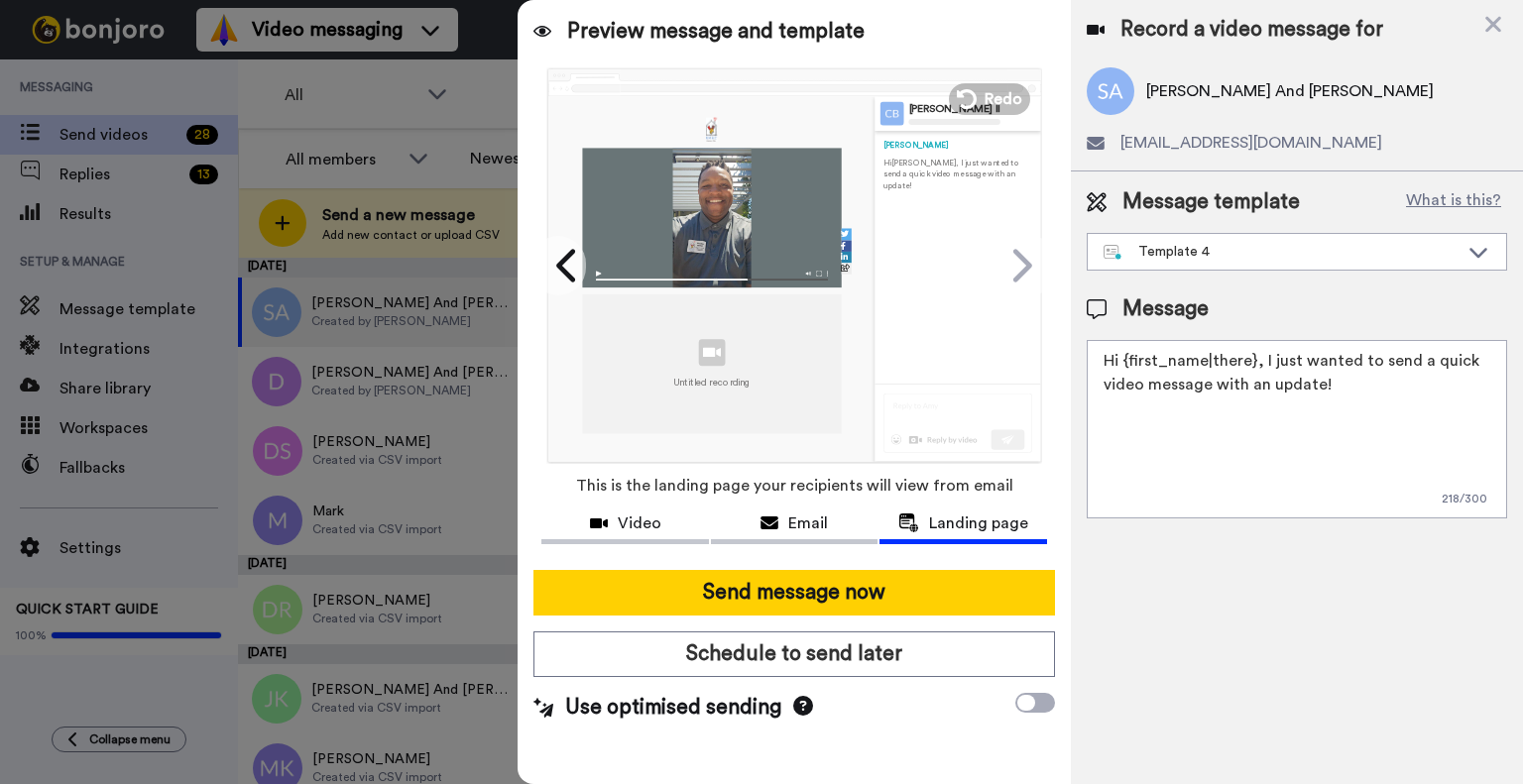 drag, startPoint x: 805, startPoint y: 598, endPoint x: 1153, endPoint y: 340, distance: 433.20665 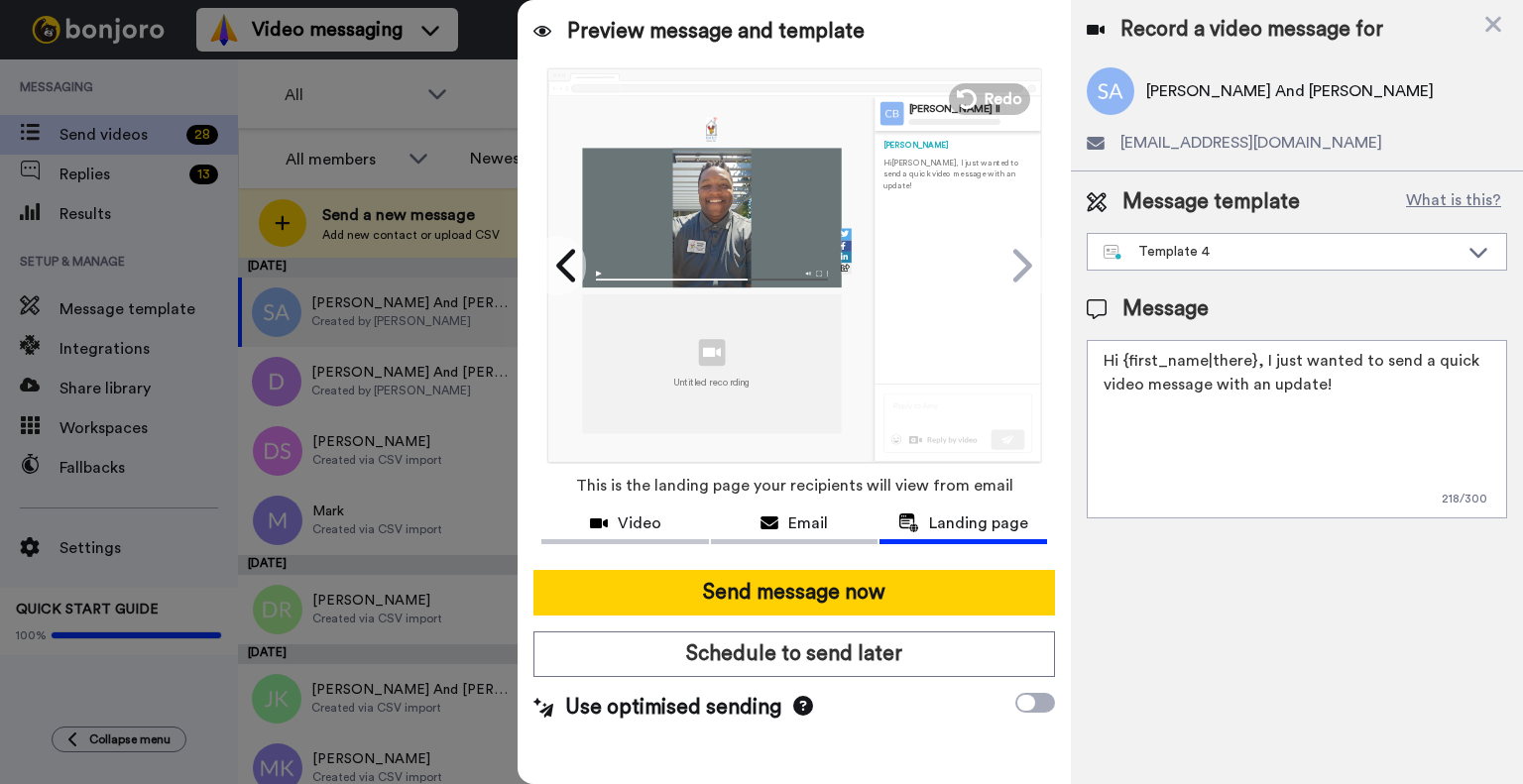 click on "Hi {first_name|there}, I just wanted to send a quick video message with an update!" at bounding box center [1297, 429] 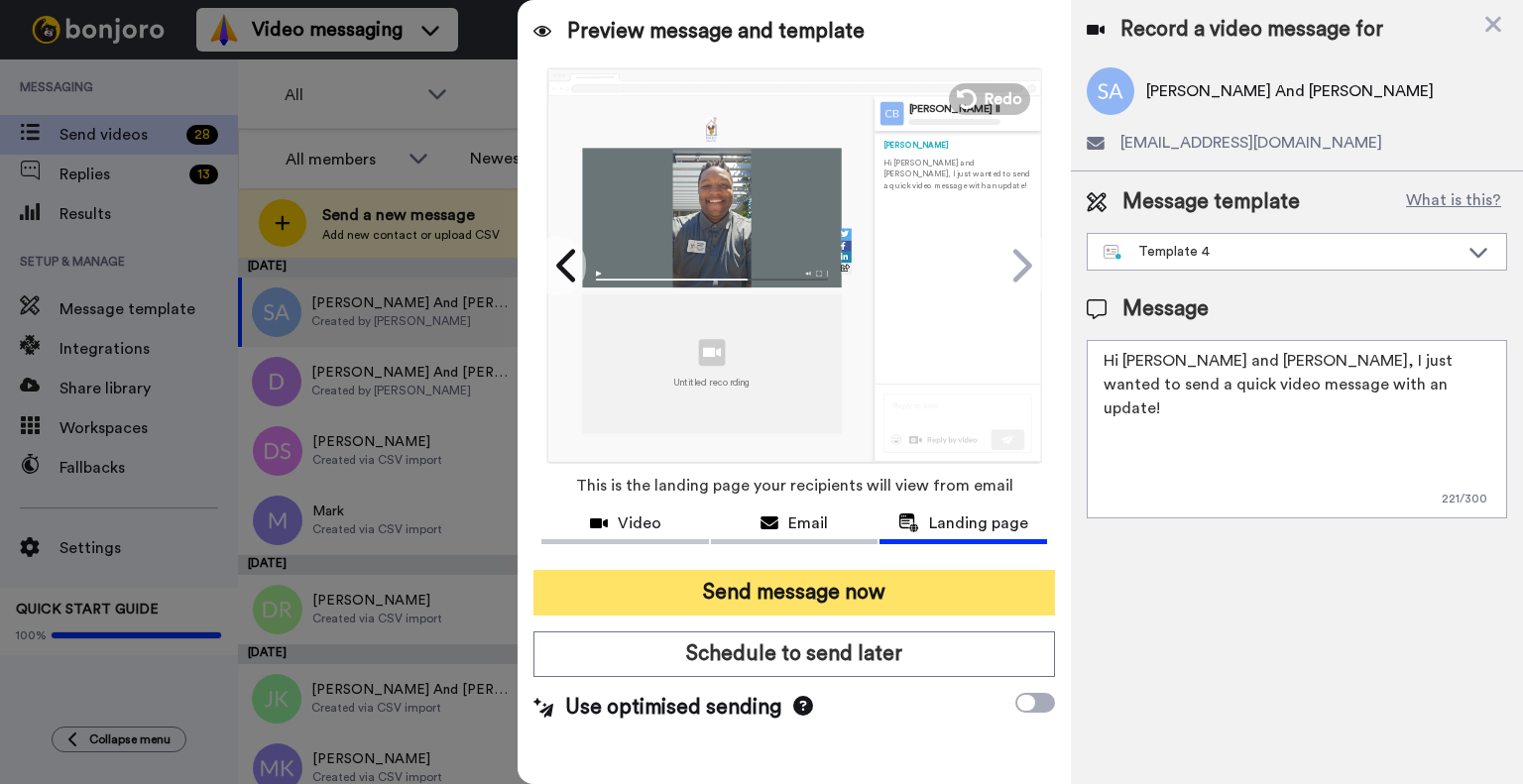 type on "Hi Sarah and Shane, I just wanted to send a quick video message with an update!" 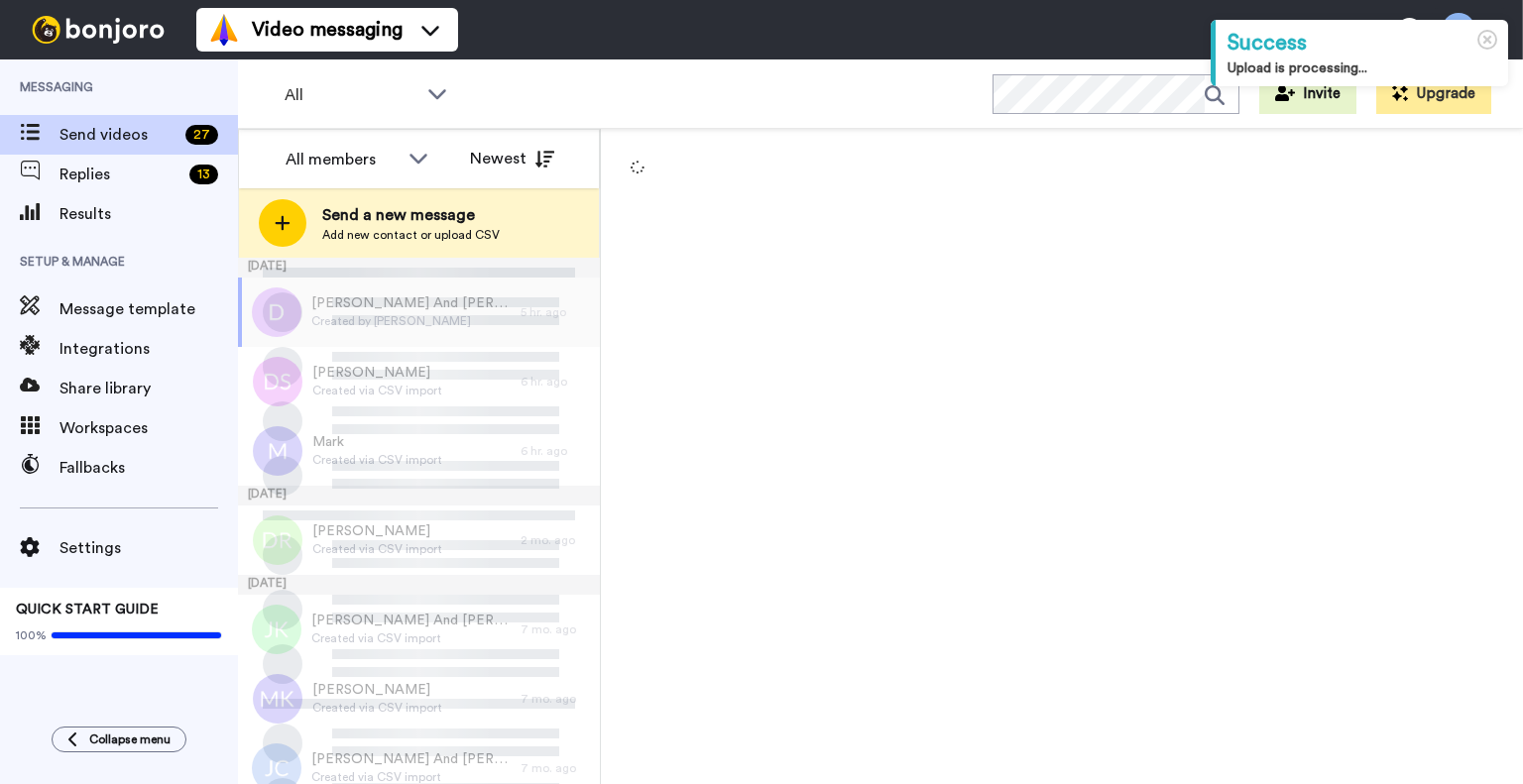 scroll, scrollTop: 0, scrollLeft: 0, axis: both 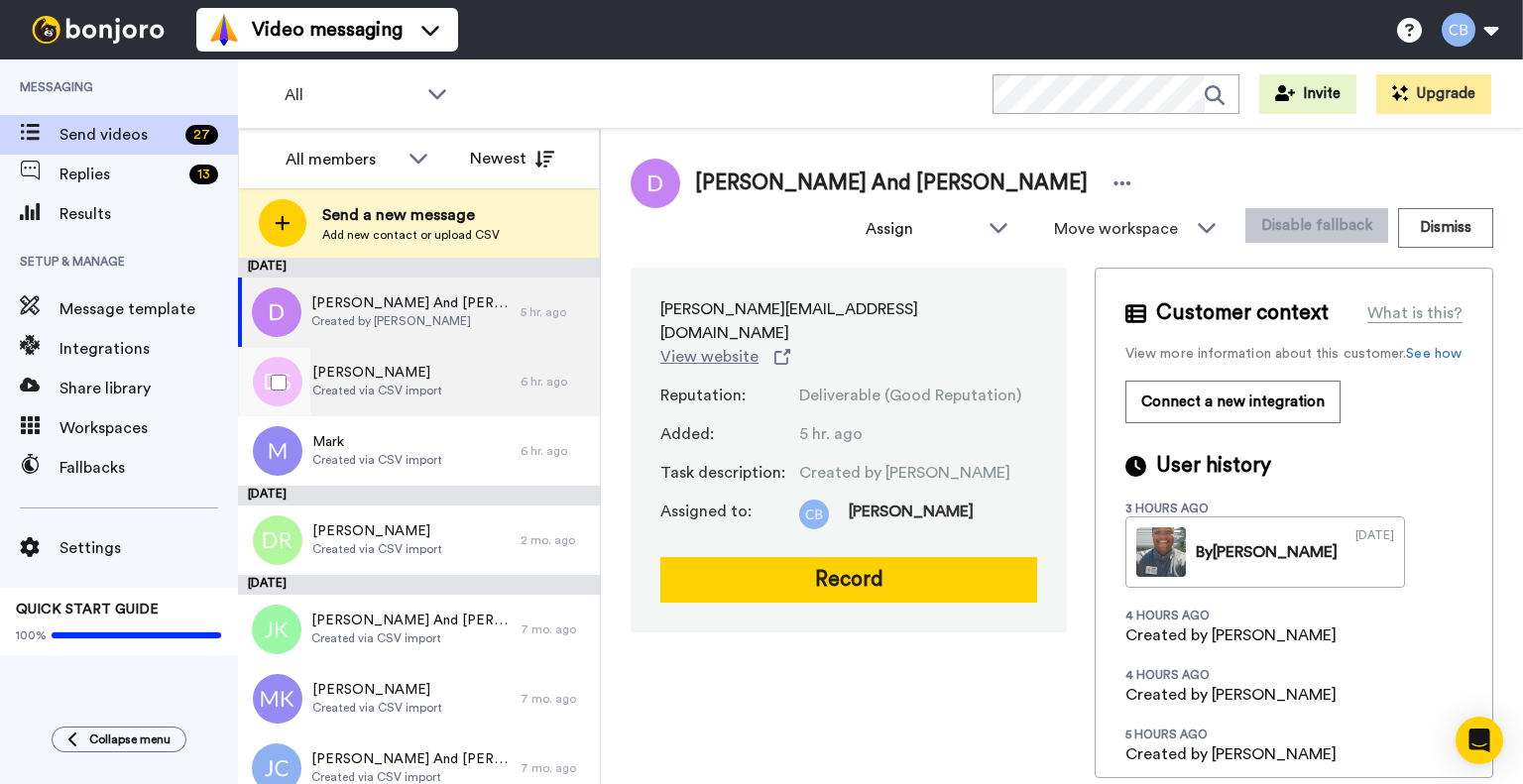 click on "Created via CSV import" at bounding box center [377, 391] 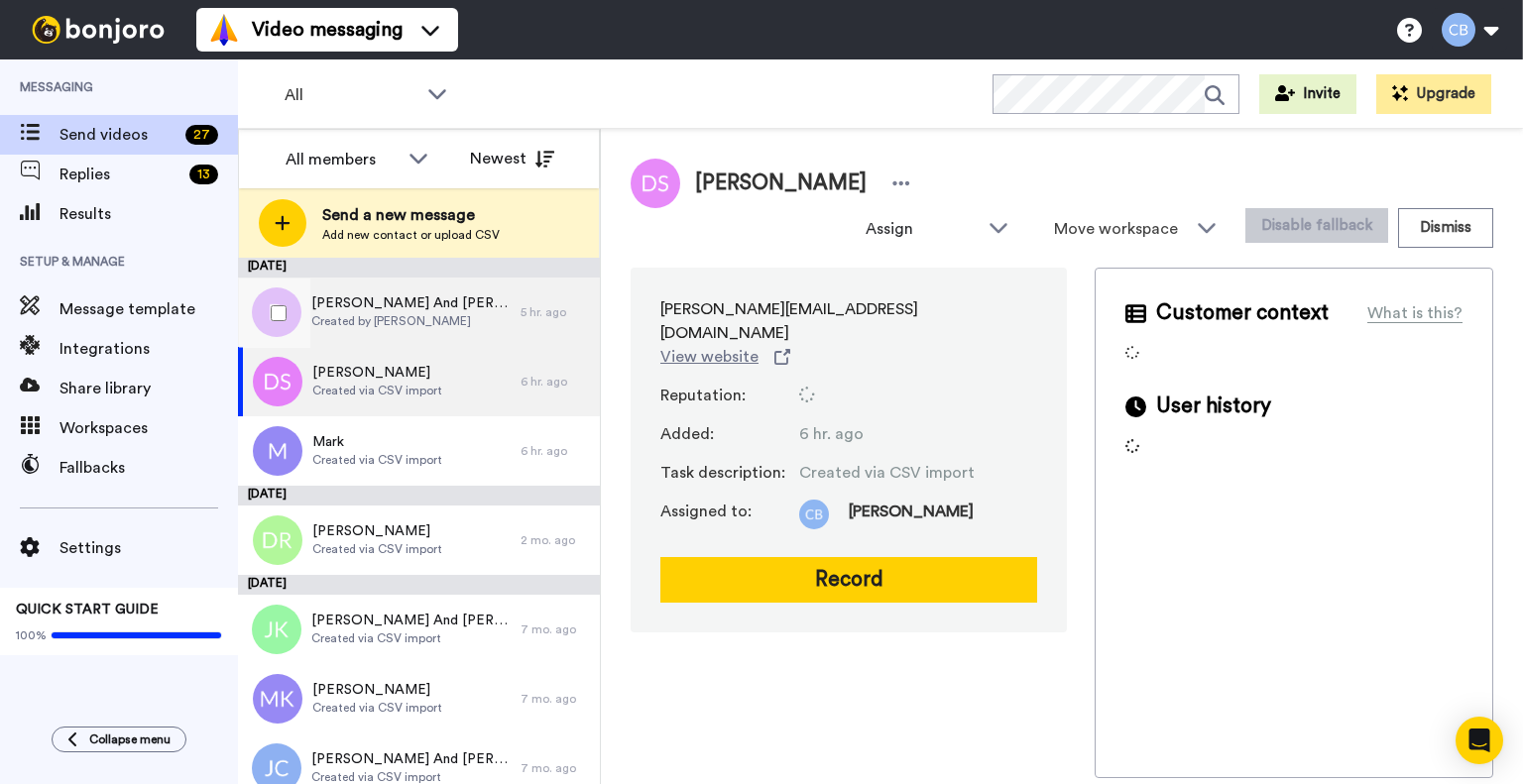 click on "Created by [PERSON_NAME]" at bounding box center (410, 321) 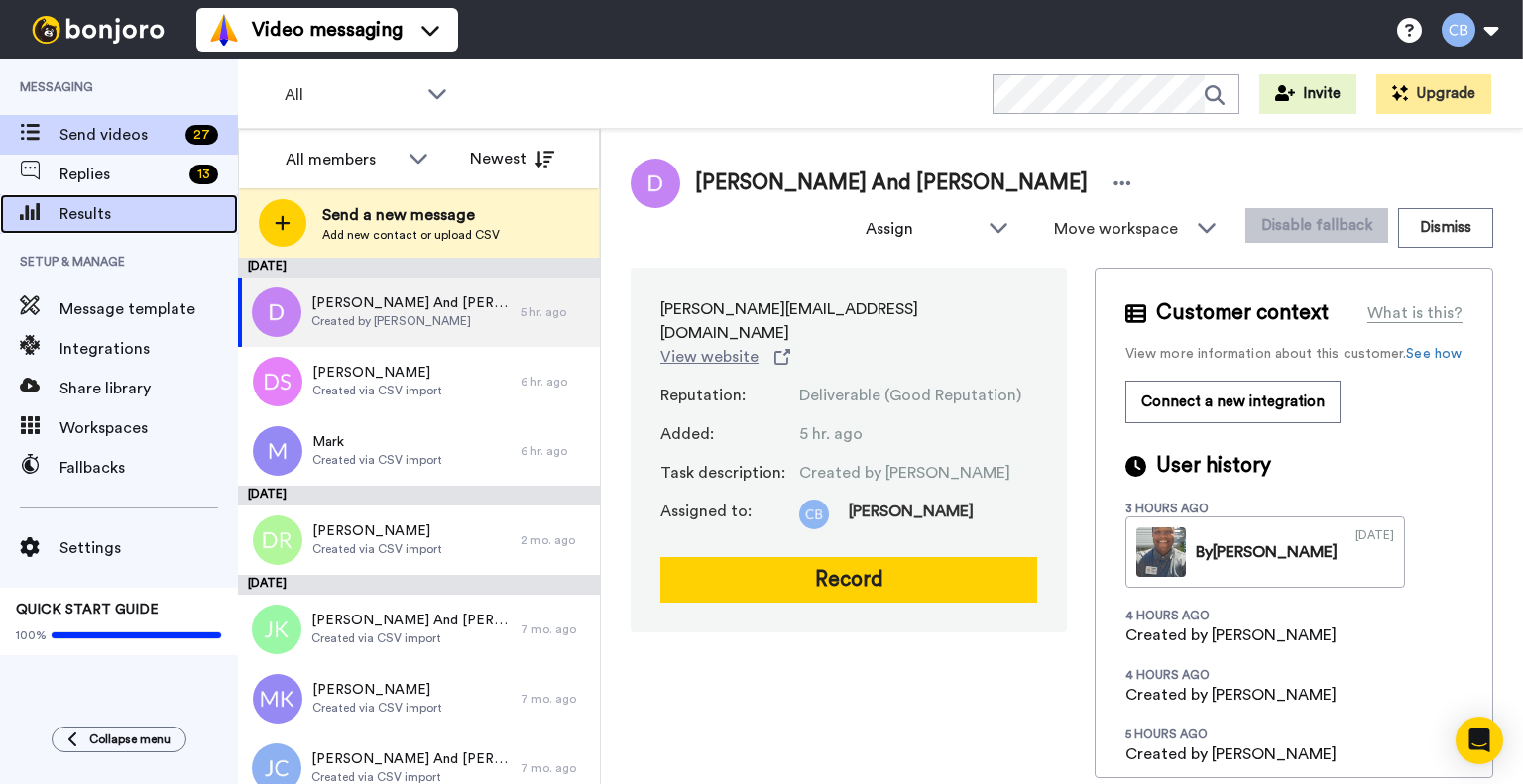 click on "Results" at bounding box center (149, 214) 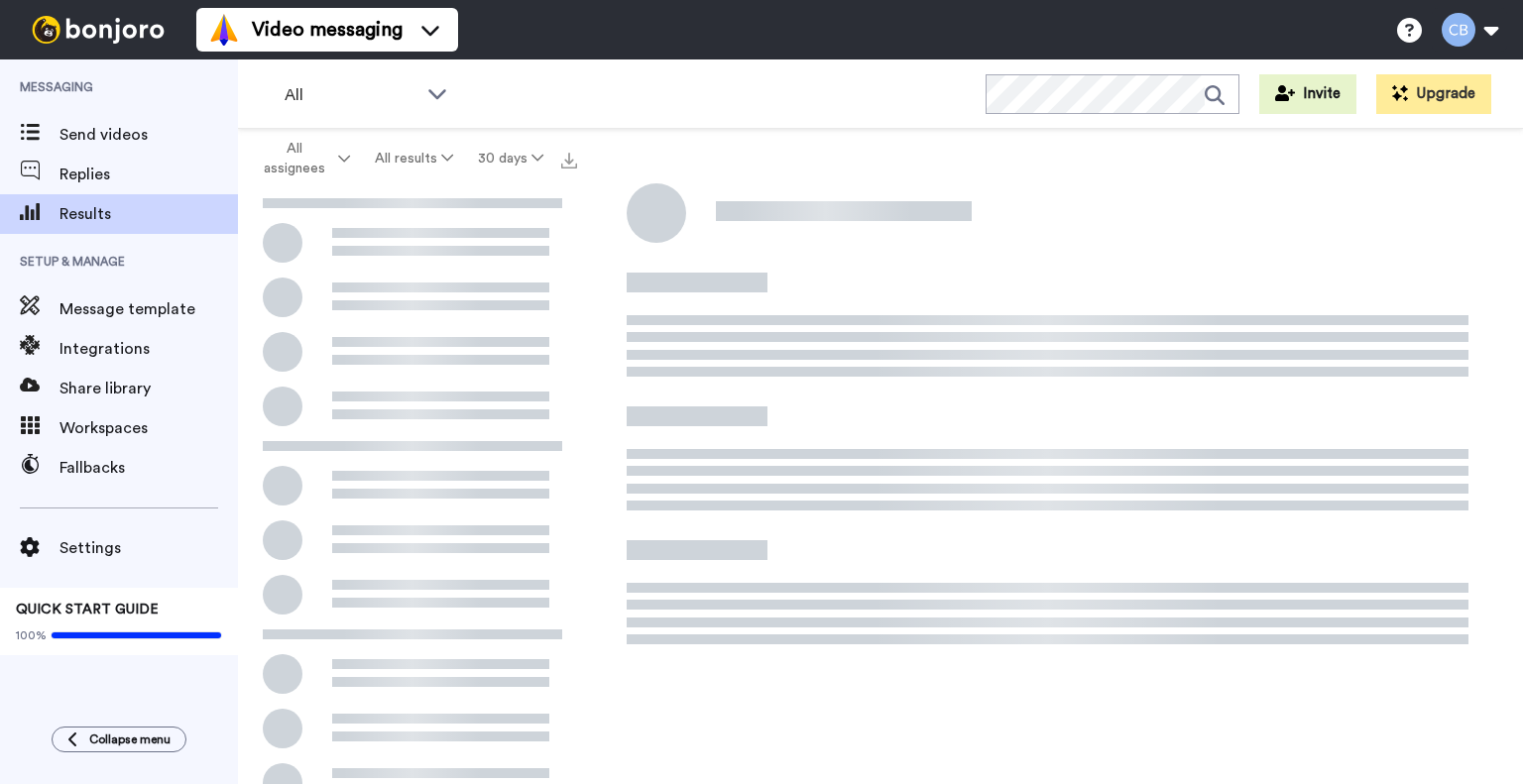scroll, scrollTop: 0, scrollLeft: 0, axis: both 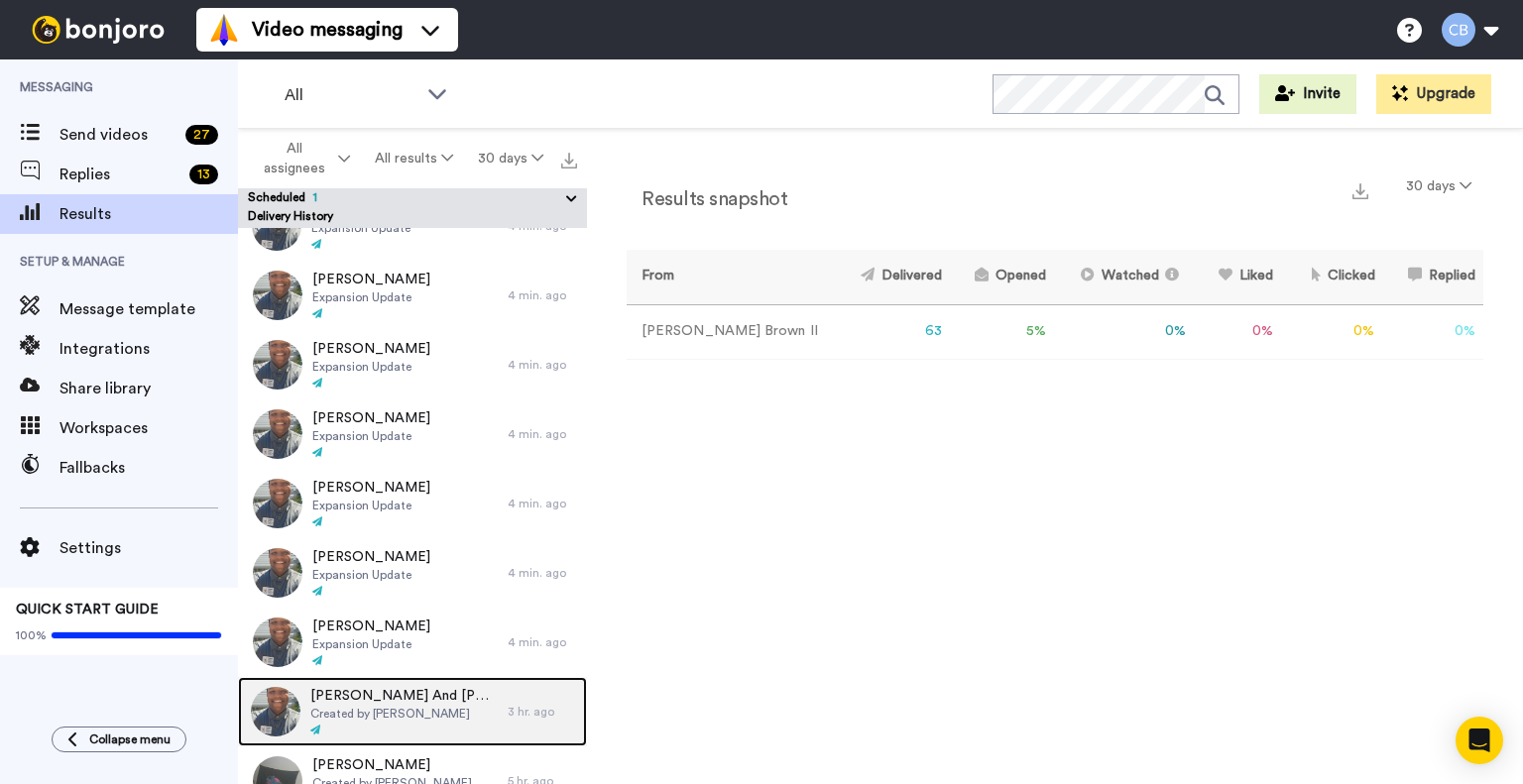 click on "Created by [PERSON_NAME]" at bounding box center [404, 714] 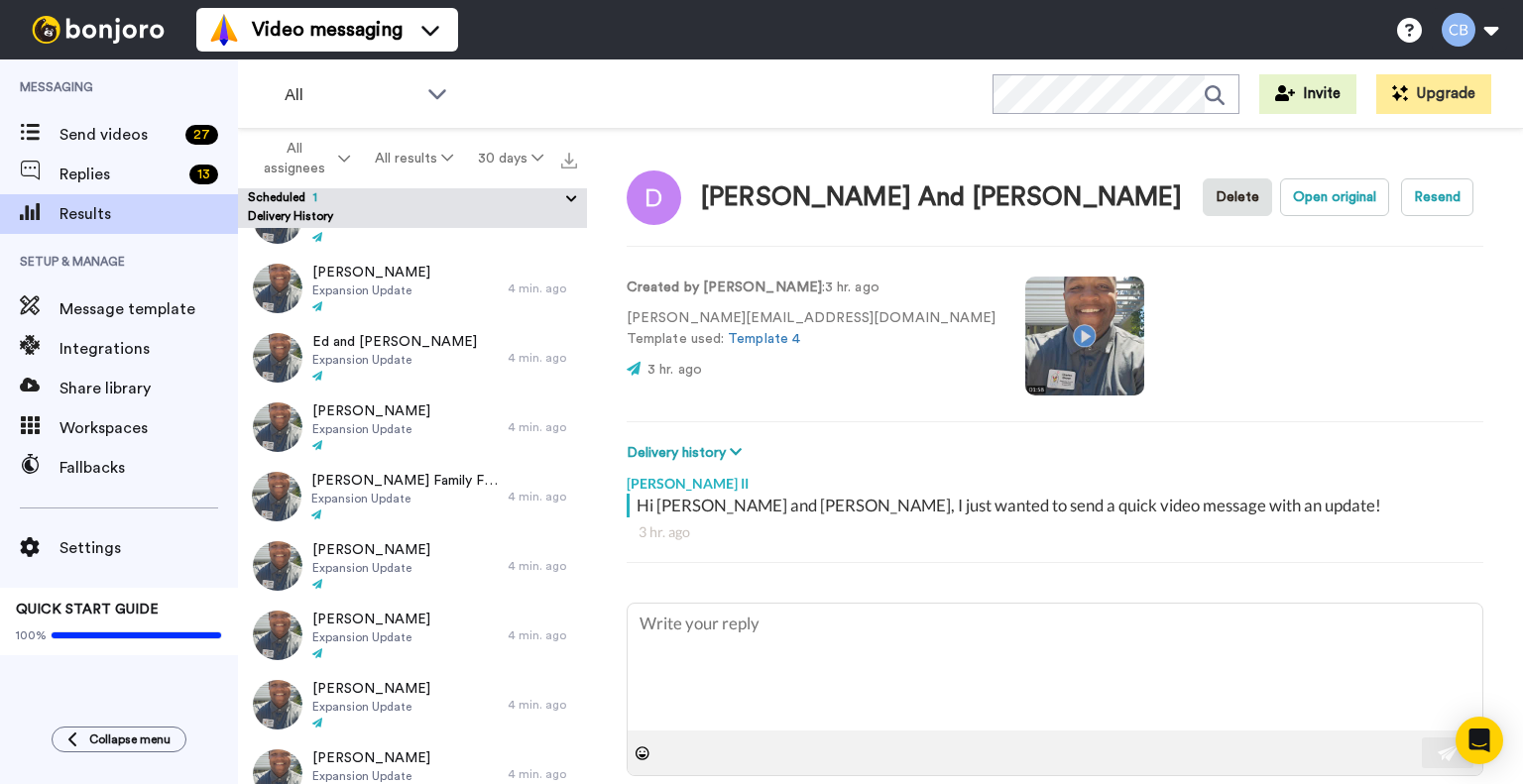 scroll, scrollTop: 0, scrollLeft: 0, axis: both 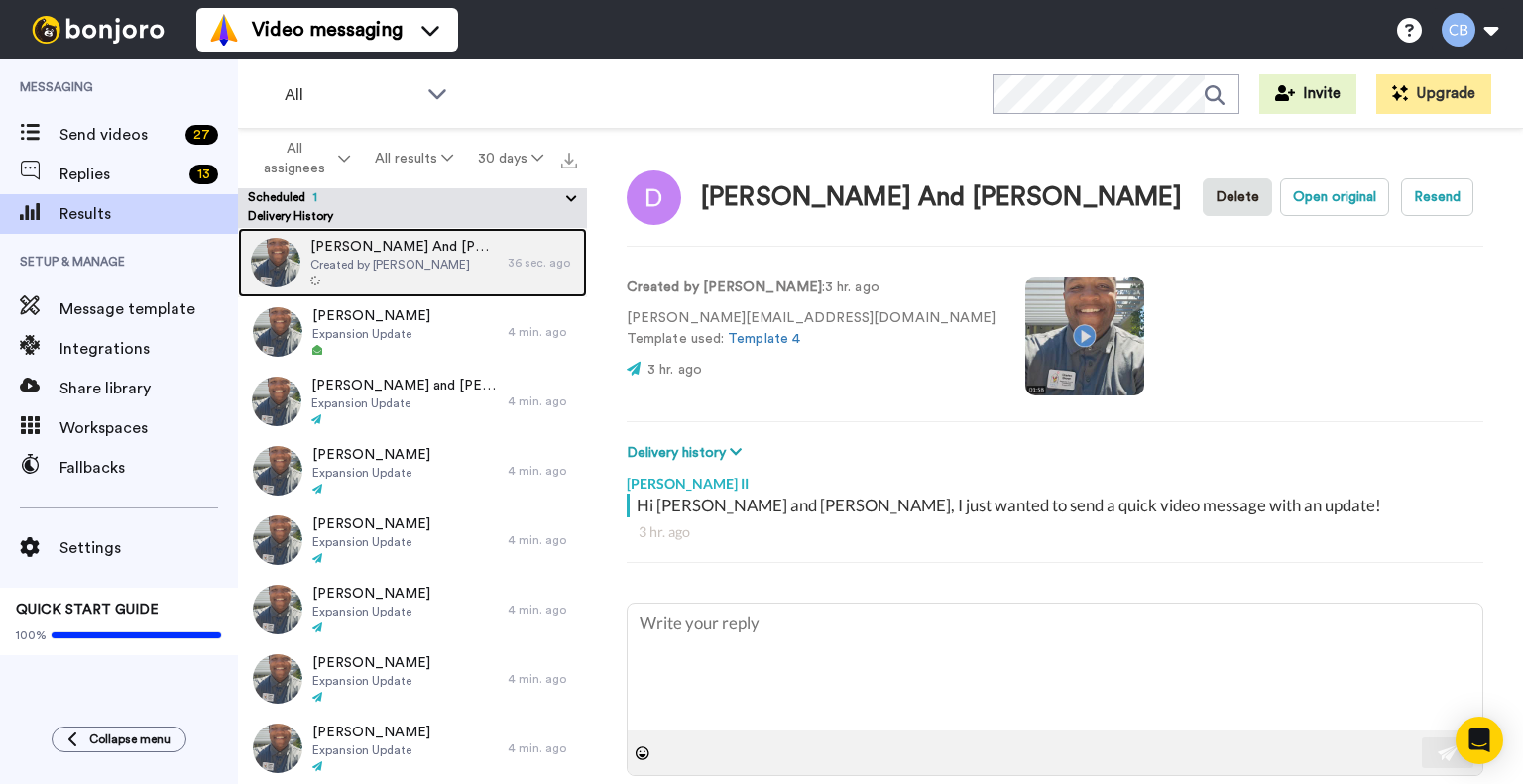 click on "[PERSON_NAME] And [PERSON_NAME] Created by [PERSON_NAME]" at bounding box center [404, 263] 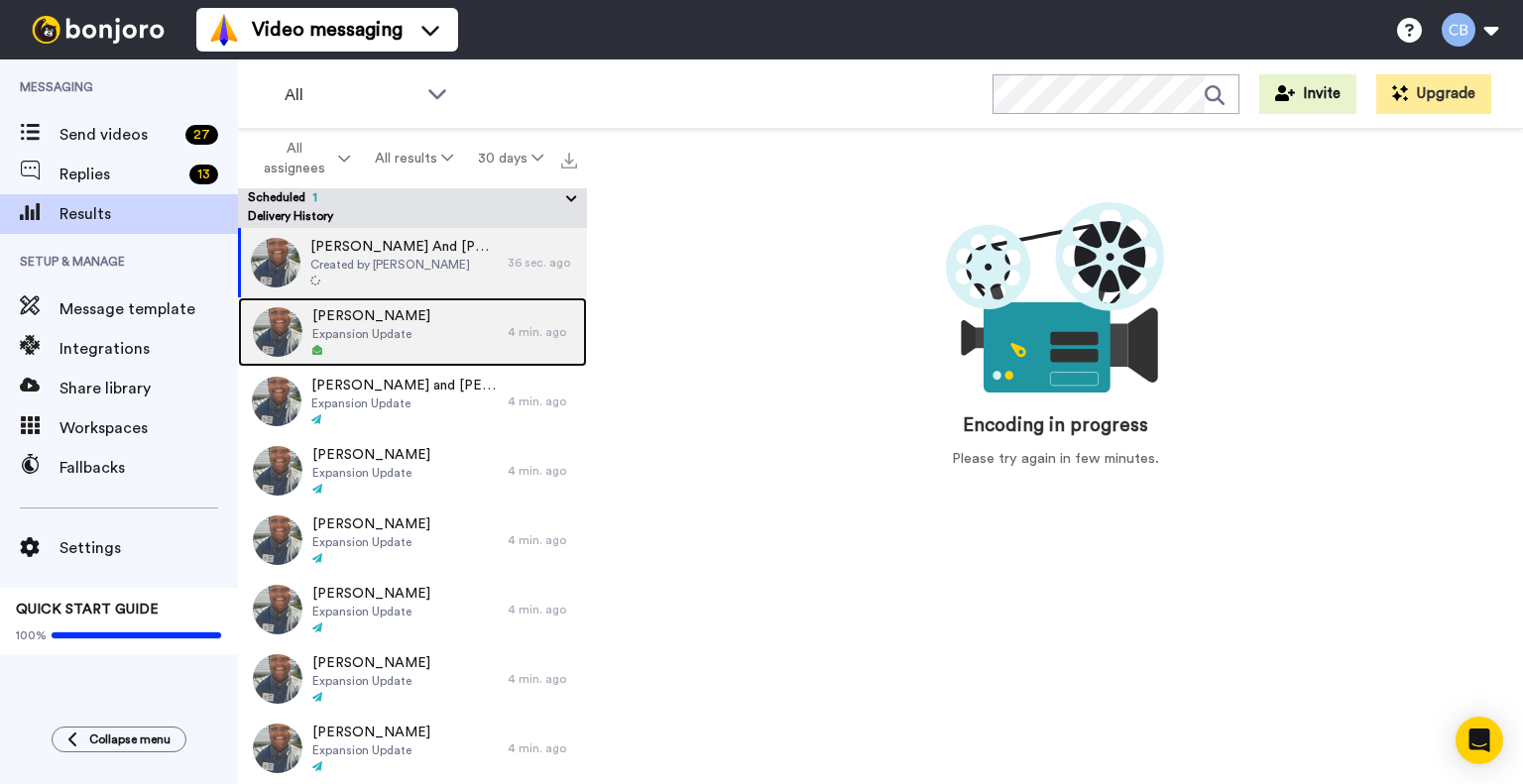 click on "Expansion Update" at bounding box center (371, 334) 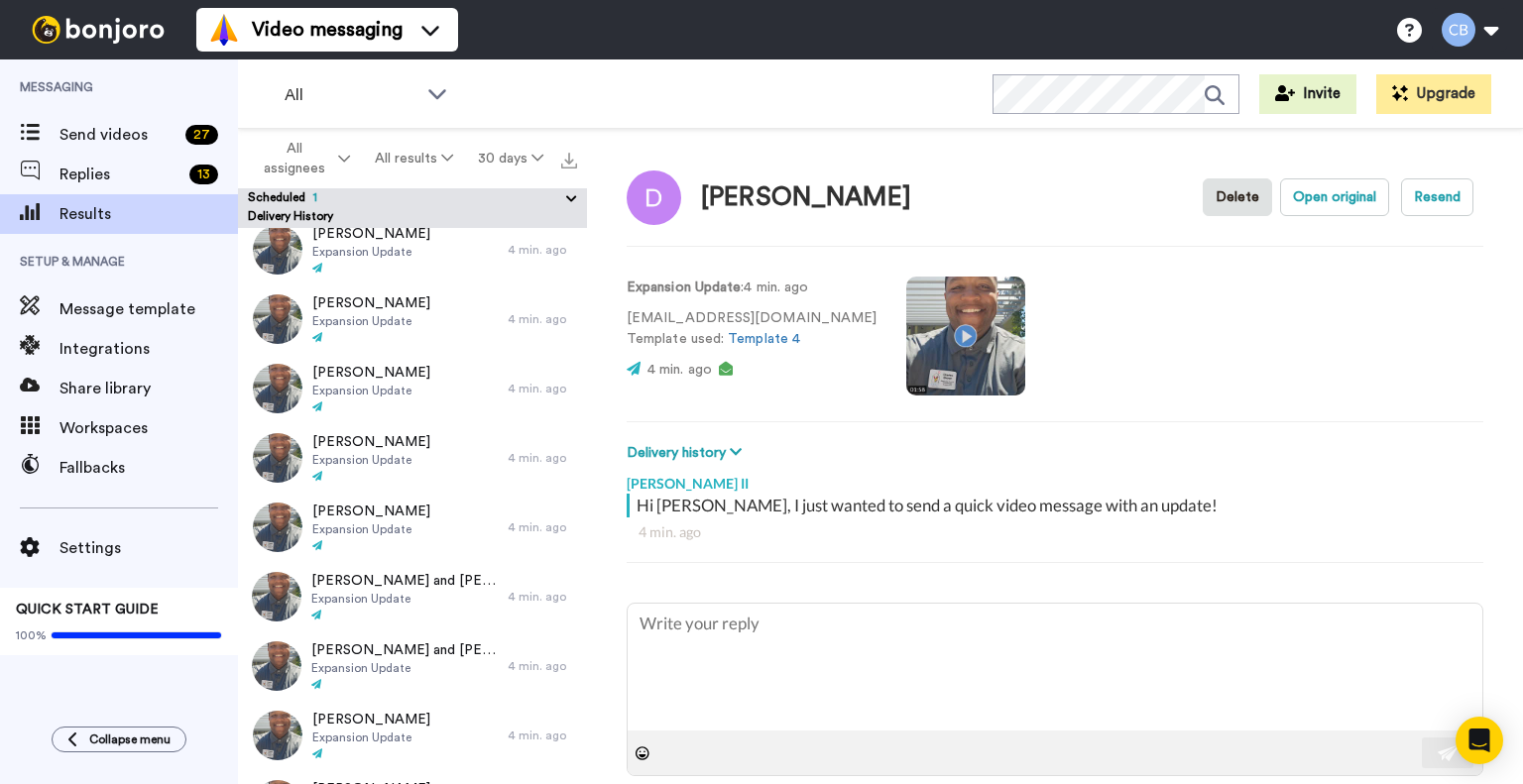scroll, scrollTop: 0, scrollLeft: 0, axis: both 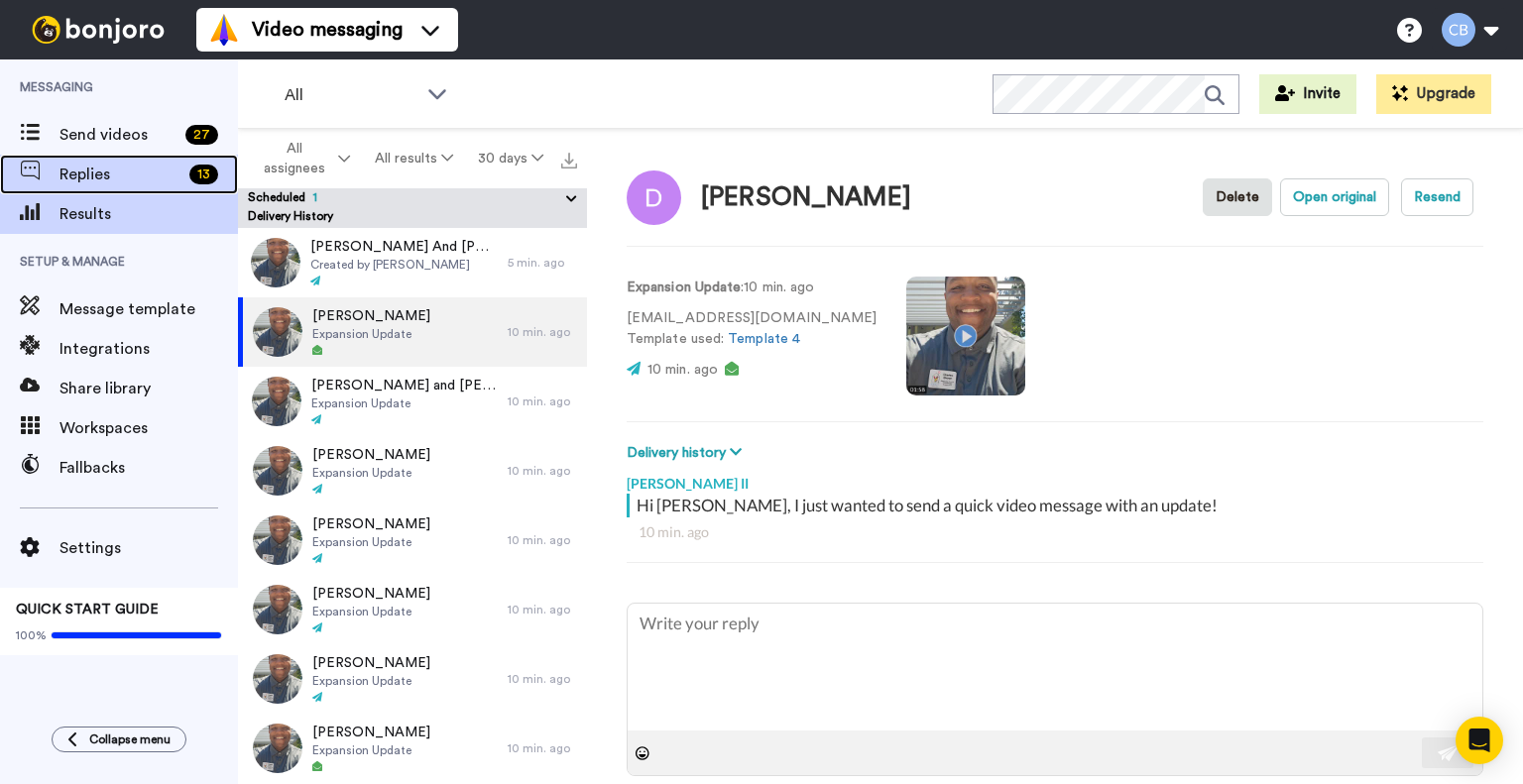 click on "Replies" at bounding box center [120, 174] 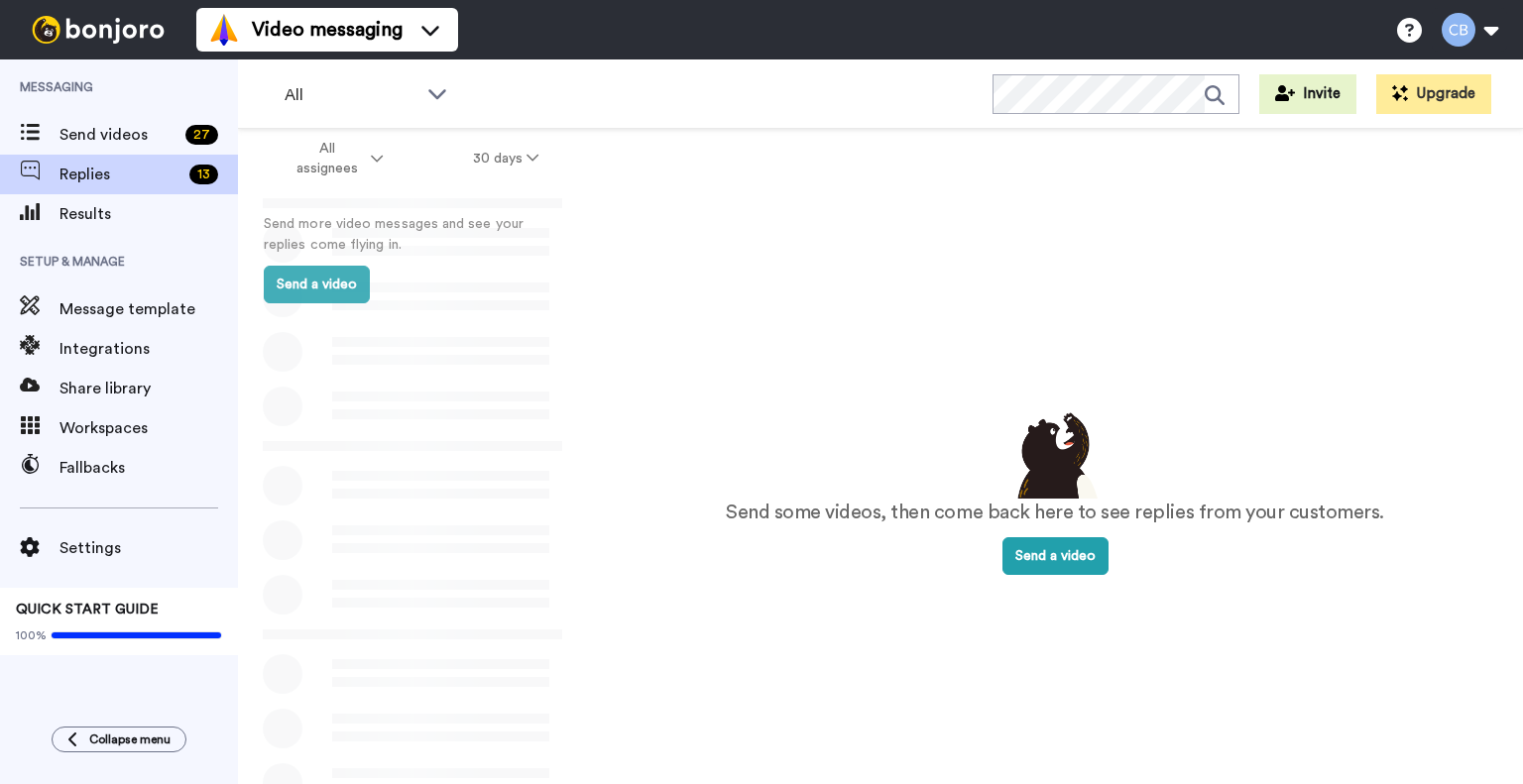 scroll, scrollTop: 0, scrollLeft: 0, axis: both 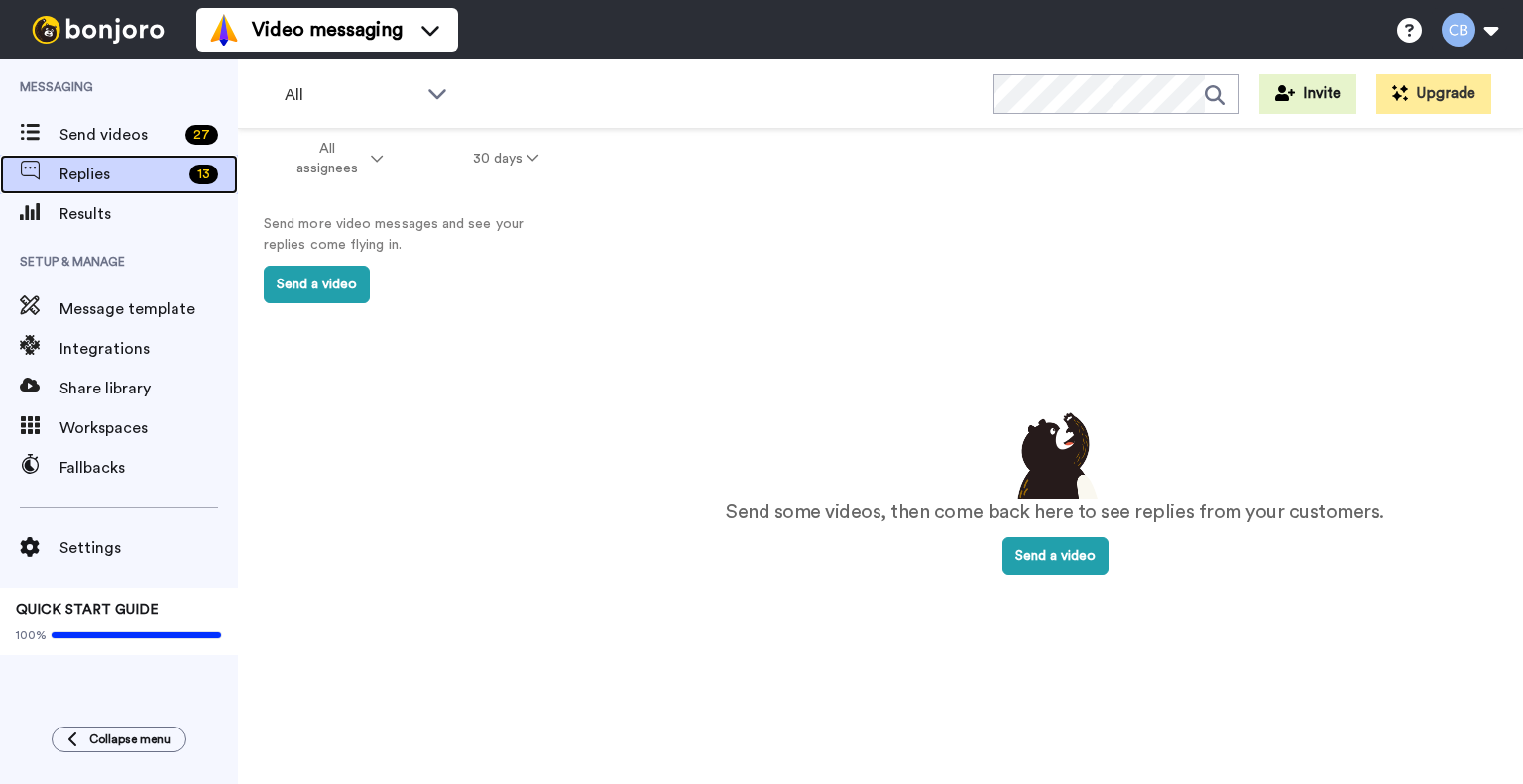 click on "Replies" at bounding box center (120, 174) 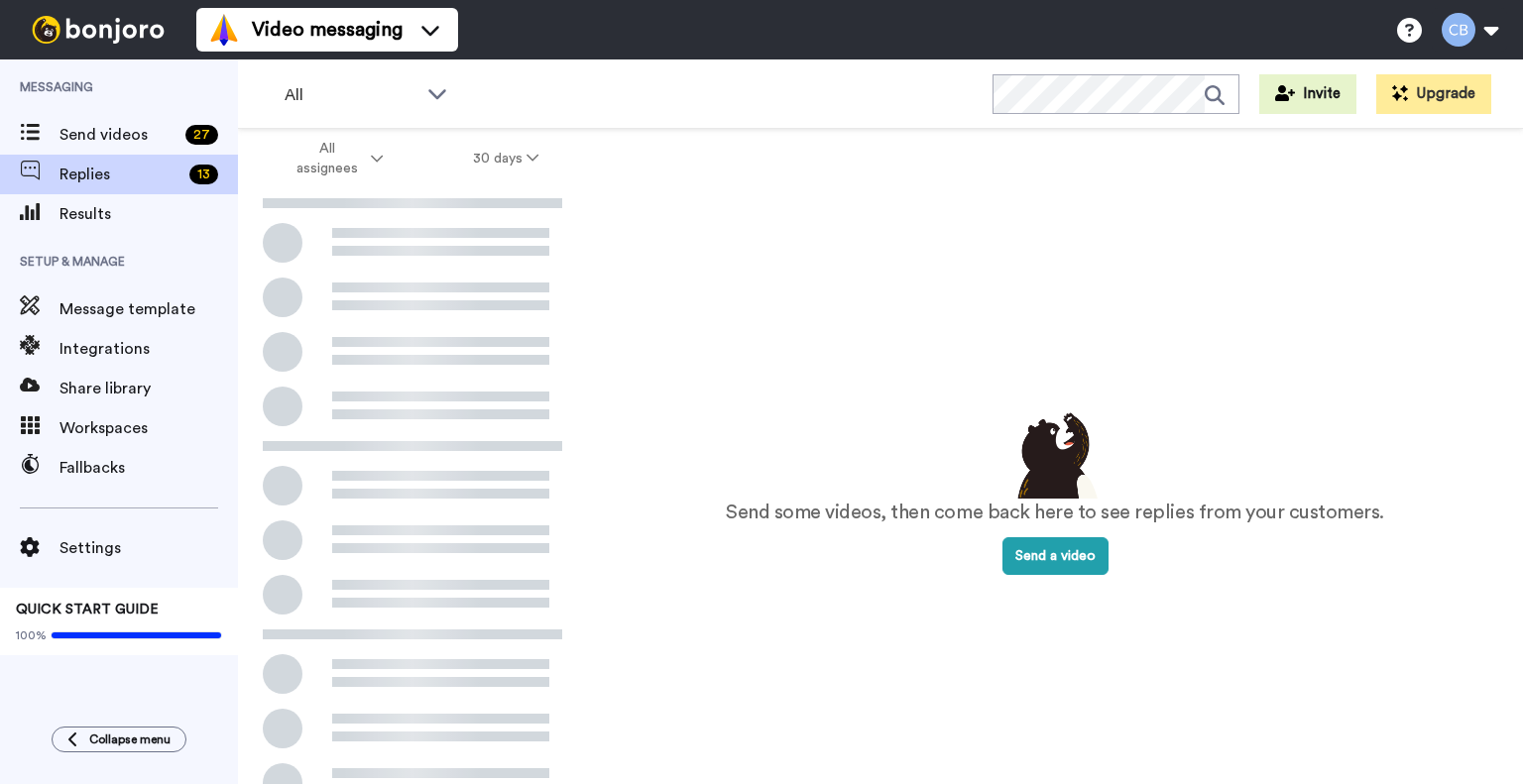 scroll, scrollTop: 0, scrollLeft: 0, axis: both 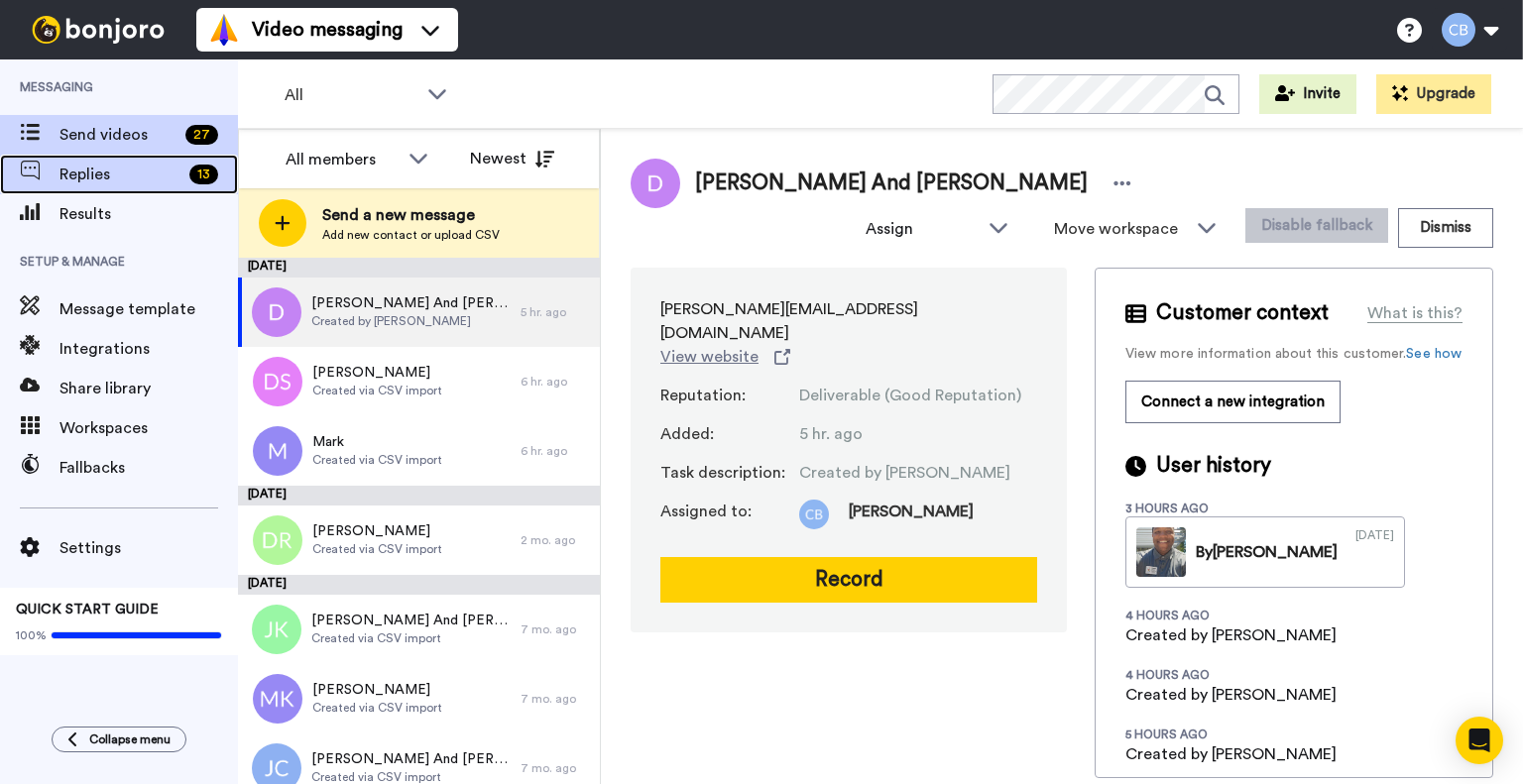click on "Replies" at bounding box center [120, 174] 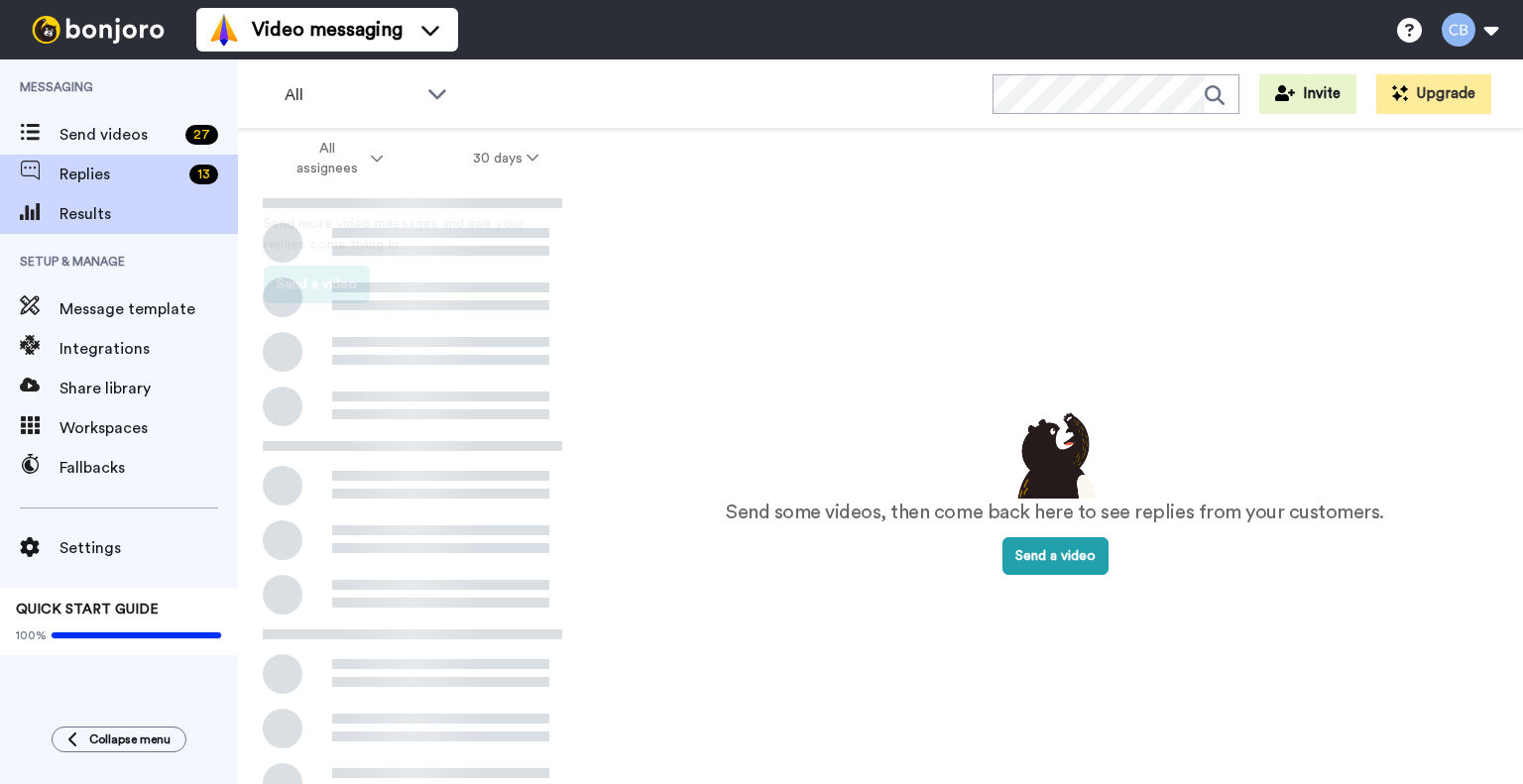 scroll, scrollTop: 0, scrollLeft: 0, axis: both 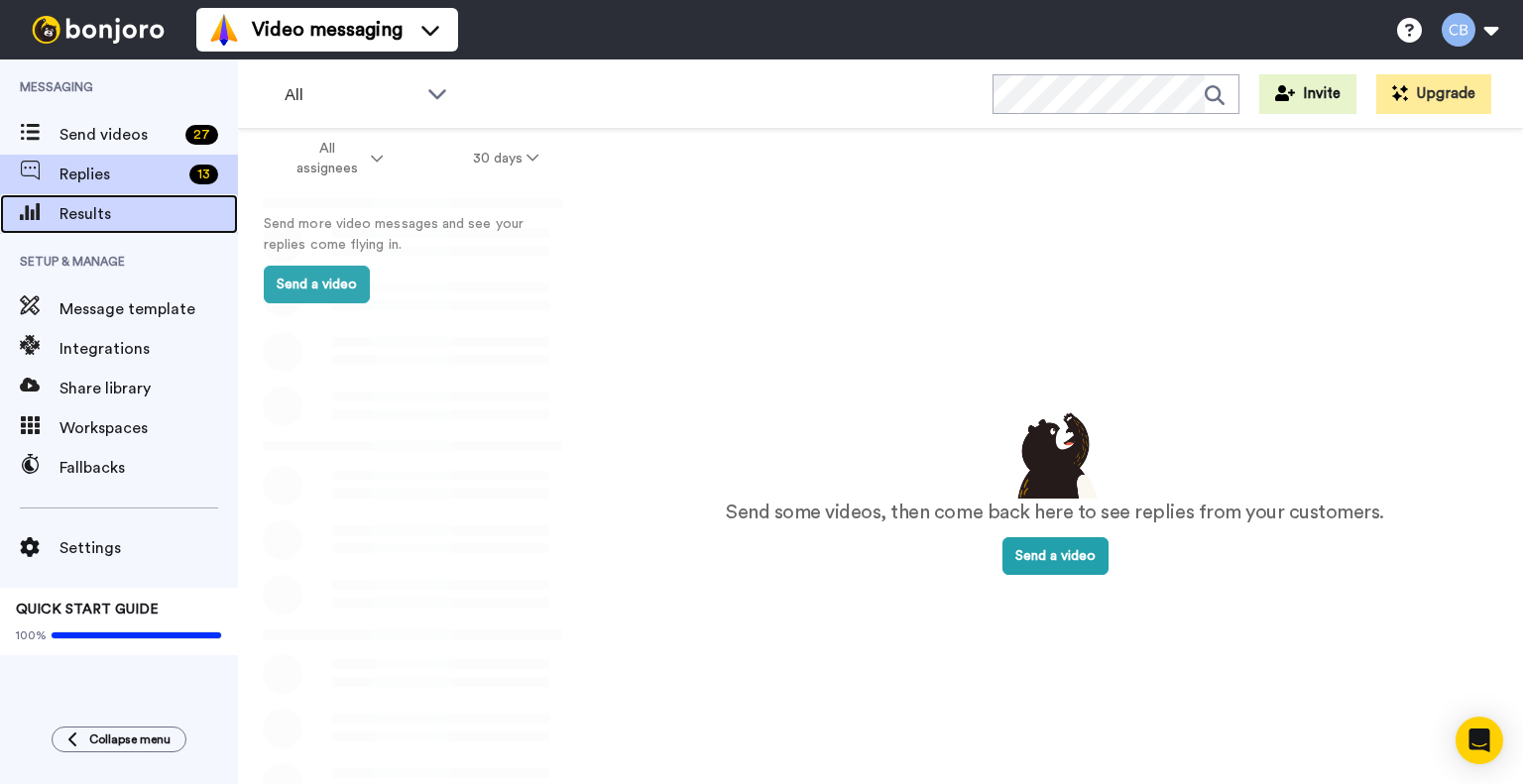 click on "Results" at bounding box center [149, 214] 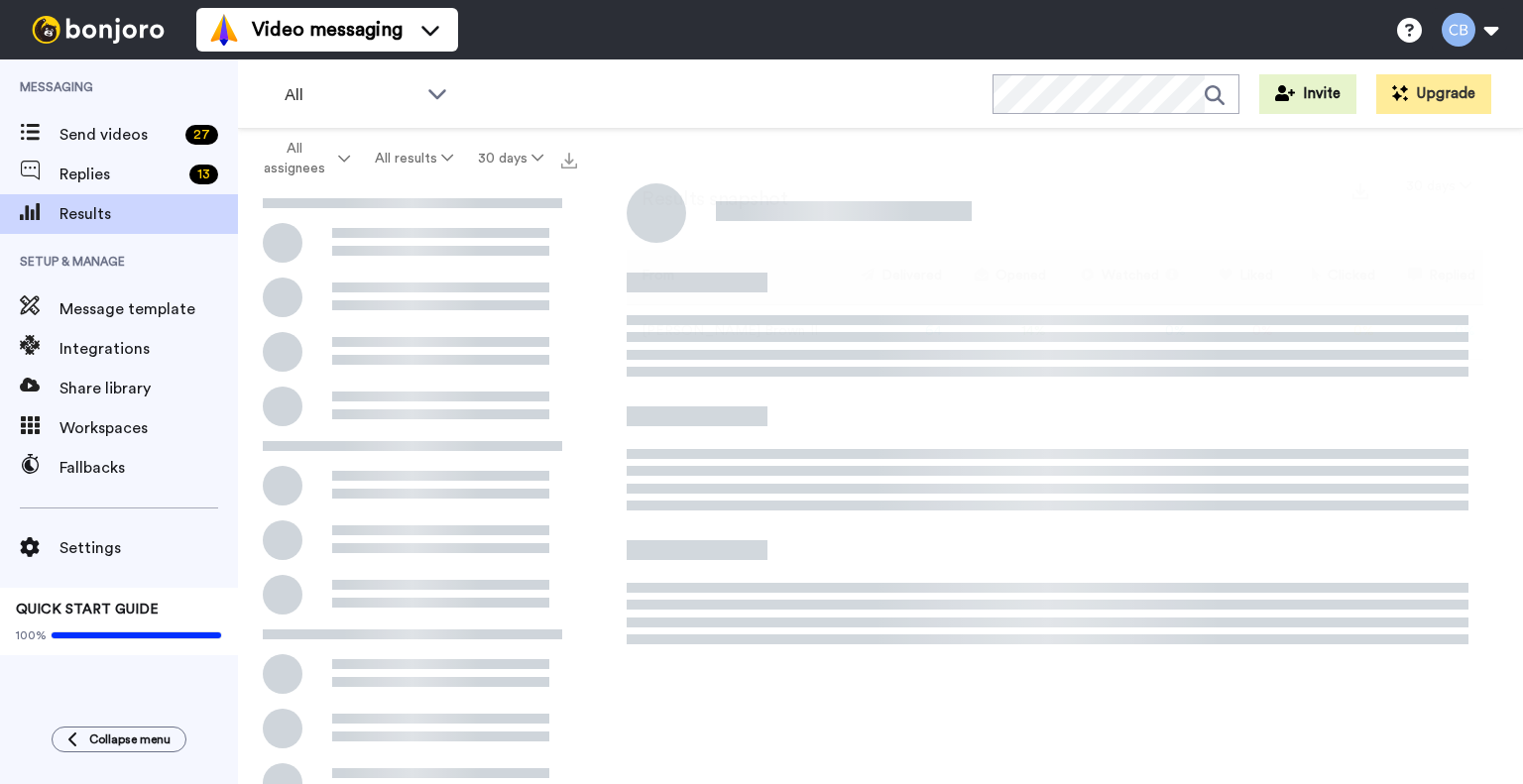 scroll, scrollTop: 0, scrollLeft: 0, axis: both 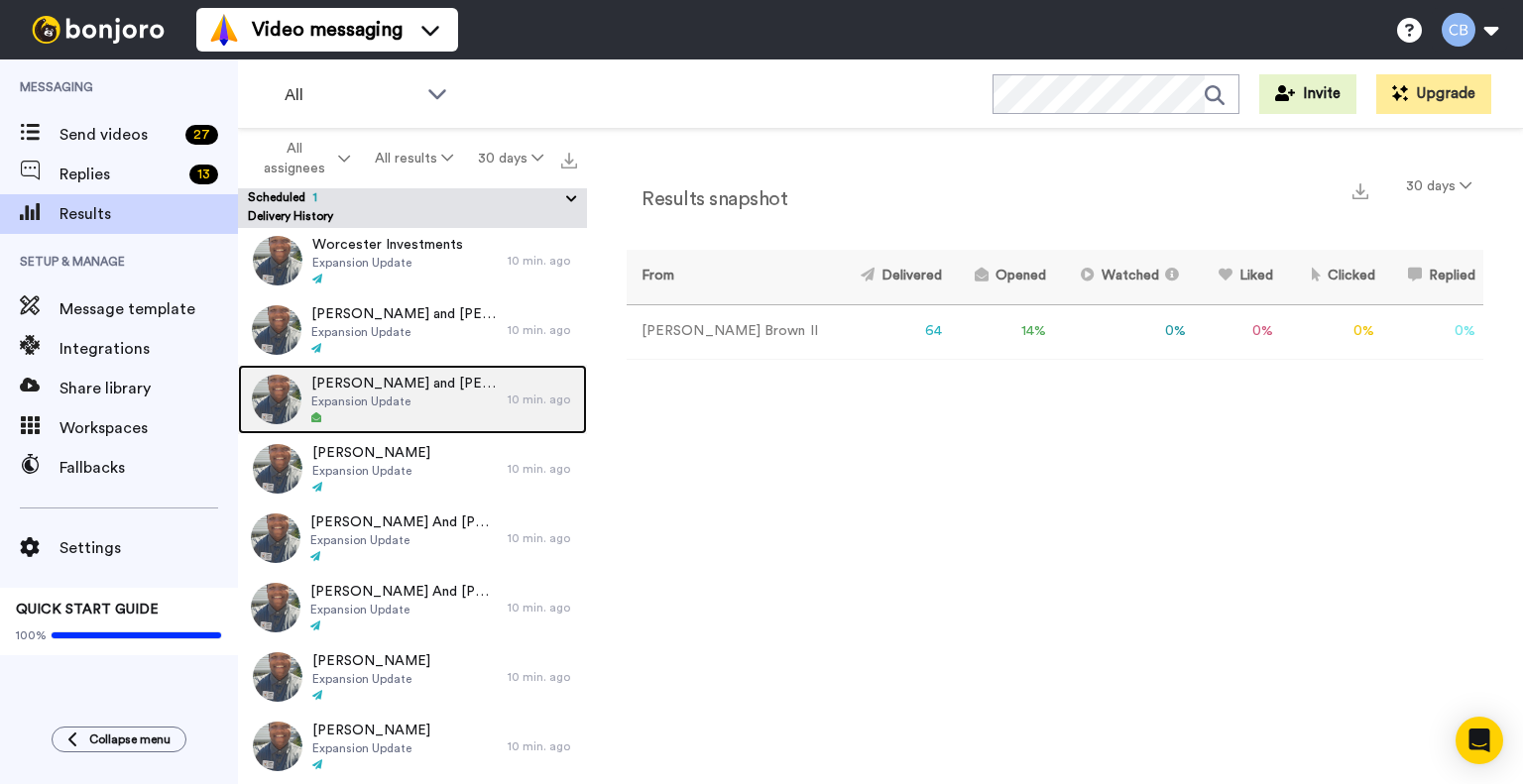 click at bounding box center (405, 418) 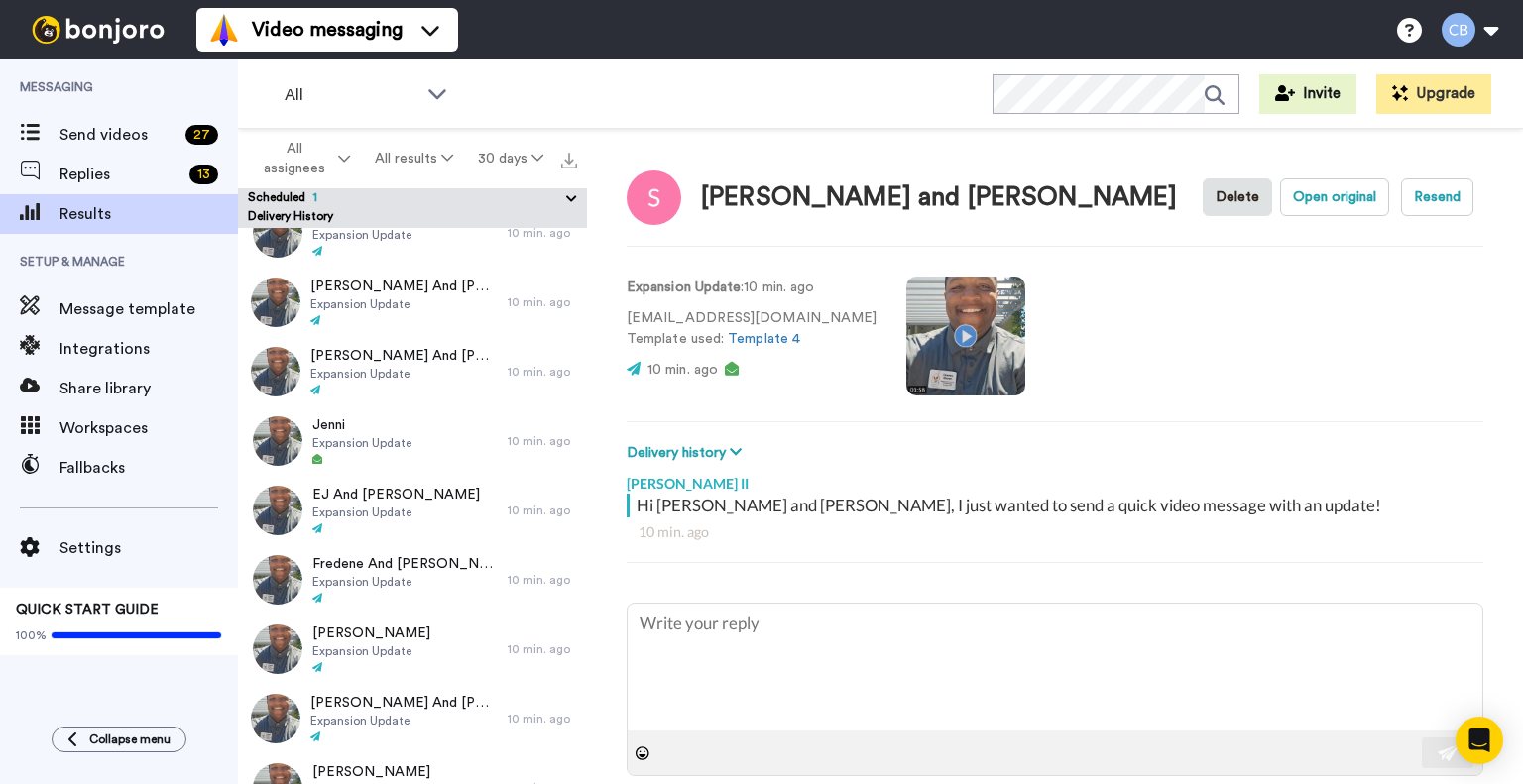 scroll, scrollTop: 2881, scrollLeft: 0, axis: vertical 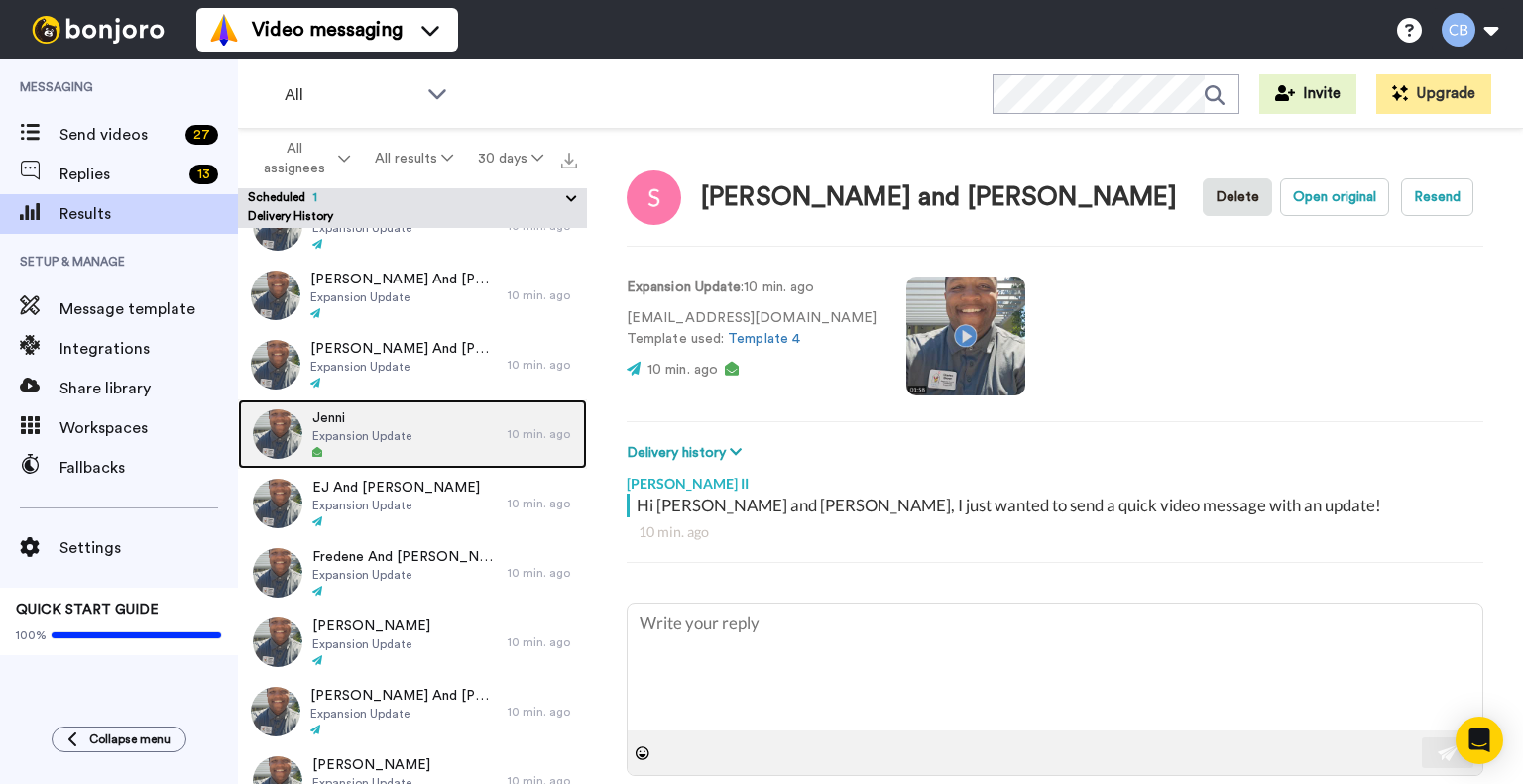 click on "Jenni  Expansion Update" at bounding box center (362, 434) 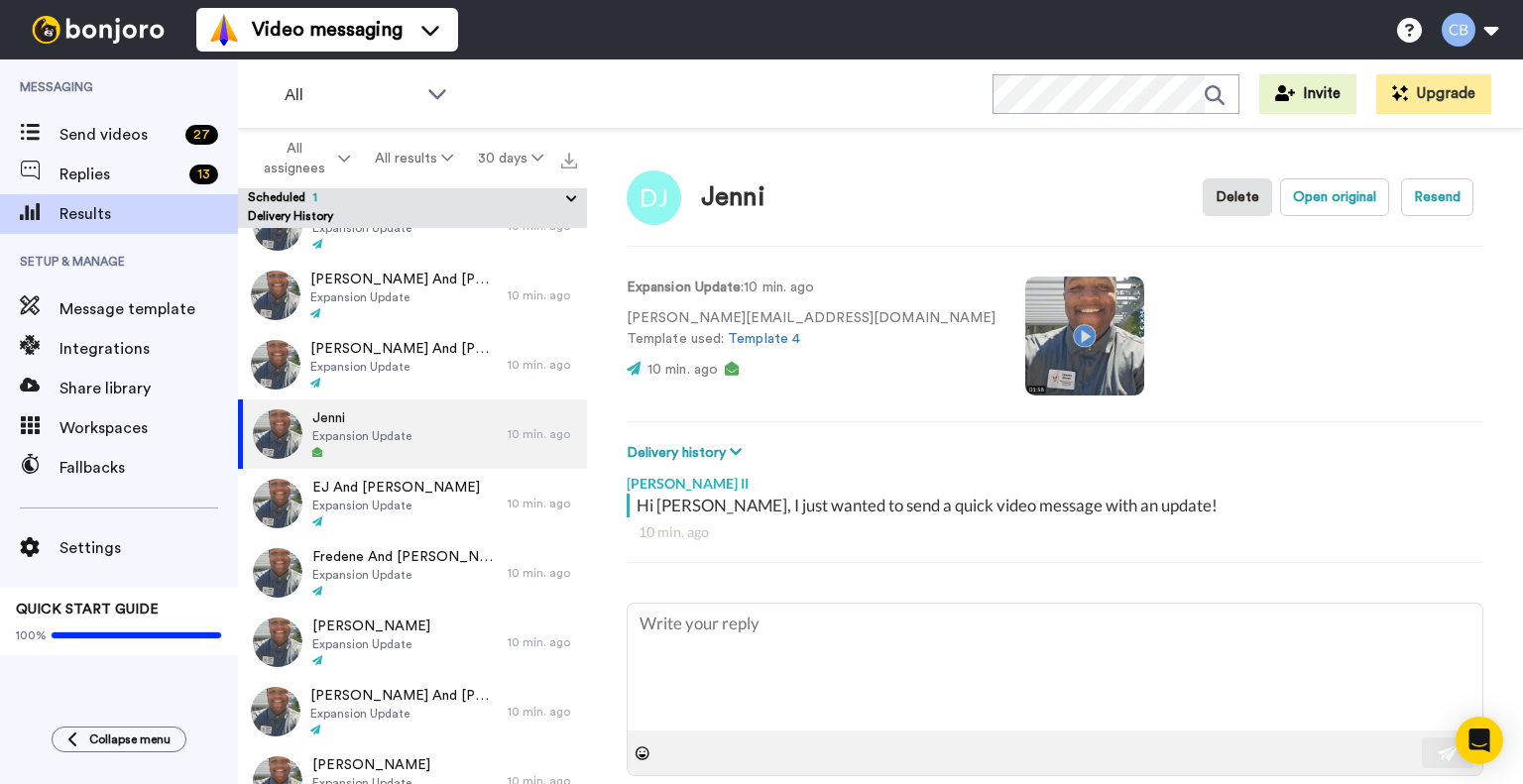 type on "x" 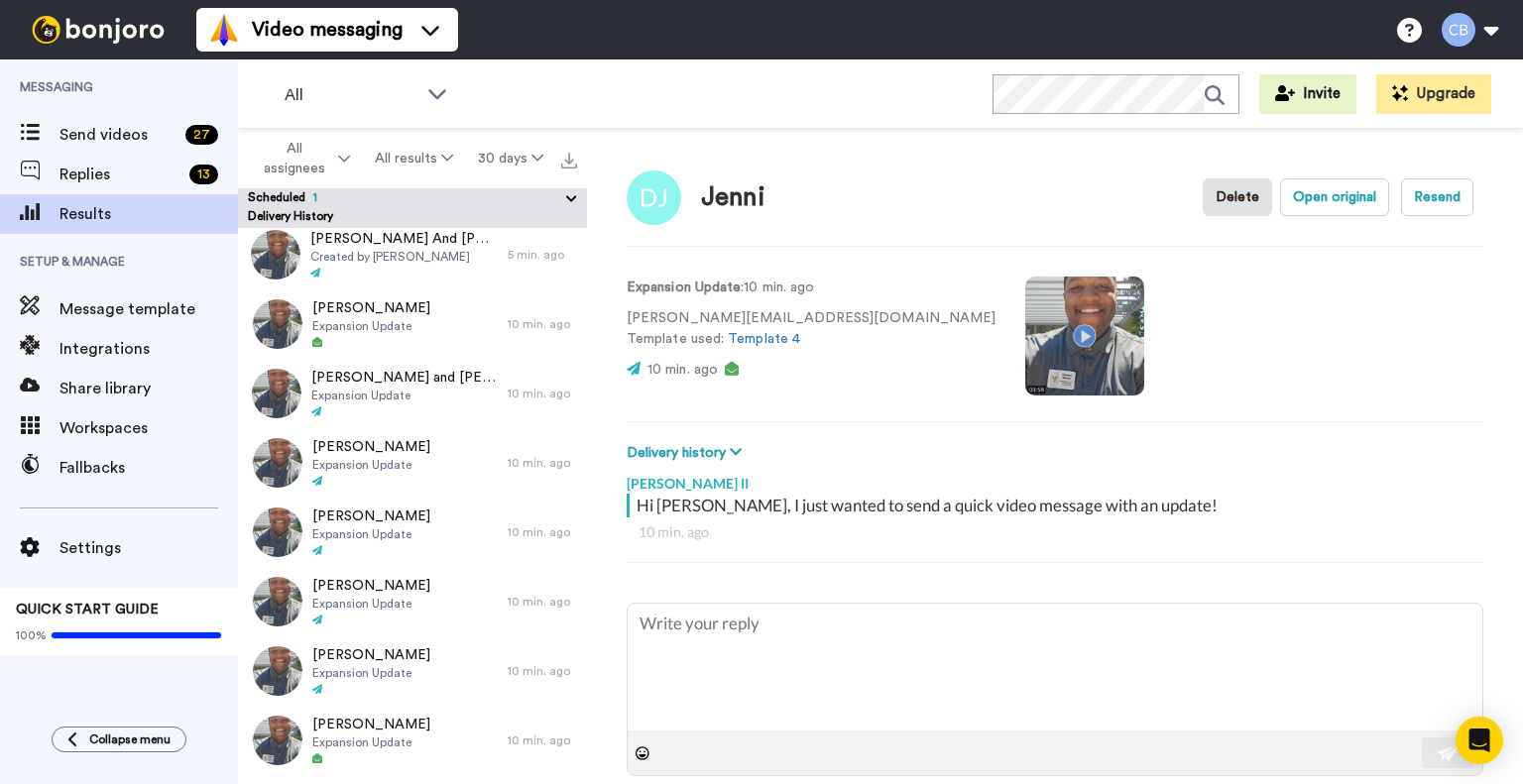 scroll, scrollTop: 0, scrollLeft: 0, axis: both 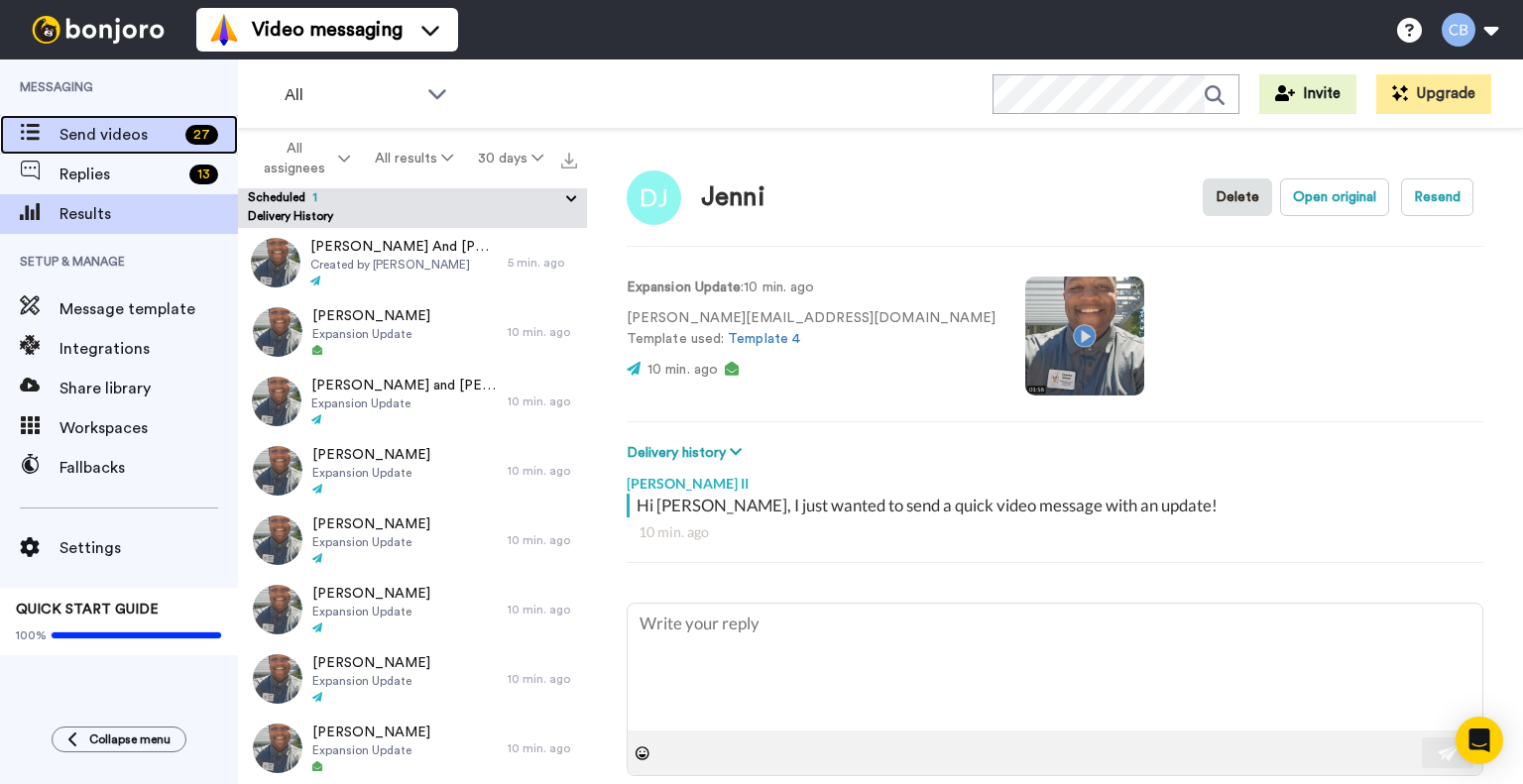 click on "Send videos" at bounding box center [118, 135] 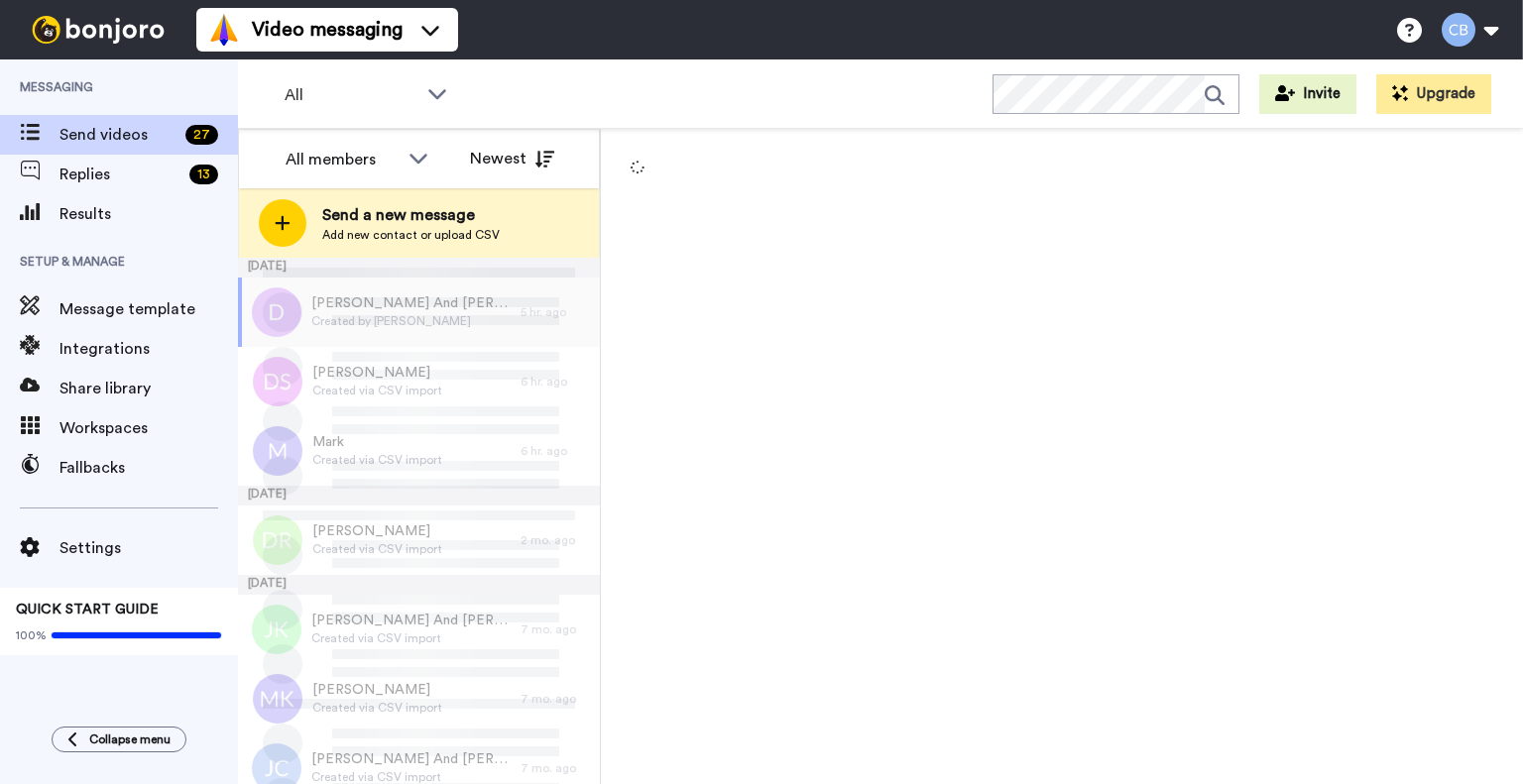 scroll, scrollTop: 0, scrollLeft: 0, axis: both 